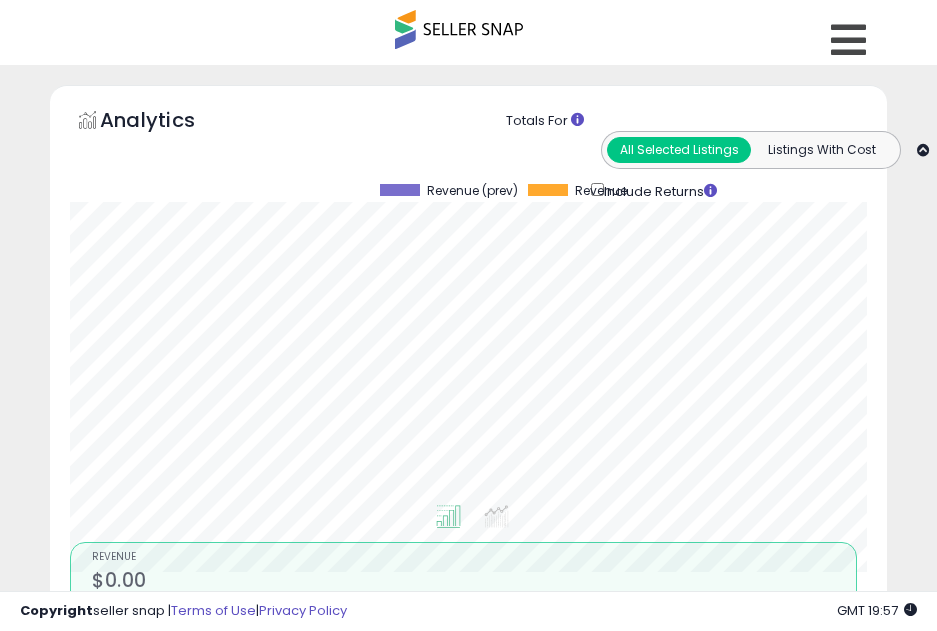 scroll, scrollTop: 0, scrollLeft: 0, axis: both 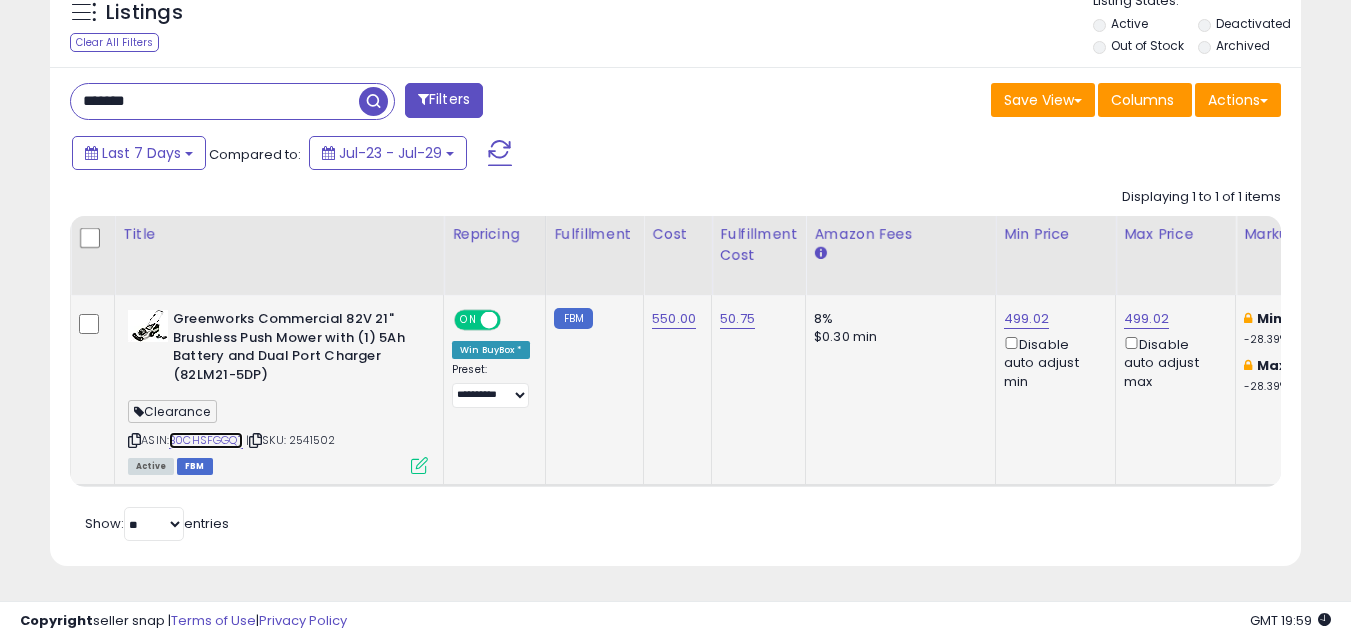 click on "B0CHSFGGQT" at bounding box center [206, 440] 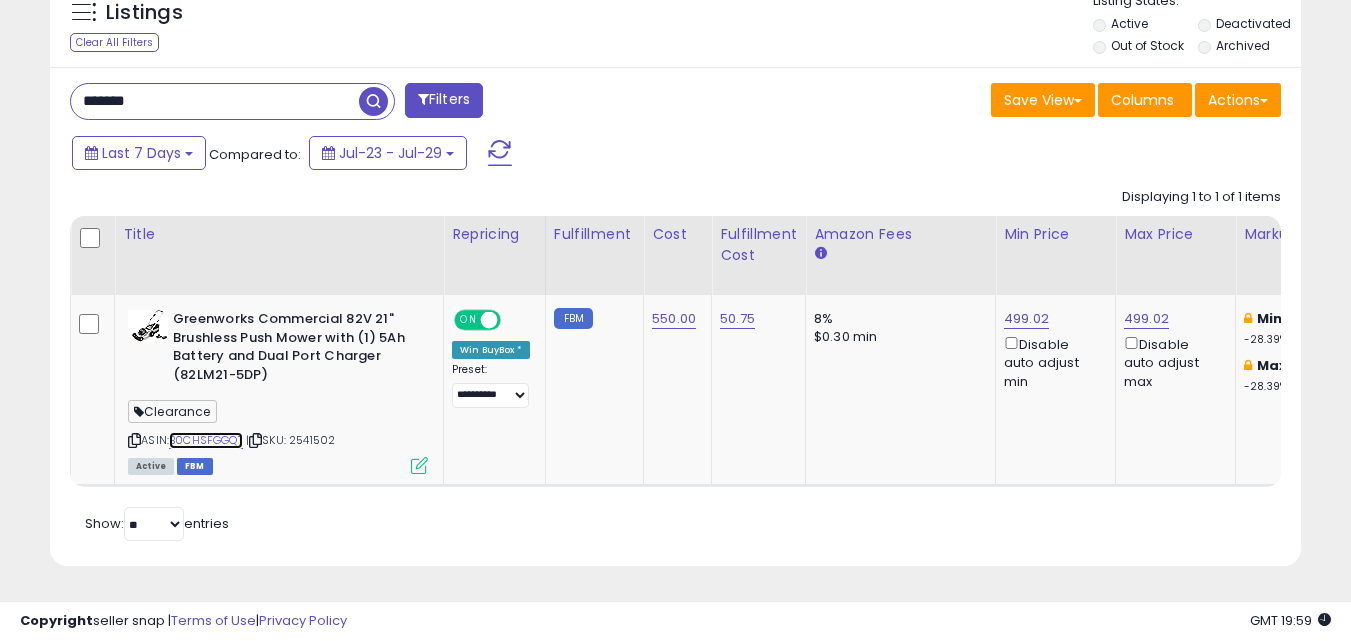 scroll, scrollTop: 0, scrollLeft: 362, axis: horizontal 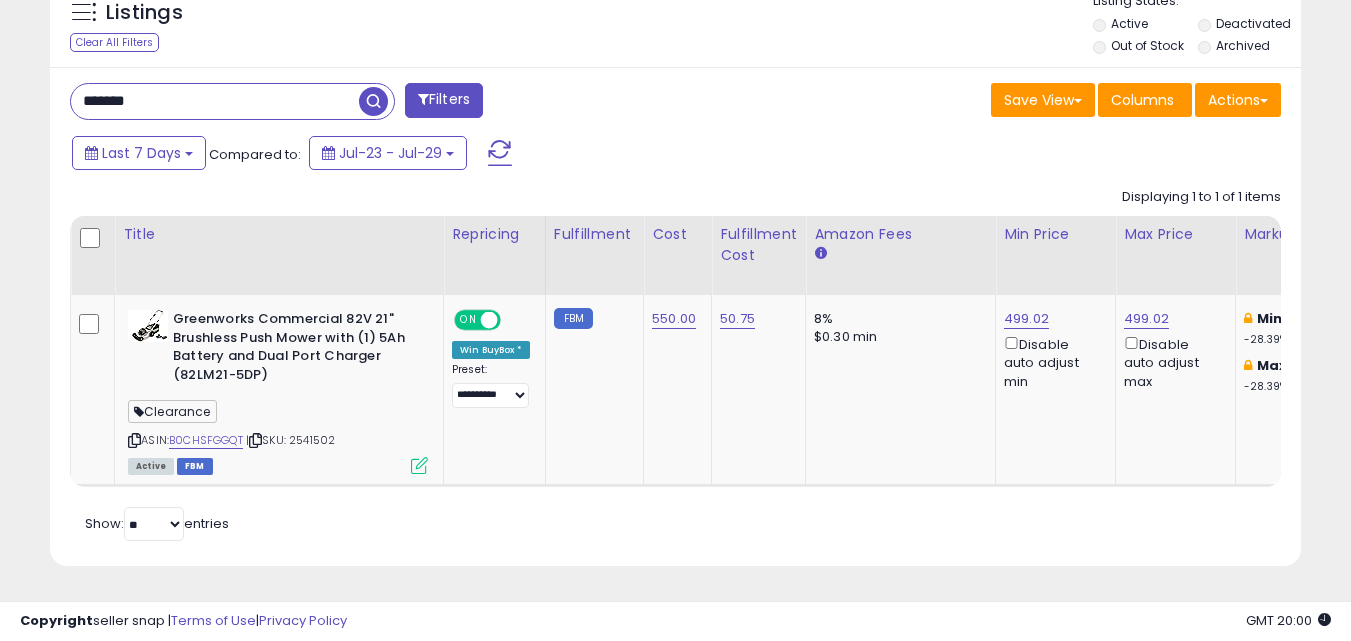 click on "*******" at bounding box center [215, 101] 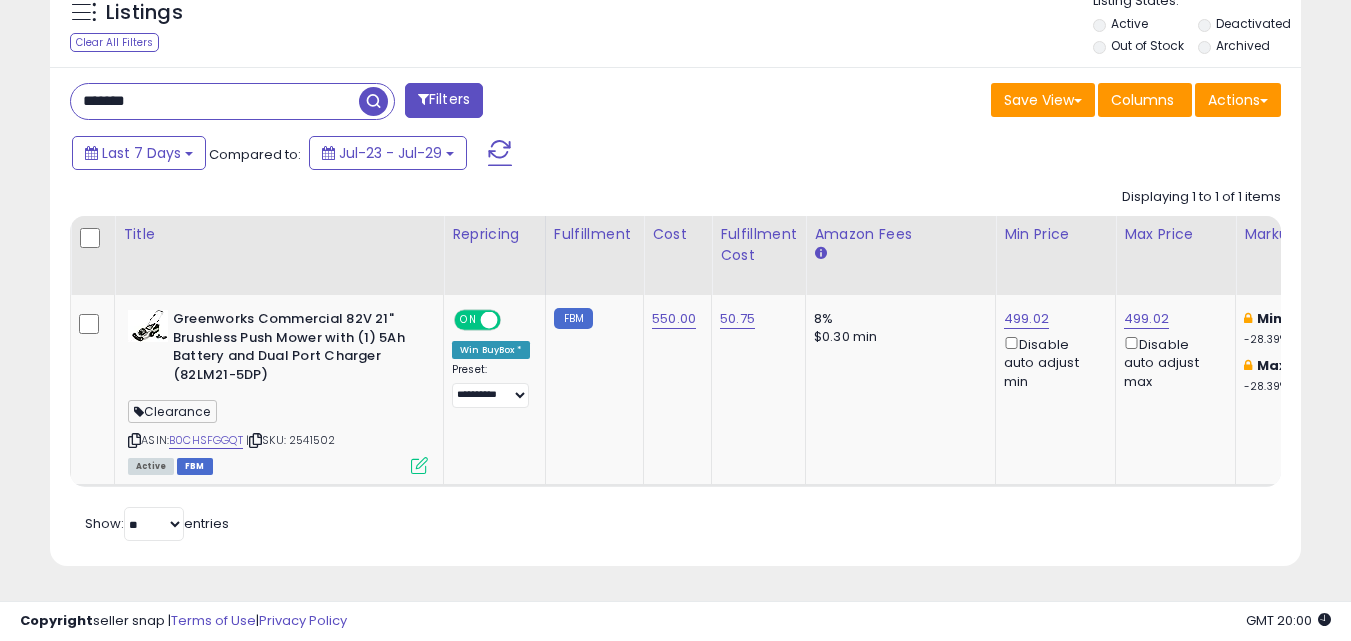 click on "*******" at bounding box center [215, 101] 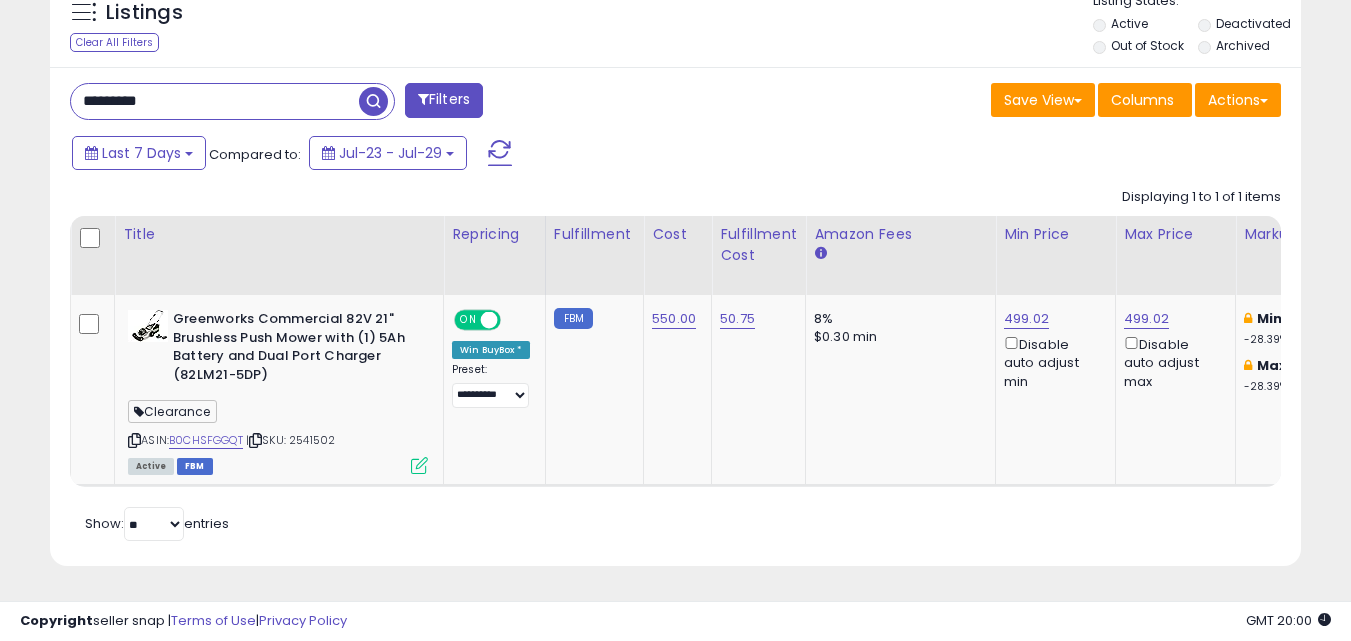 click at bounding box center [373, 101] 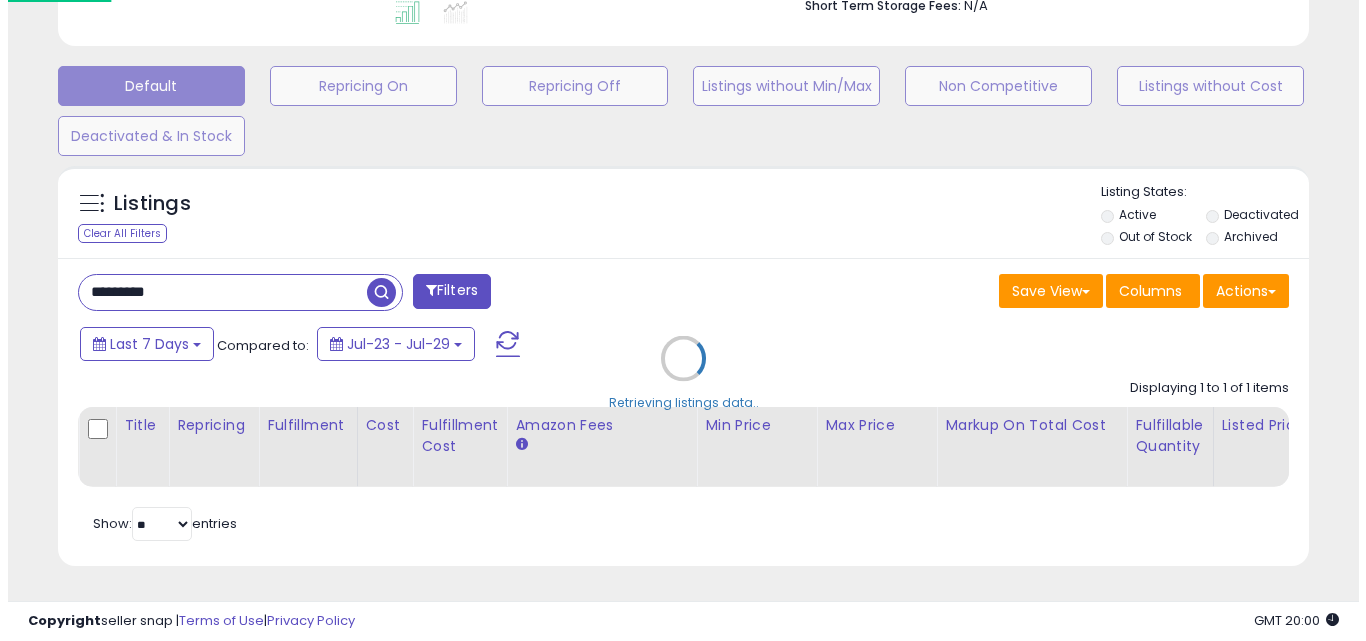 scroll, scrollTop: 579, scrollLeft: 0, axis: vertical 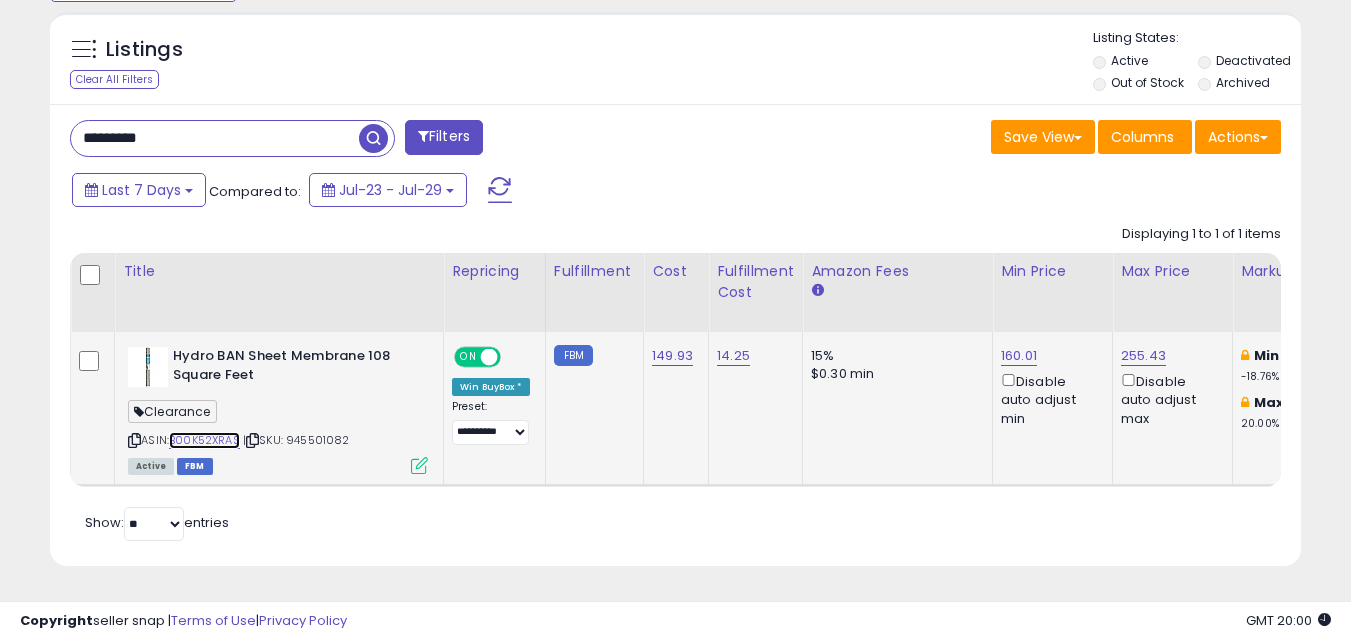 click on "B00K52XRAS" at bounding box center [204, 440] 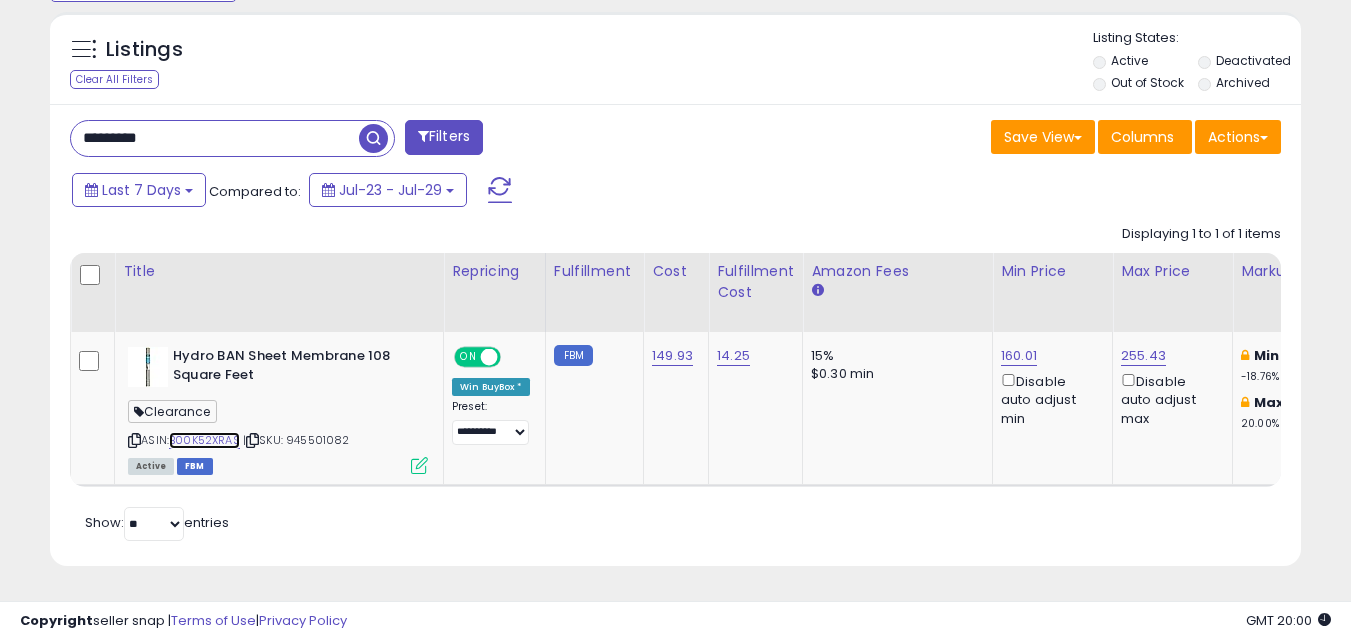 scroll, scrollTop: 0, scrollLeft: 69, axis: horizontal 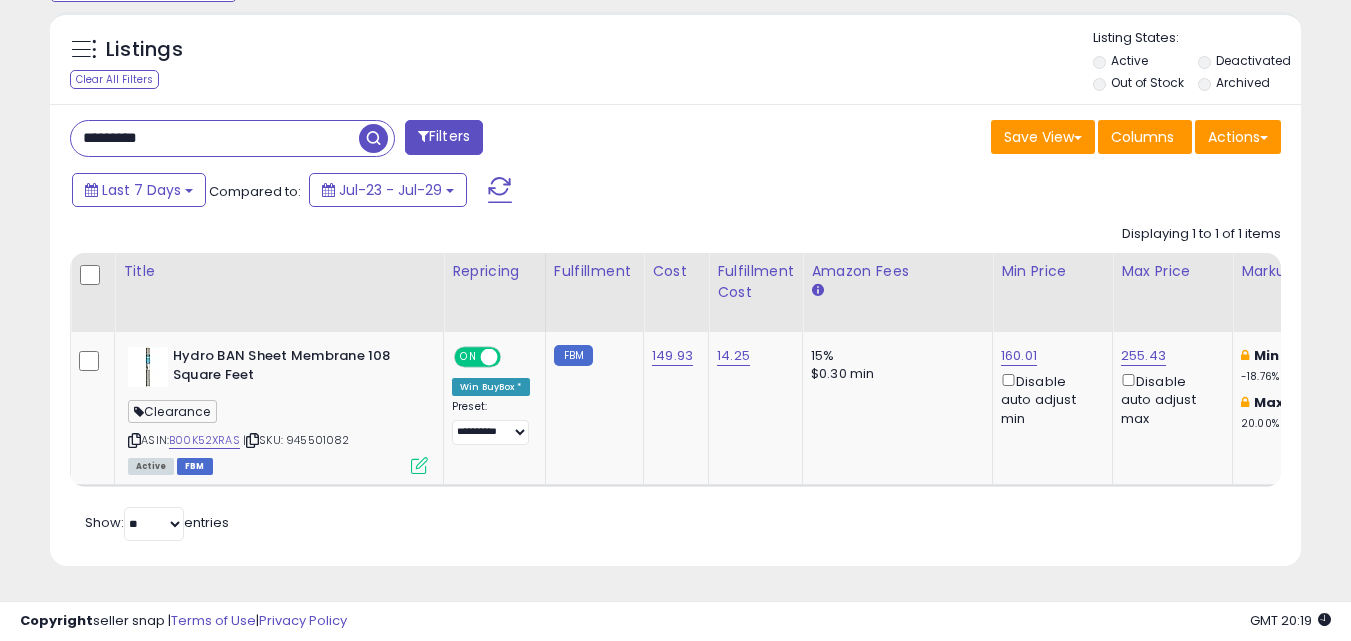 click on "*********
Filters
Save View
Save As New View
Update Current View" at bounding box center [675, 335] 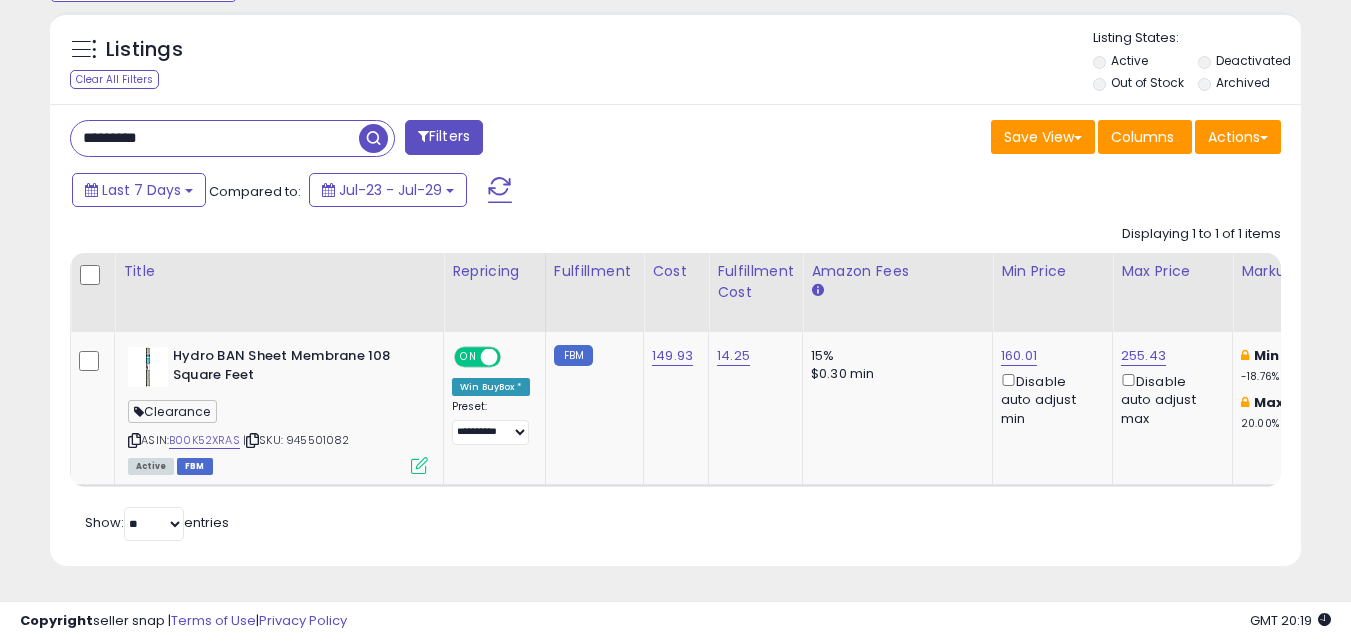paste 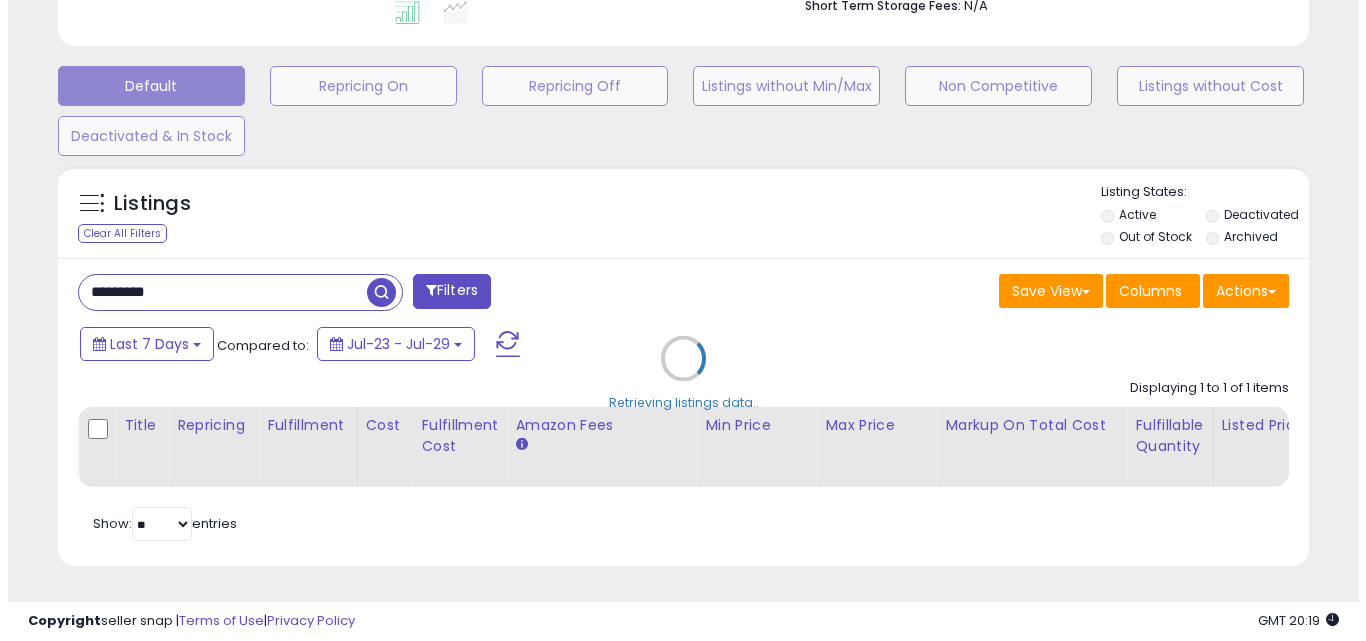 scroll, scrollTop: 579, scrollLeft: 0, axis: vertical 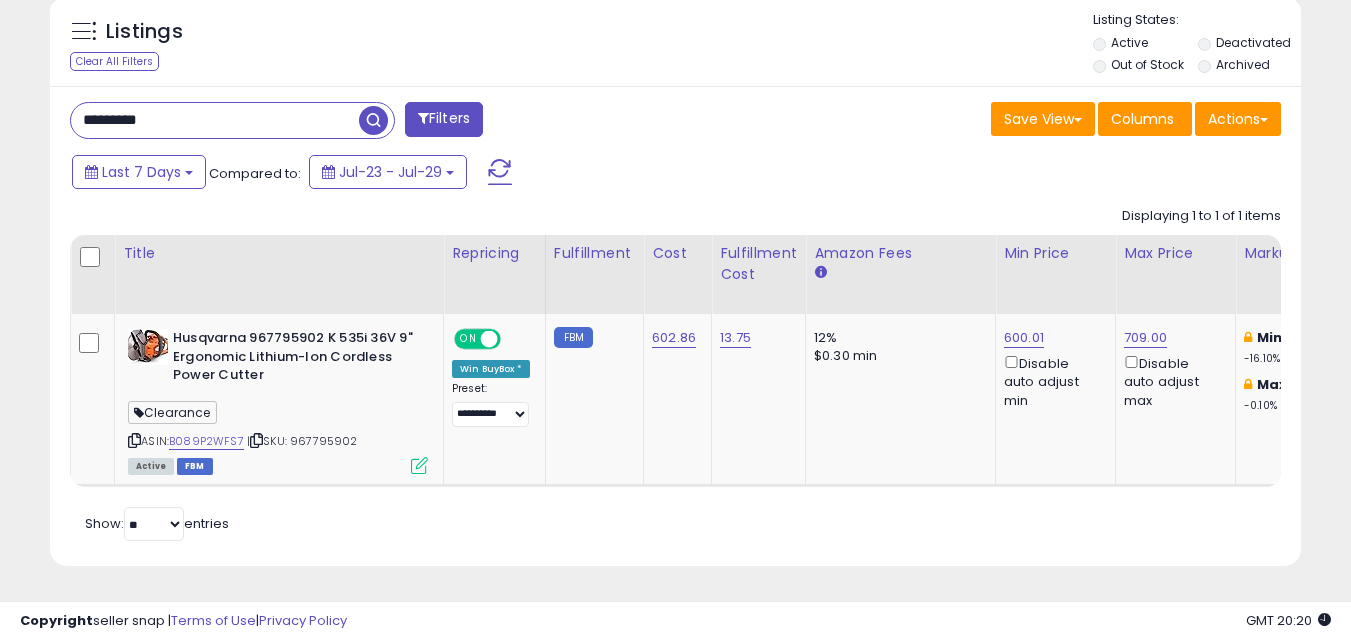 click on "*********" at bounding box center [215, 120] 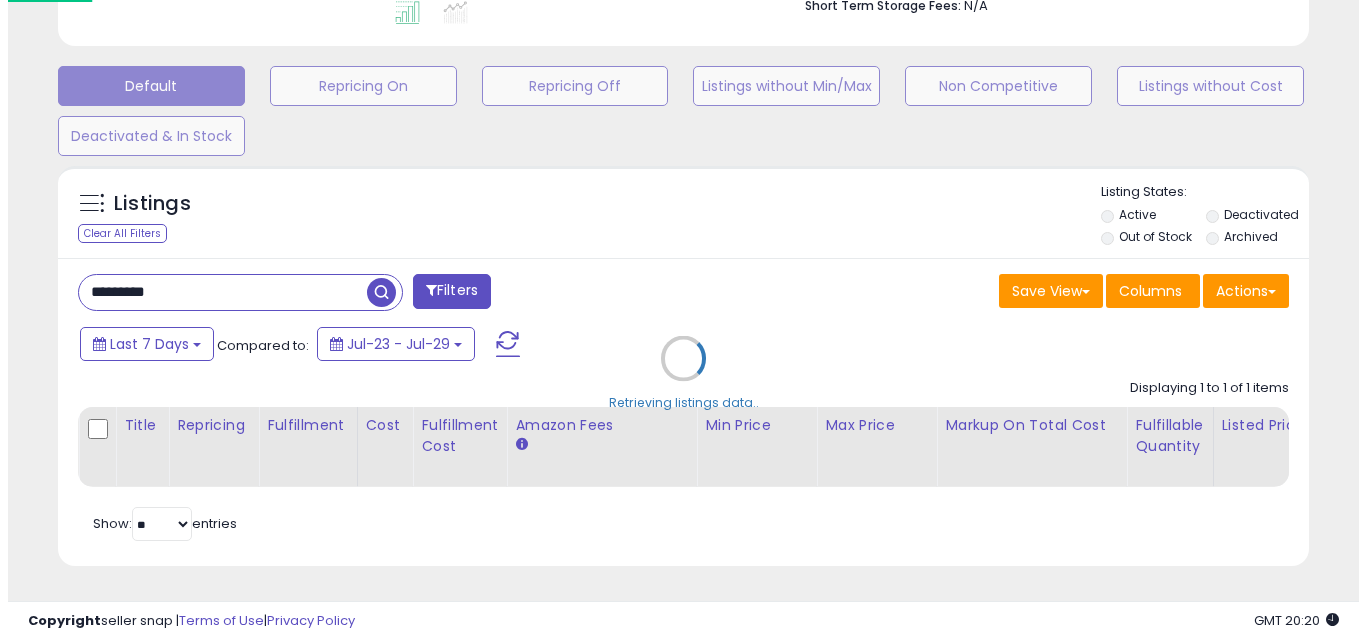 scroll, scrollTop: 579, scrollLeft: 0, axis: vertical 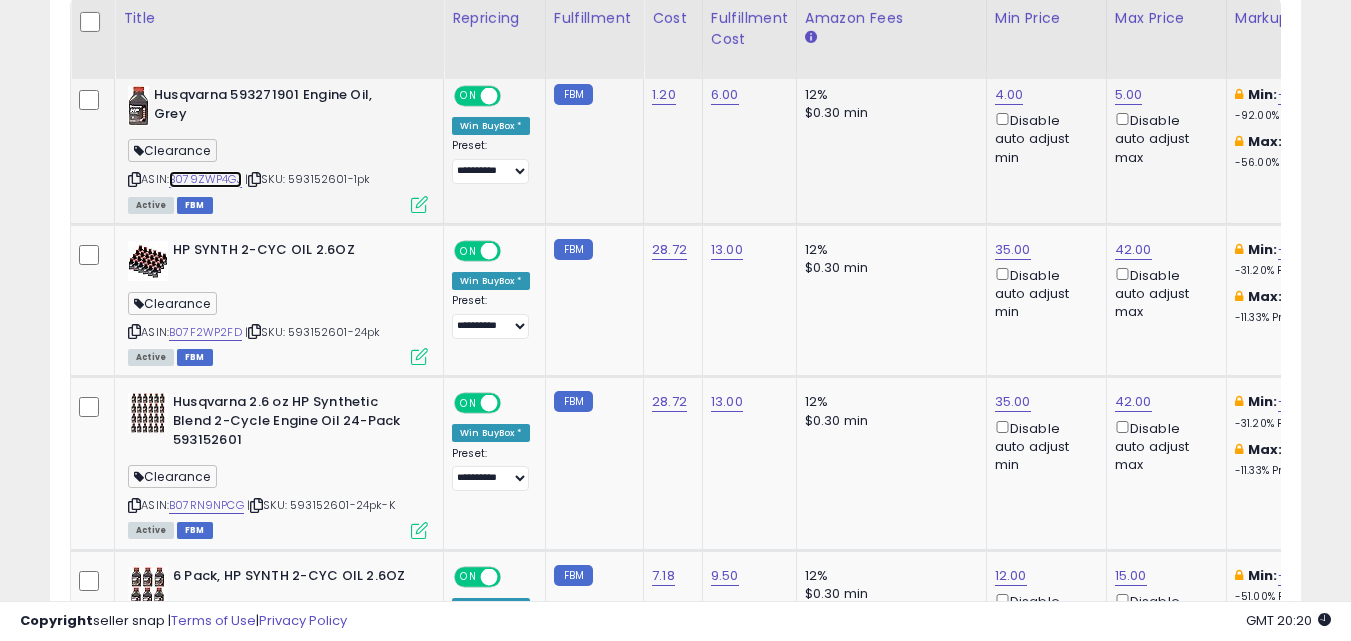 click on "B079ZWP4GJ" at bounding box center (205, 179) 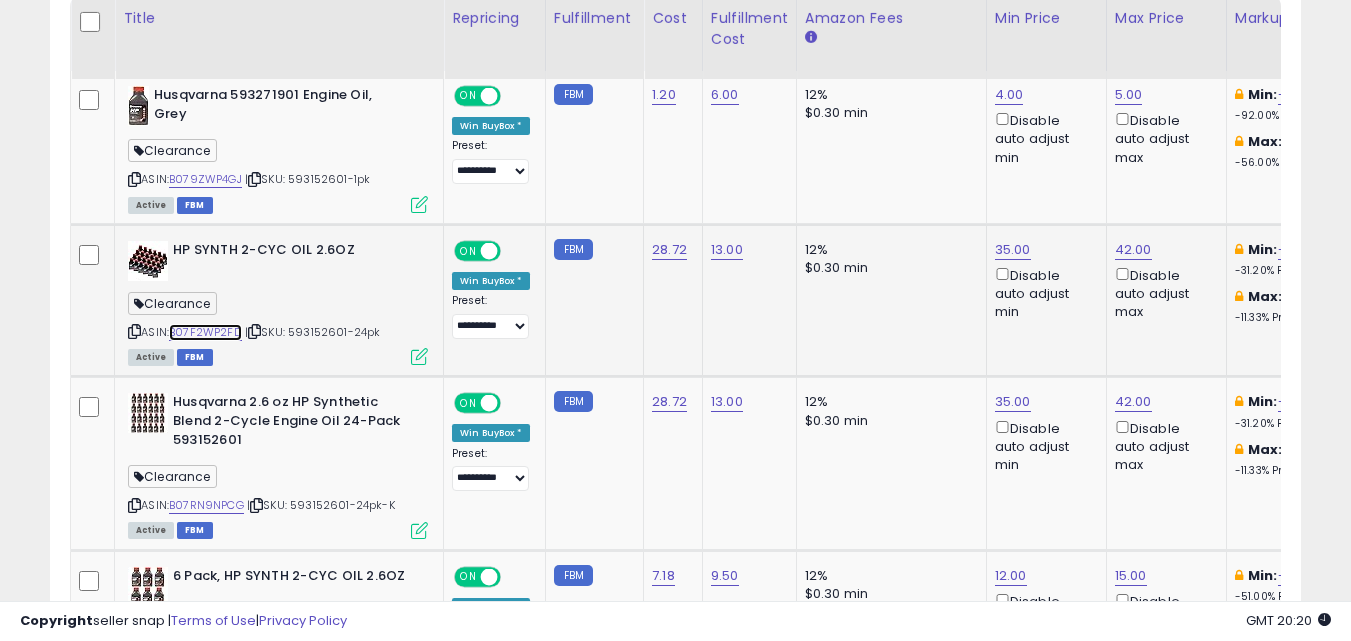 click on "B07F2WP2FD" at bounding box center (205, 332) 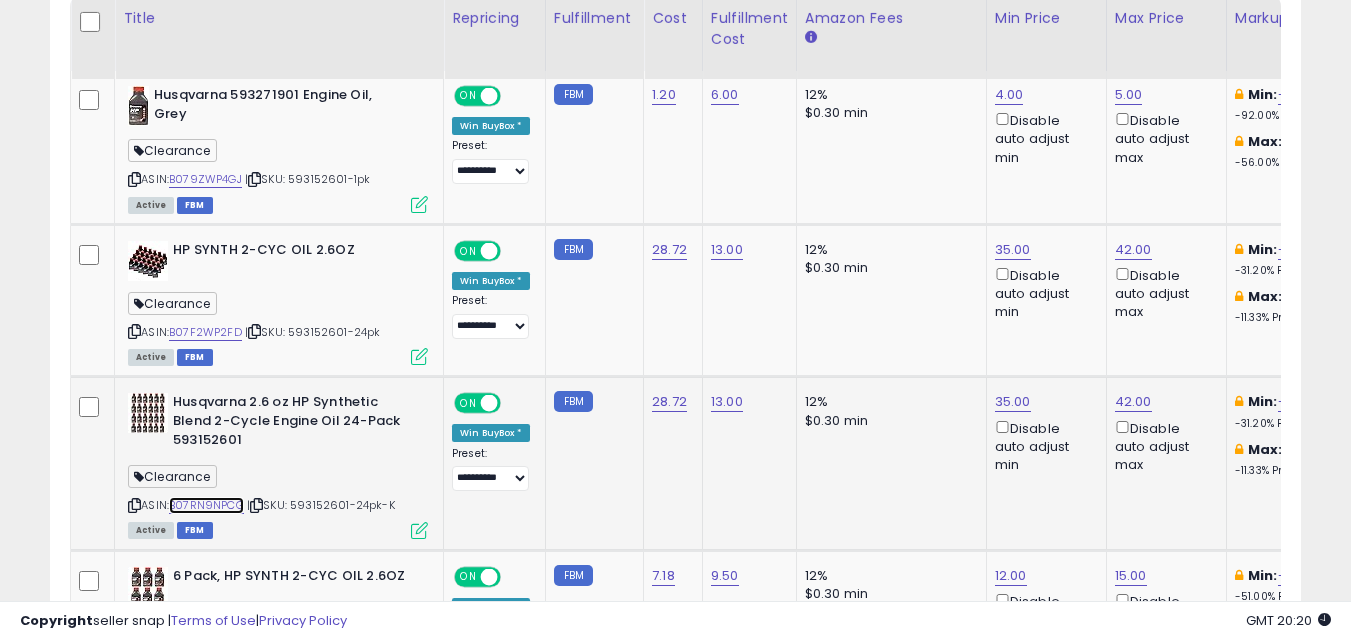 click on "B07RN9NPCG" at bounding box center (206, 505) 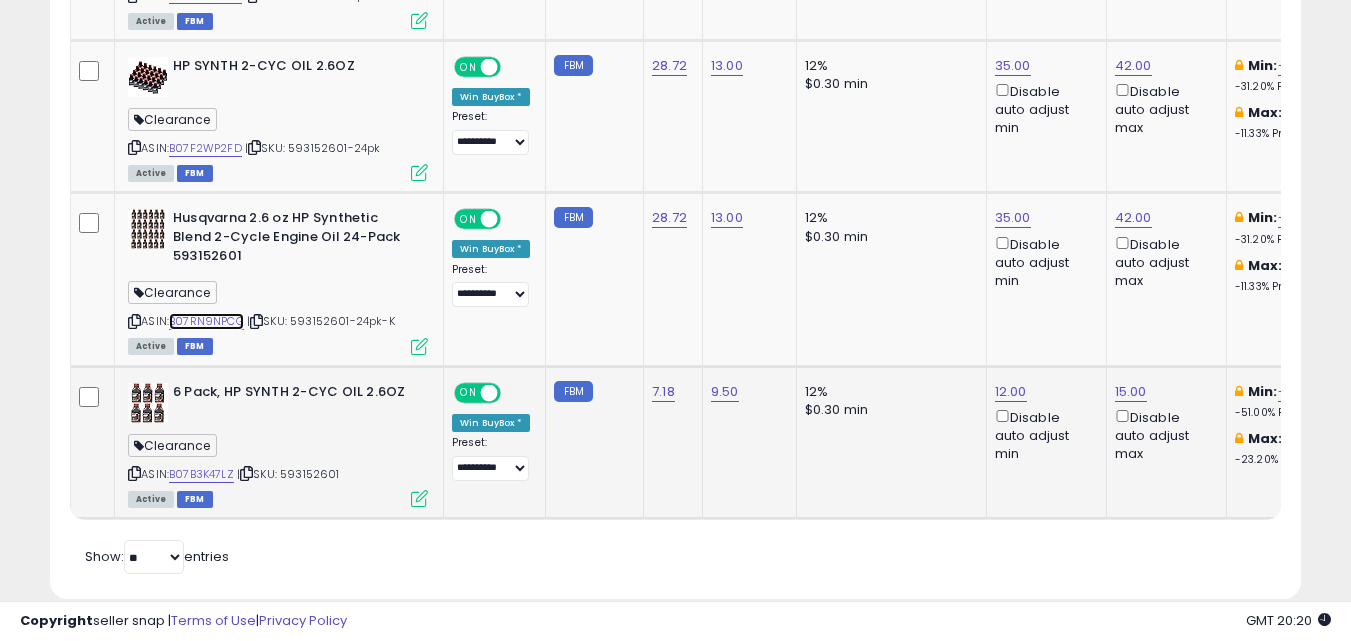 scroll, scrollTop: 1179, scrollLeft: 0, axis: vertical 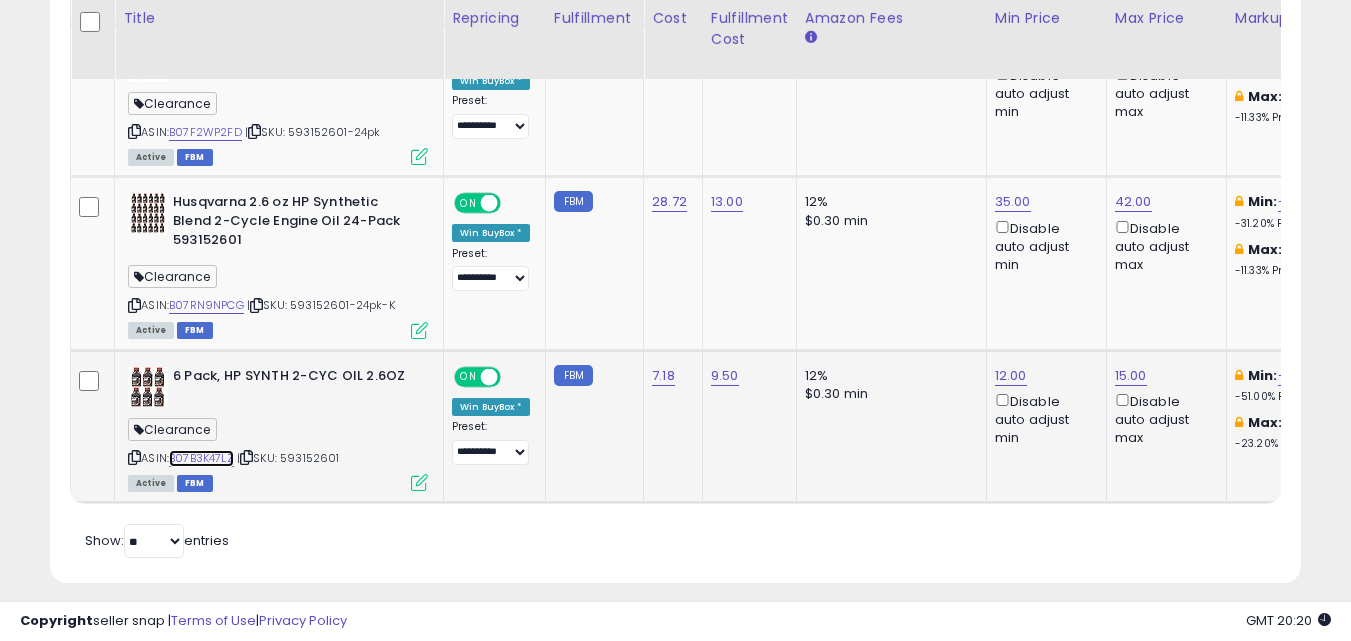 click on "B07B3K47LZ" at bounding box center (201, 458) 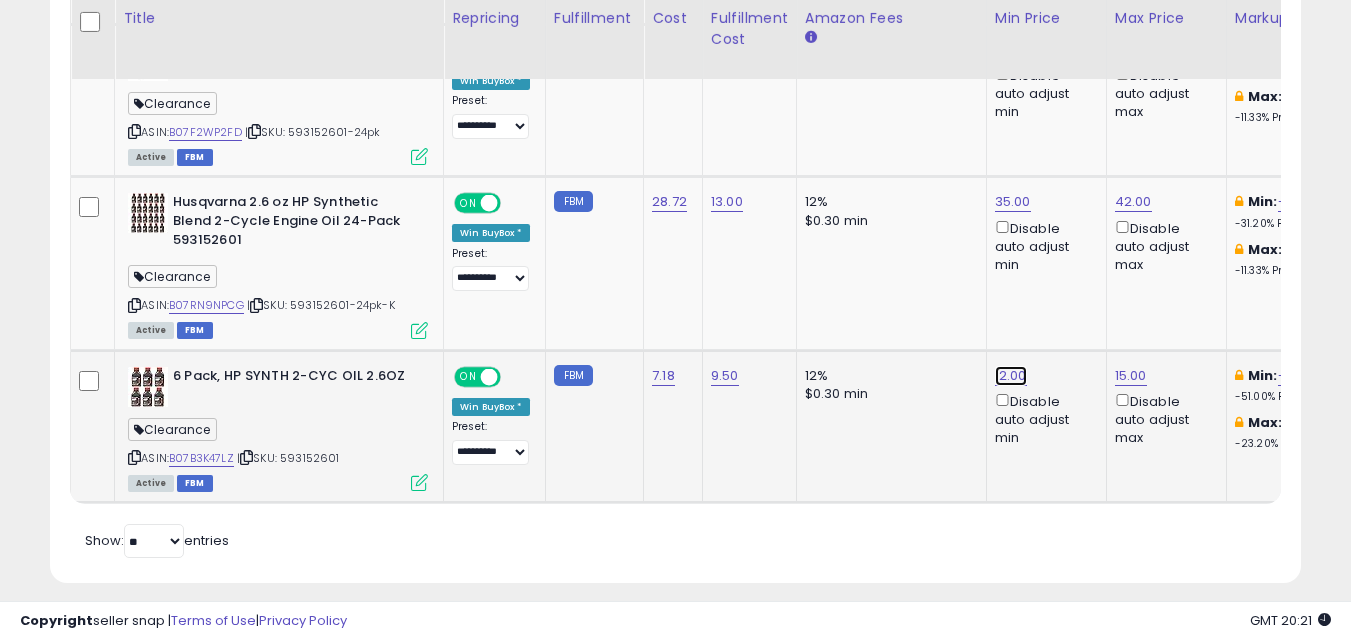 click on "12.00" at bounding box center [1009, -105] 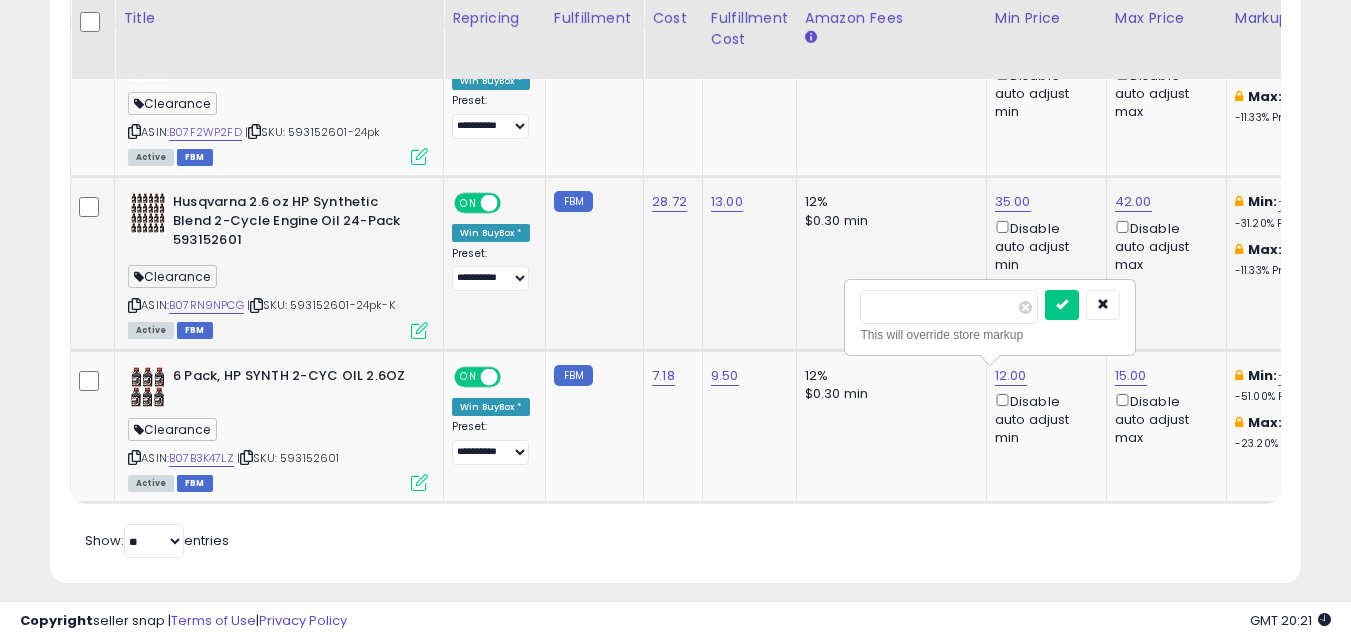 drag, startPoint x: 965, startPoint y: 310, endPoint x: 821, endPoint y: 294, distance: 144.88617 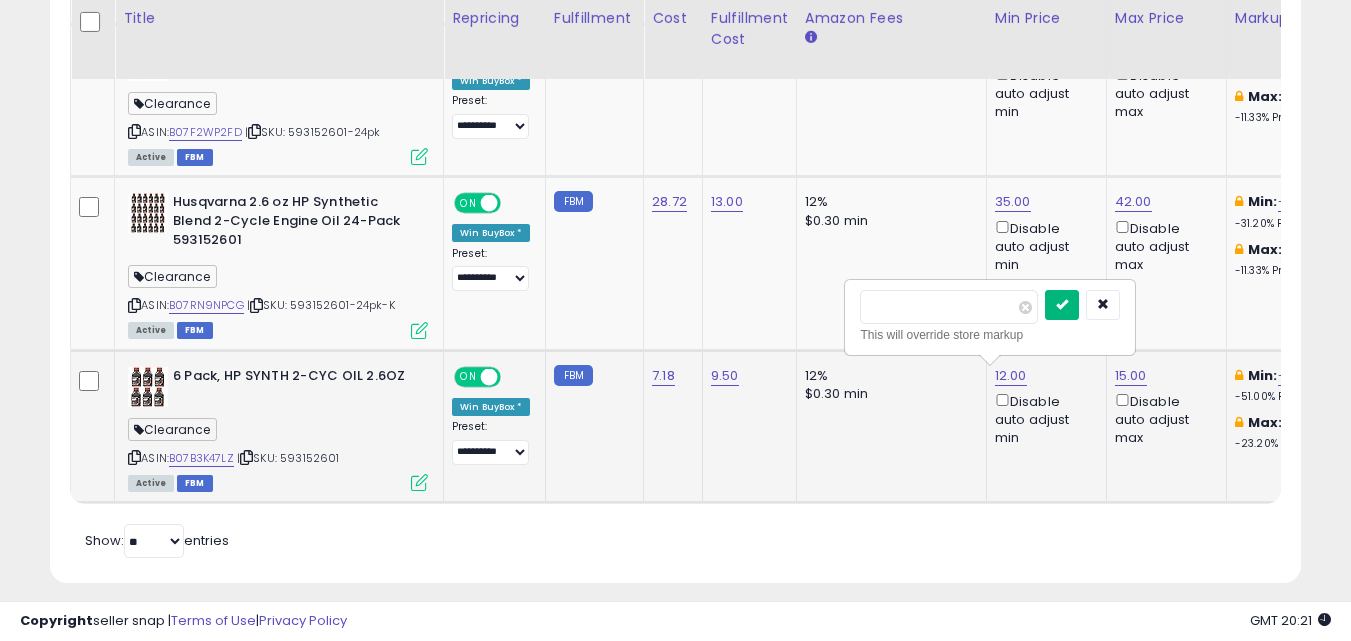 type on "**" 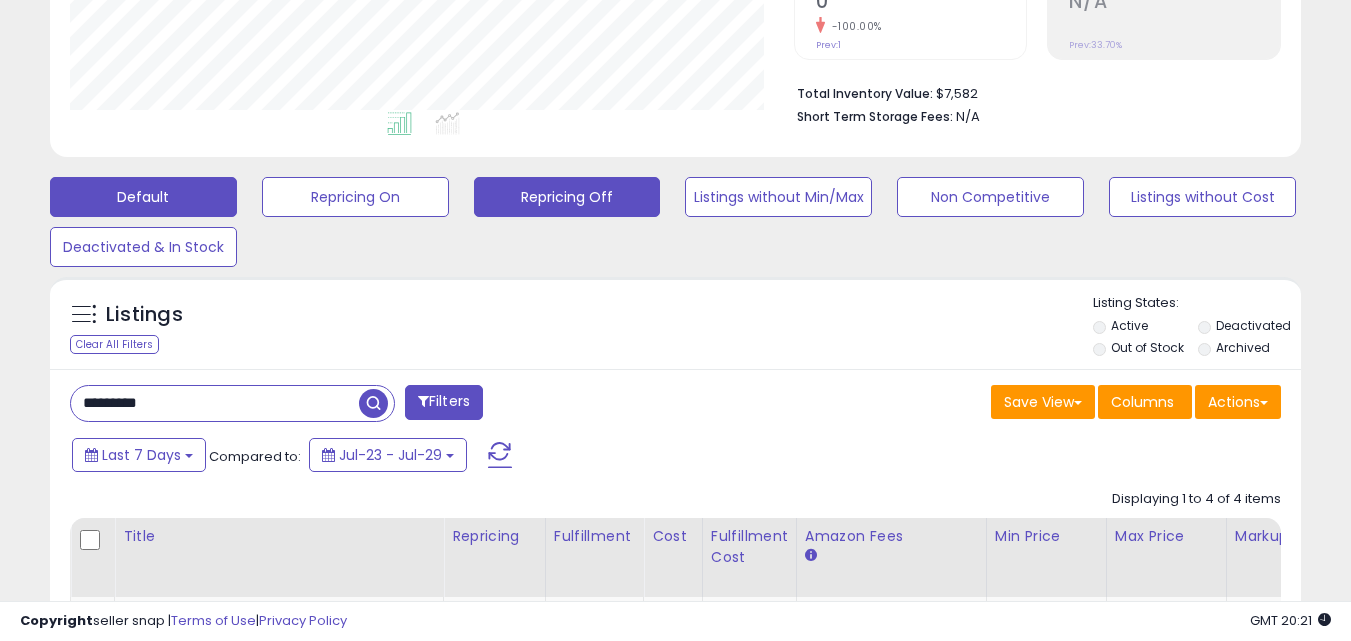 scroll, scrollTop: 779, scrollLeft: 0, axis: vertical 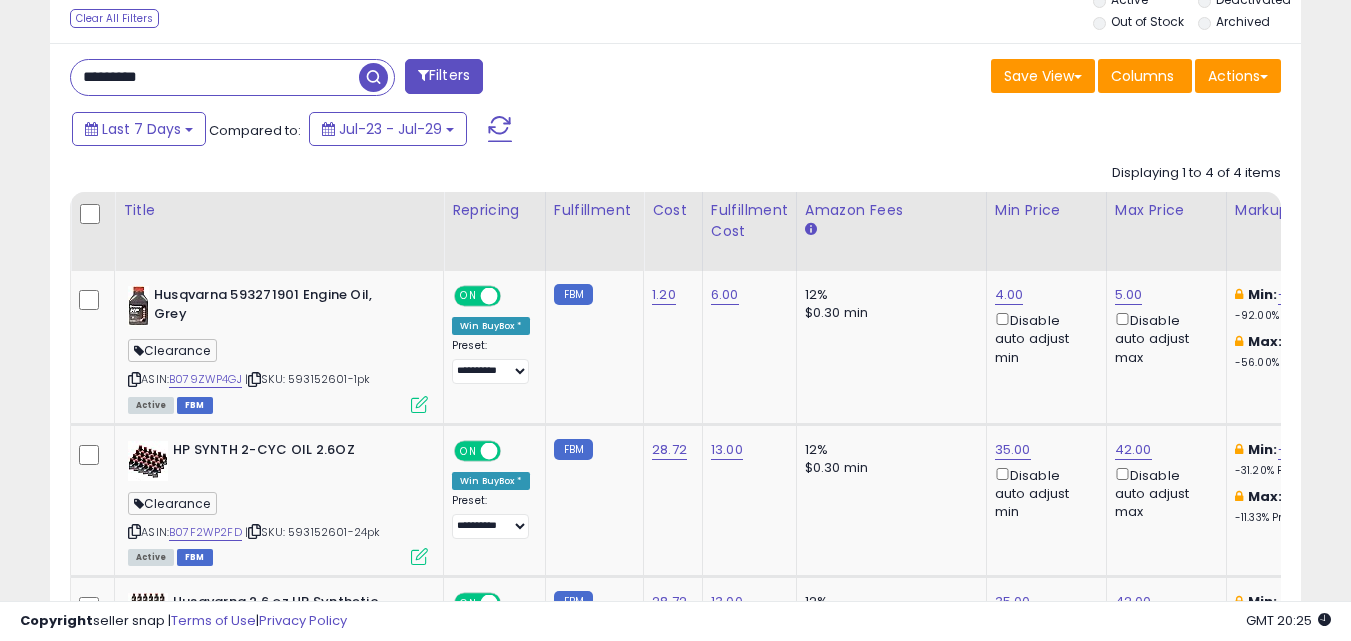 click on "*********" at bounding box center [215, 77] 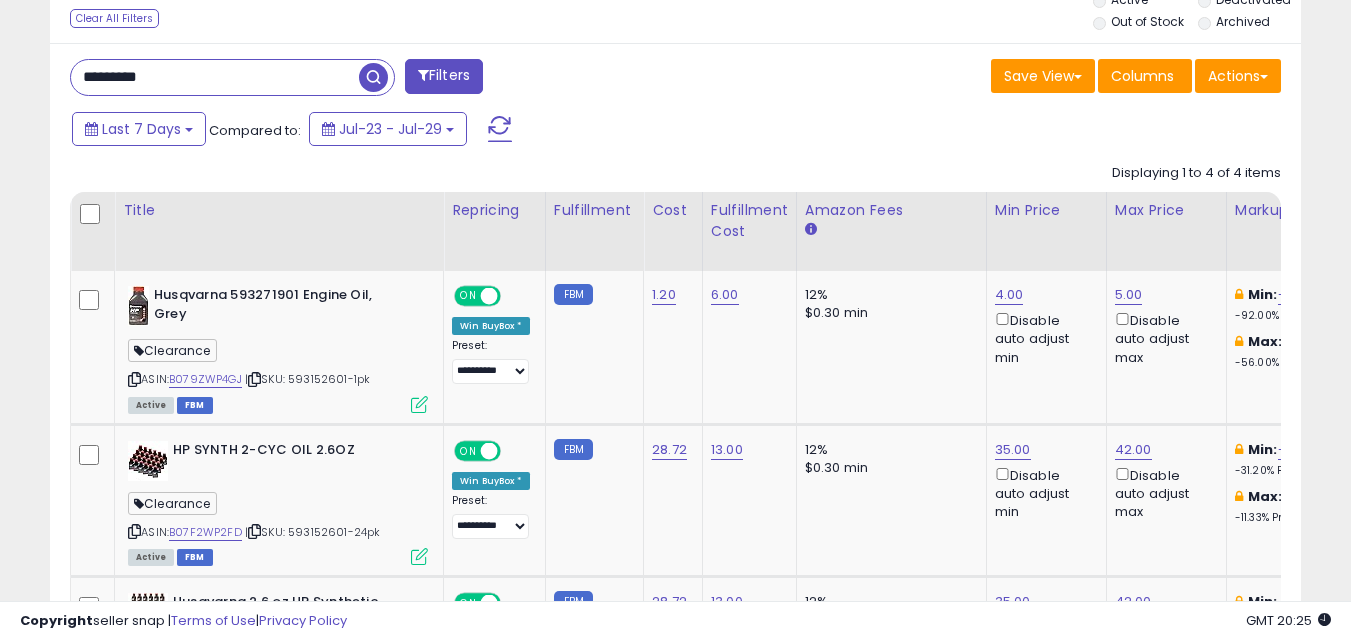 click on "*********" at bounding box center (215, 77) 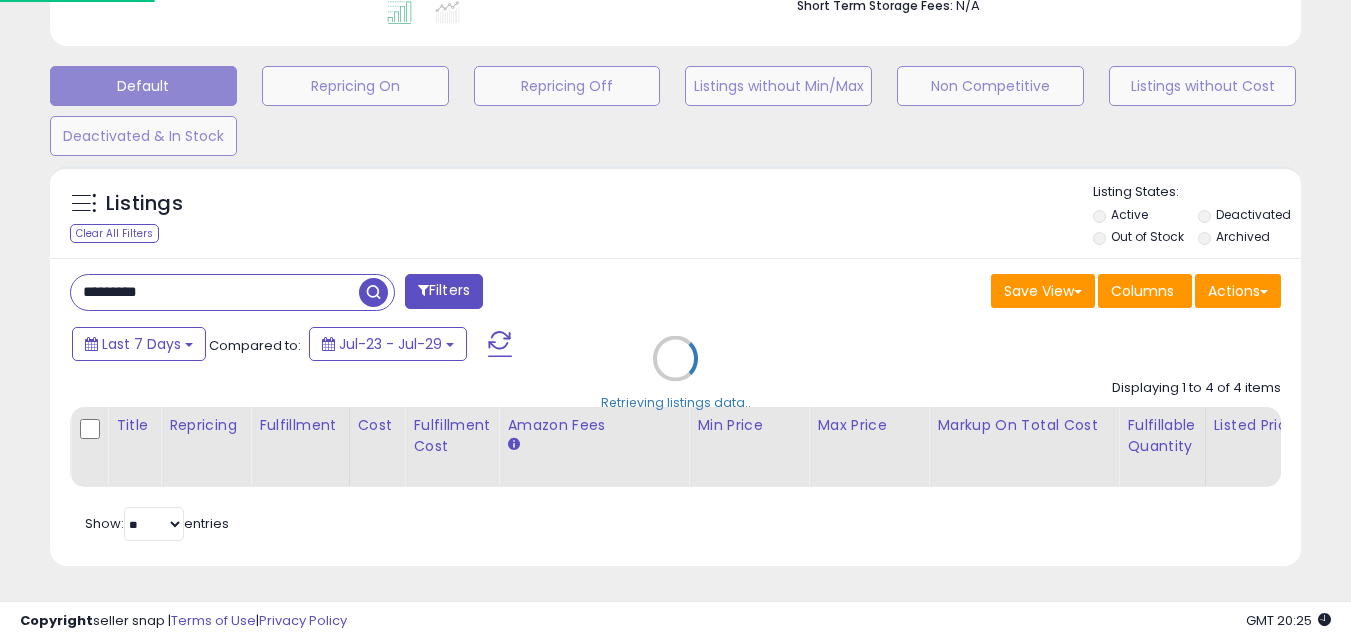 scroll, scrollTop: 999590, scrollLeft: 999267, axis: both 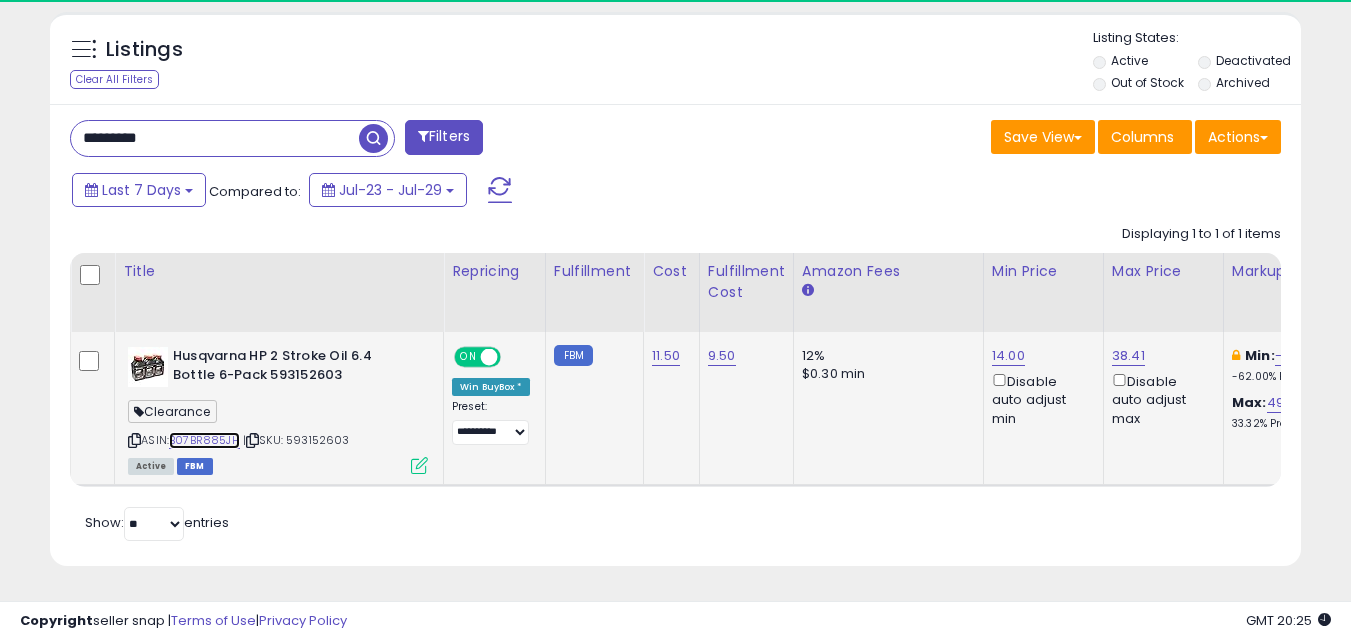 click on "B07BR885JH" at bounding box center (204, 440) 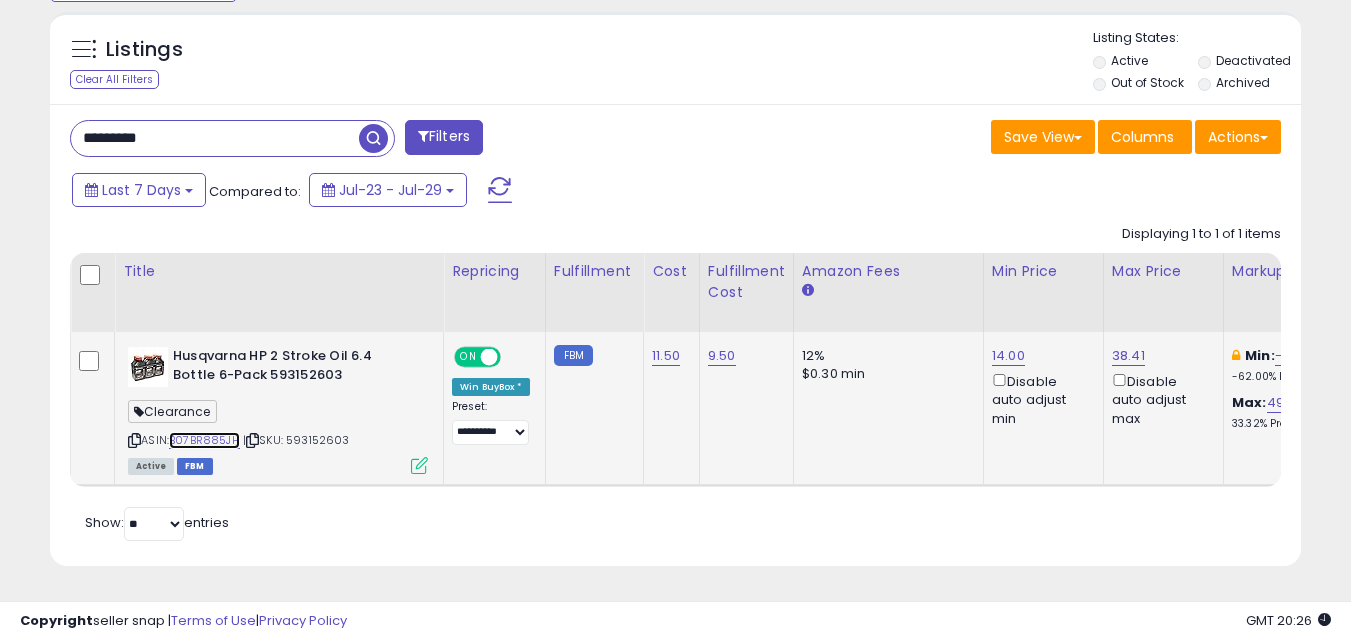 scroll, scrollTop: 999590, scrollLeft: 999276, axis: both 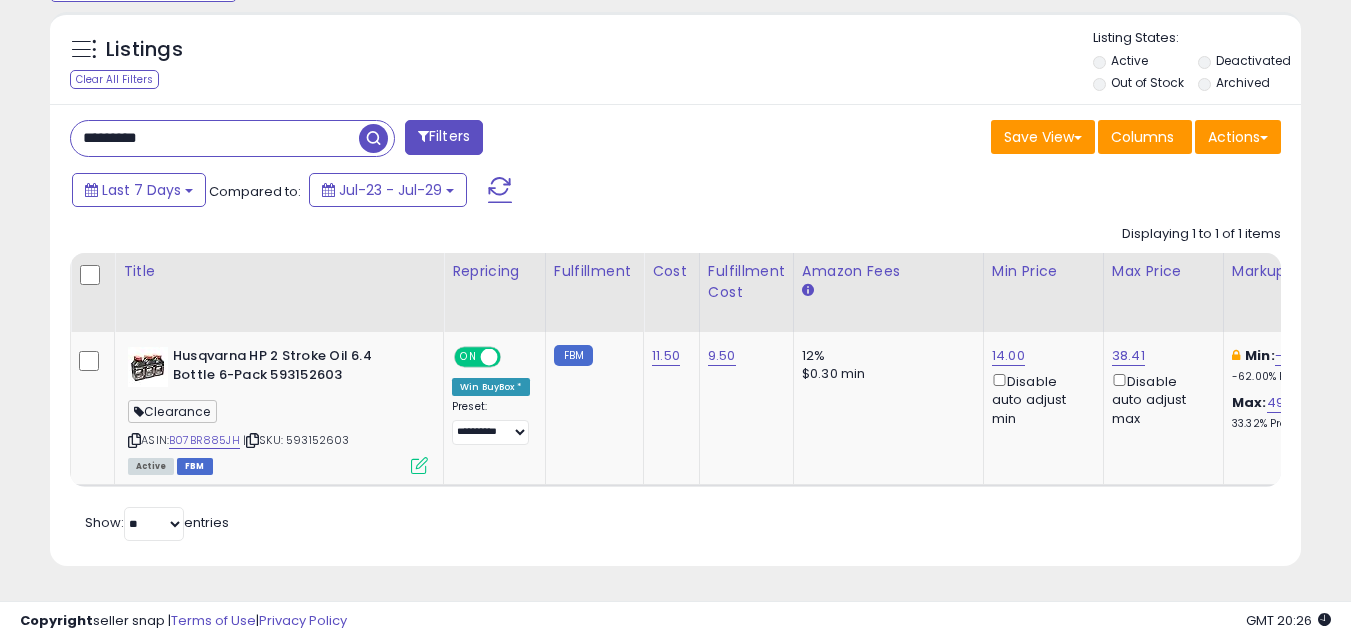 click on "*********" at bounding box center (215, 138) 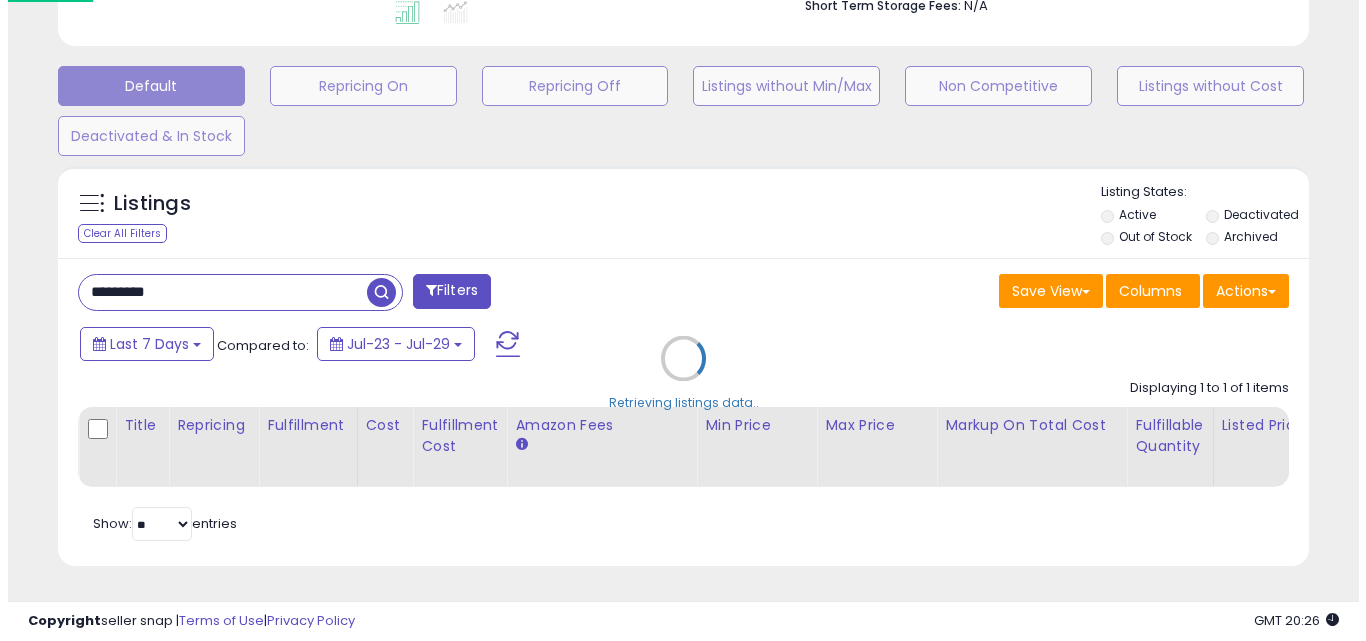 scroll, scrollTop: 579, scrollLeft: 0, axis: vertical 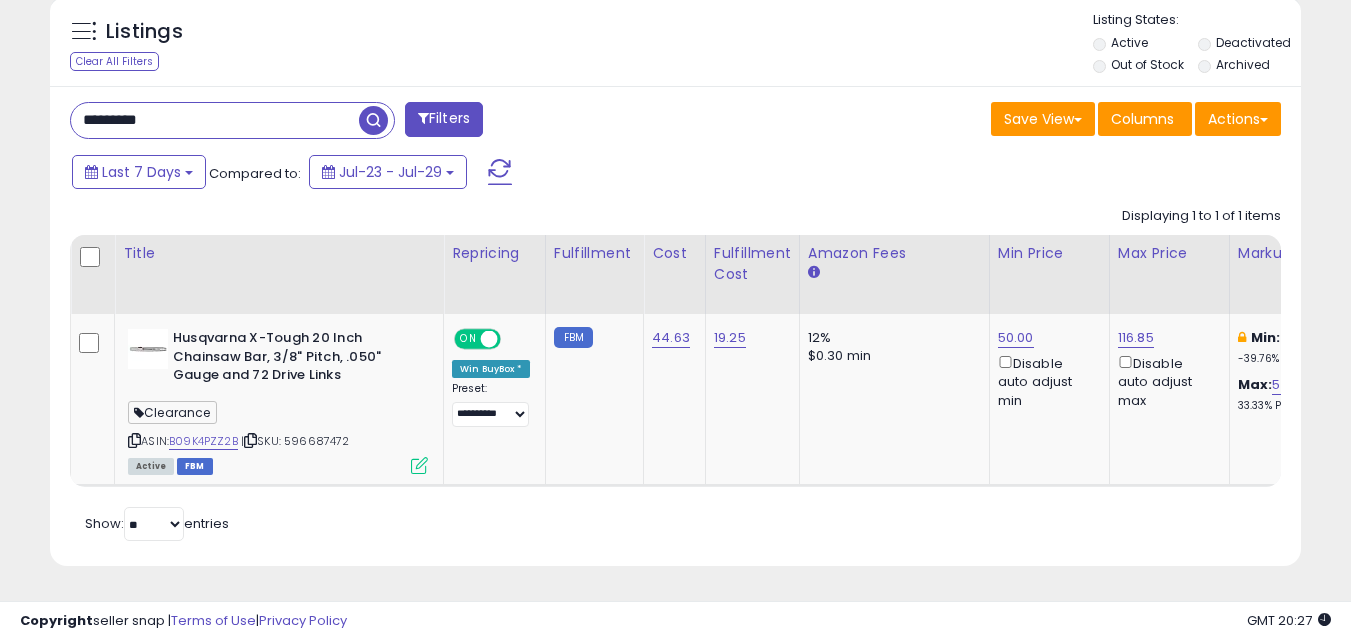 click on "*********" at bounding box center (215, 120) 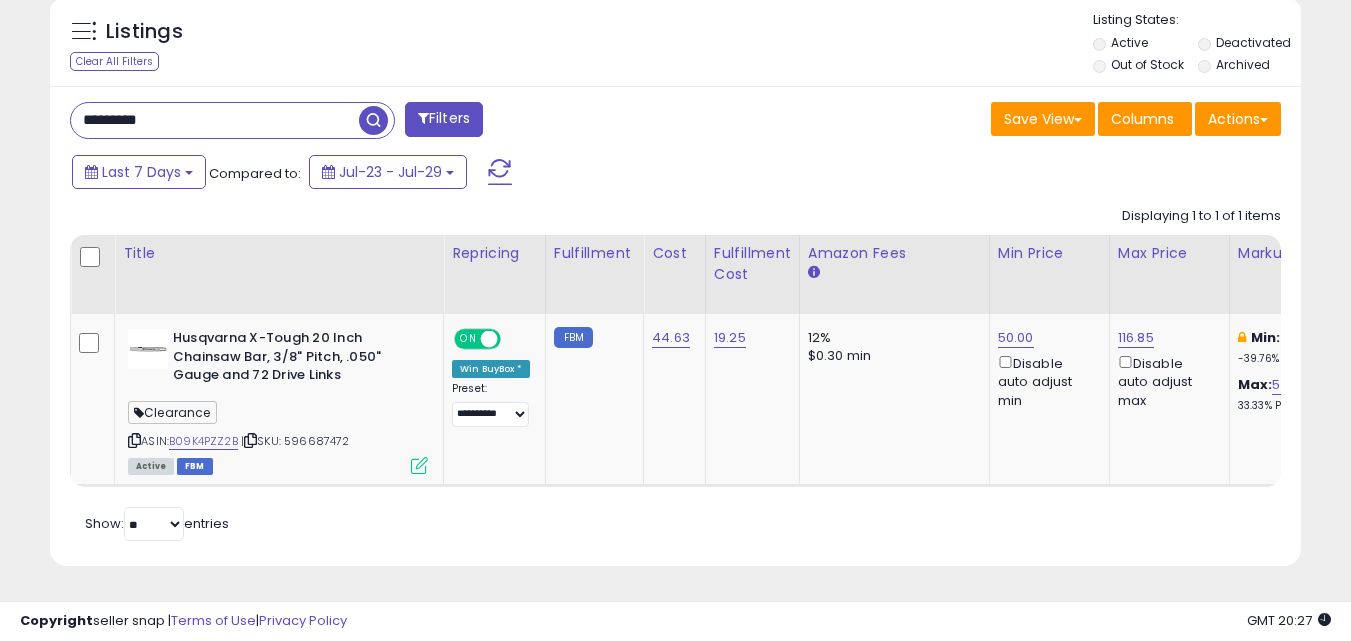 paste on "**" 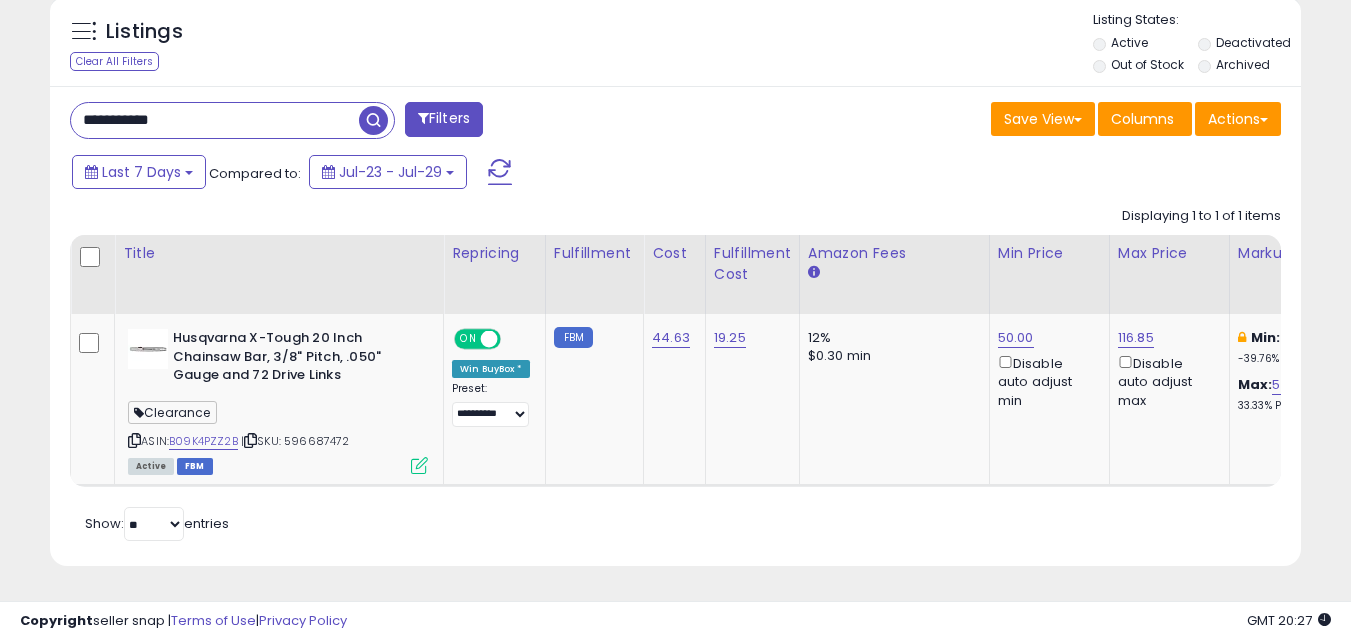 type on "**********" 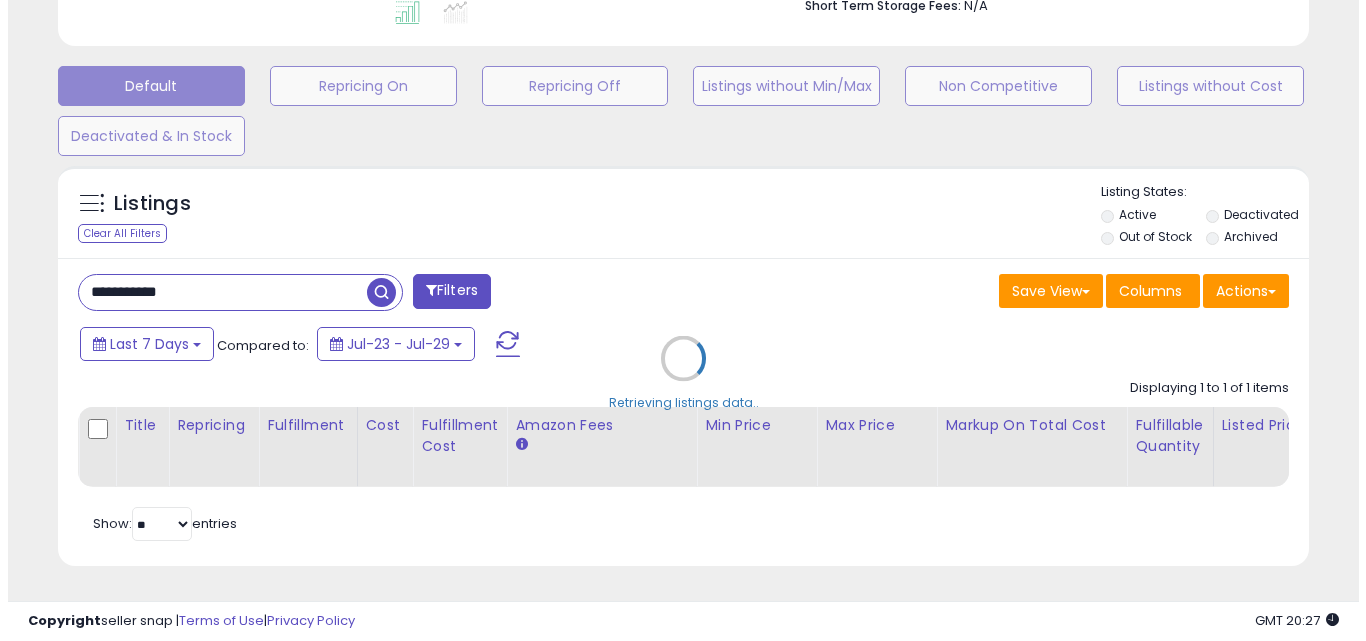 scroll, scrollTop: 579, scrollLeft: 0, axis: vertical 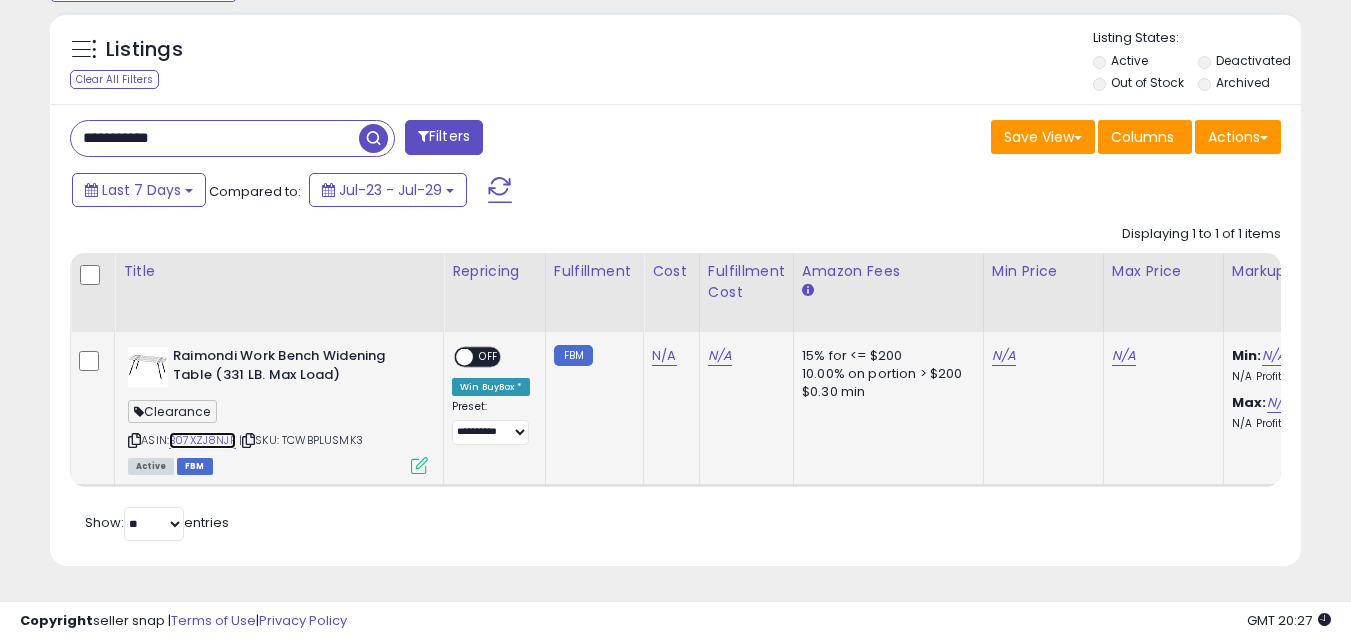 click on "B07XZJ8NJF" at bounding box center [202, 440] 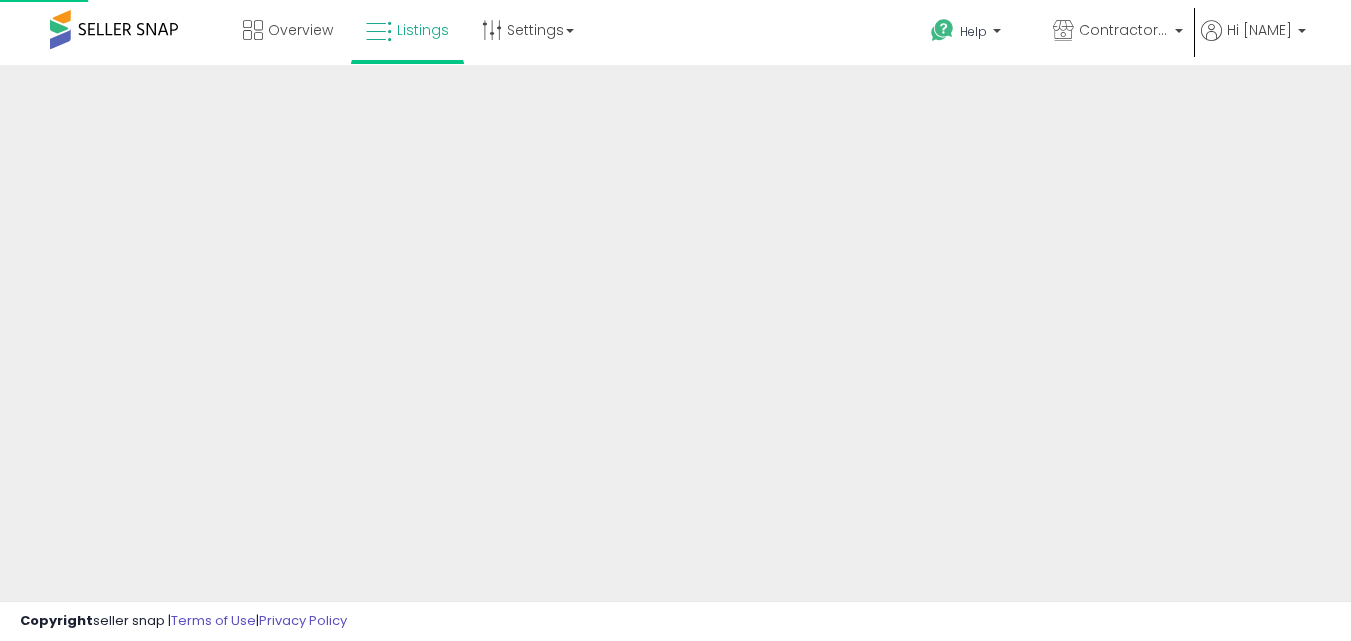 scroll, scrollTop: 0, scrollLeft: 0, axis: both 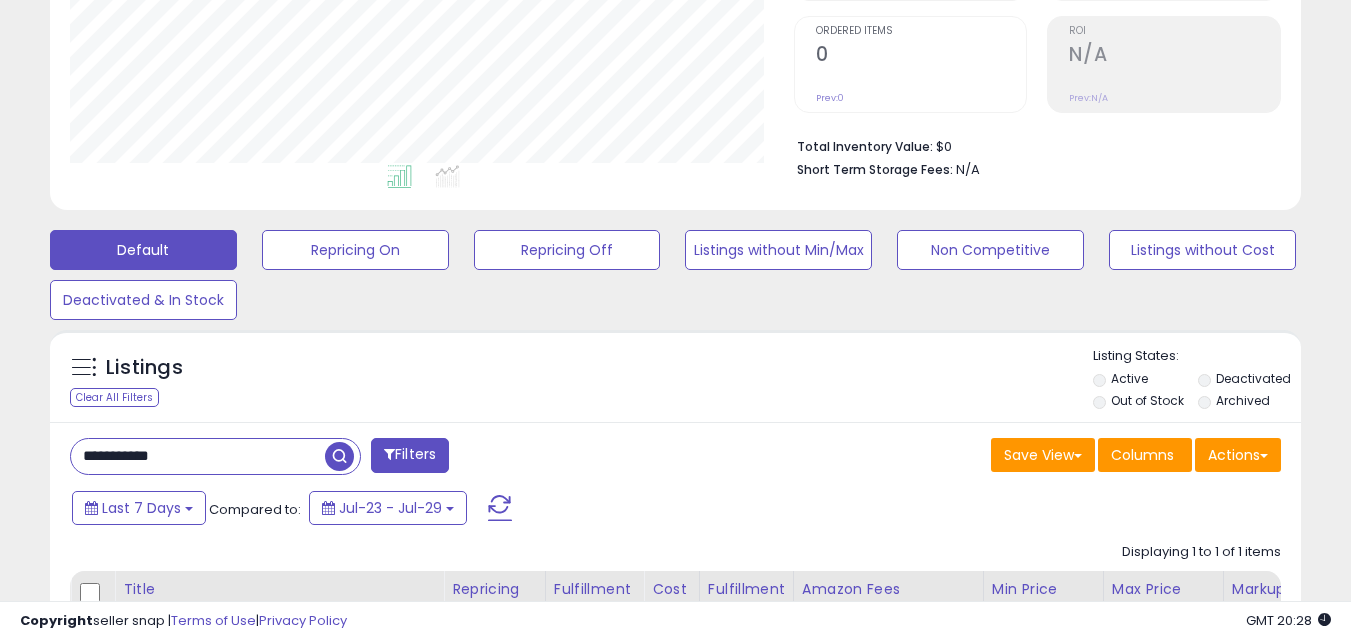 click on "**********" at bounding box center [198, 456] 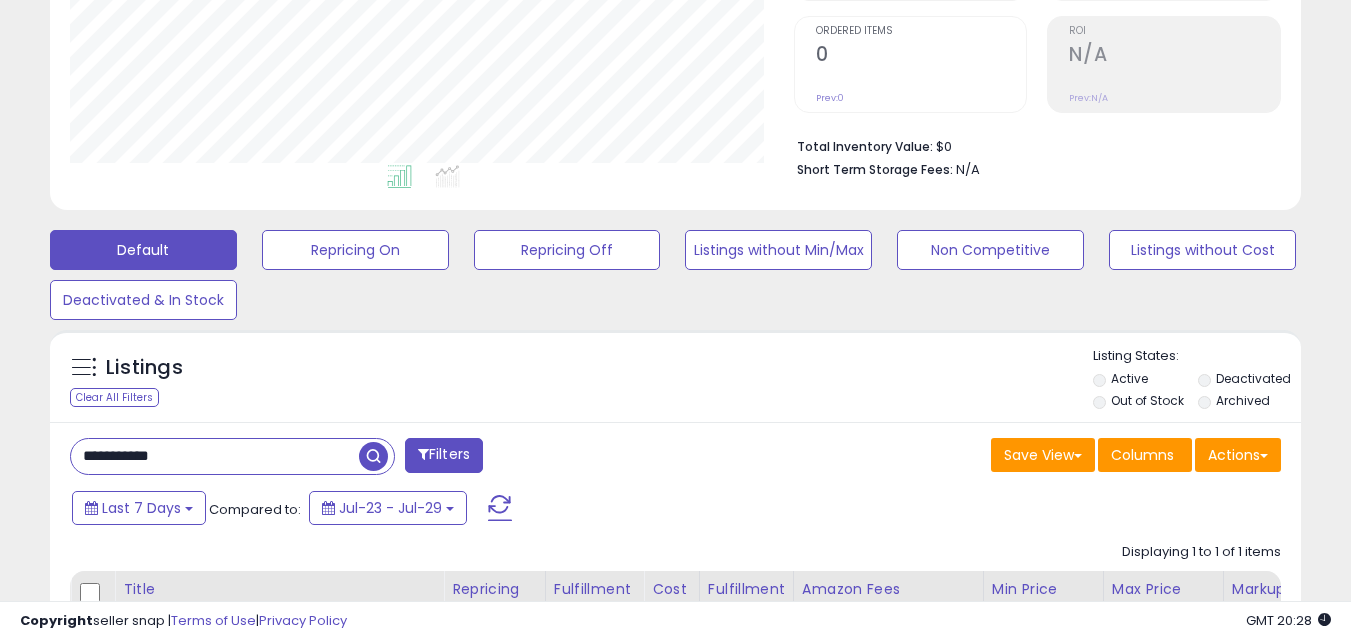click on "**********" at bounding box center (215, 456) 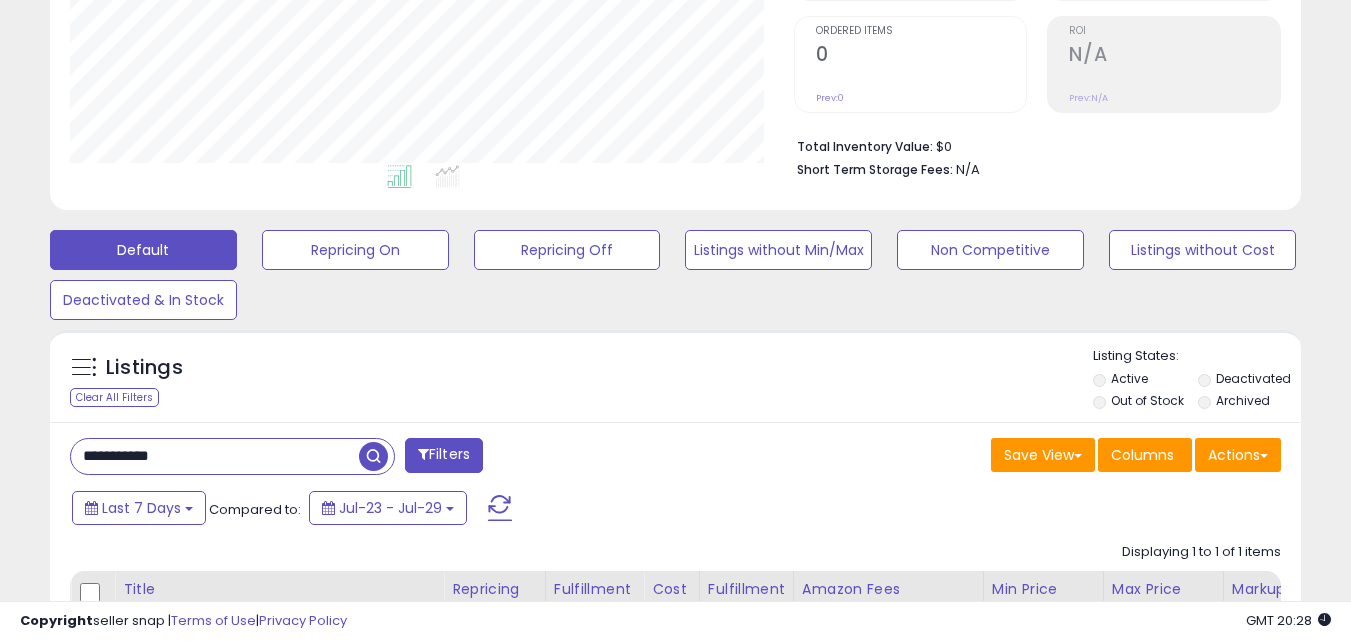 paste 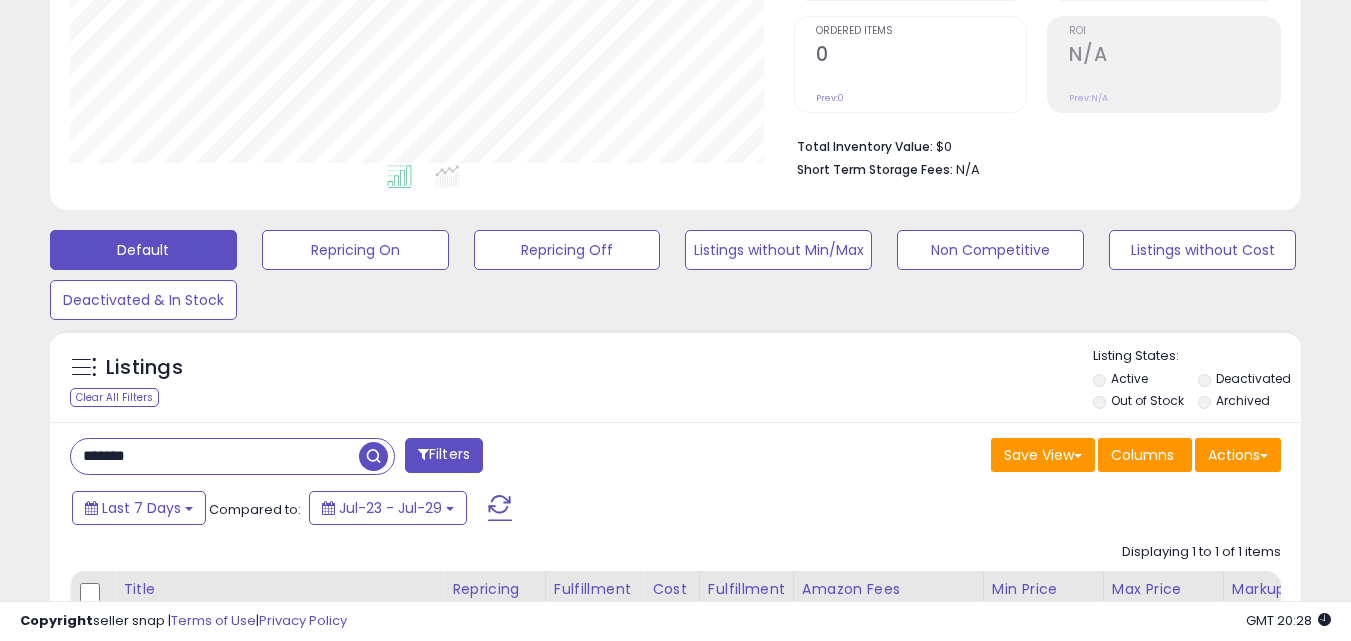 type on "*******" 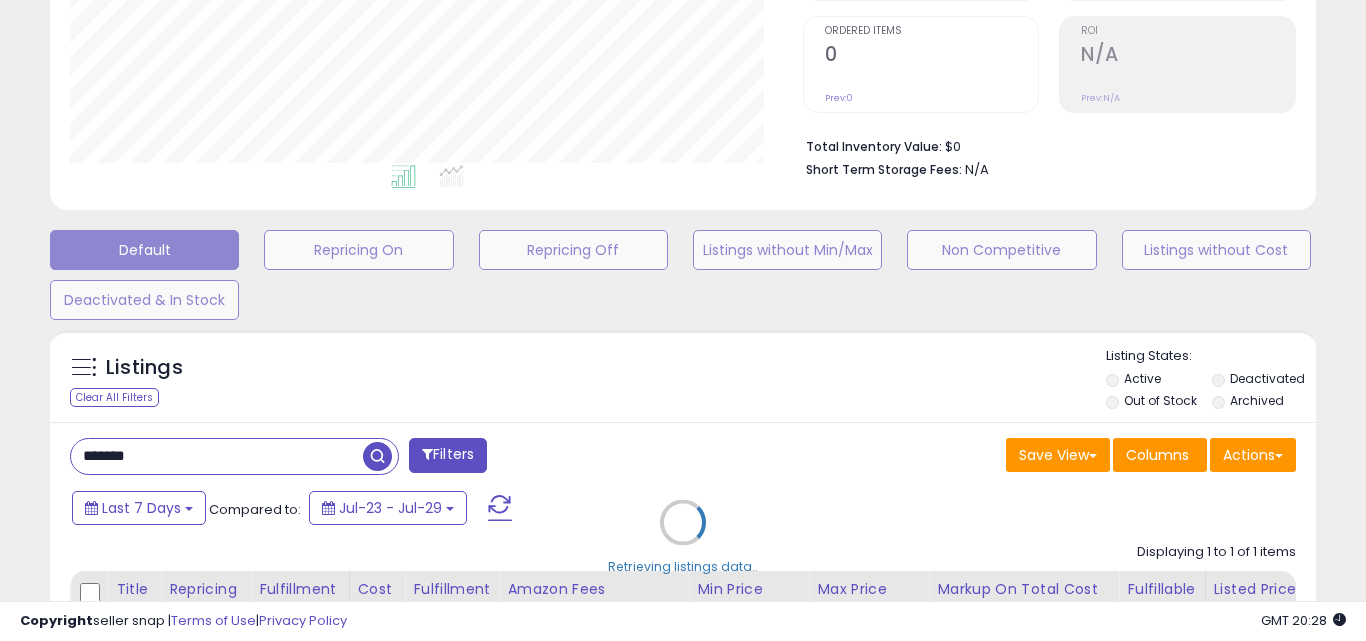 scroll, scrollTop: 999590, scrollLeft: 999267, axis: both 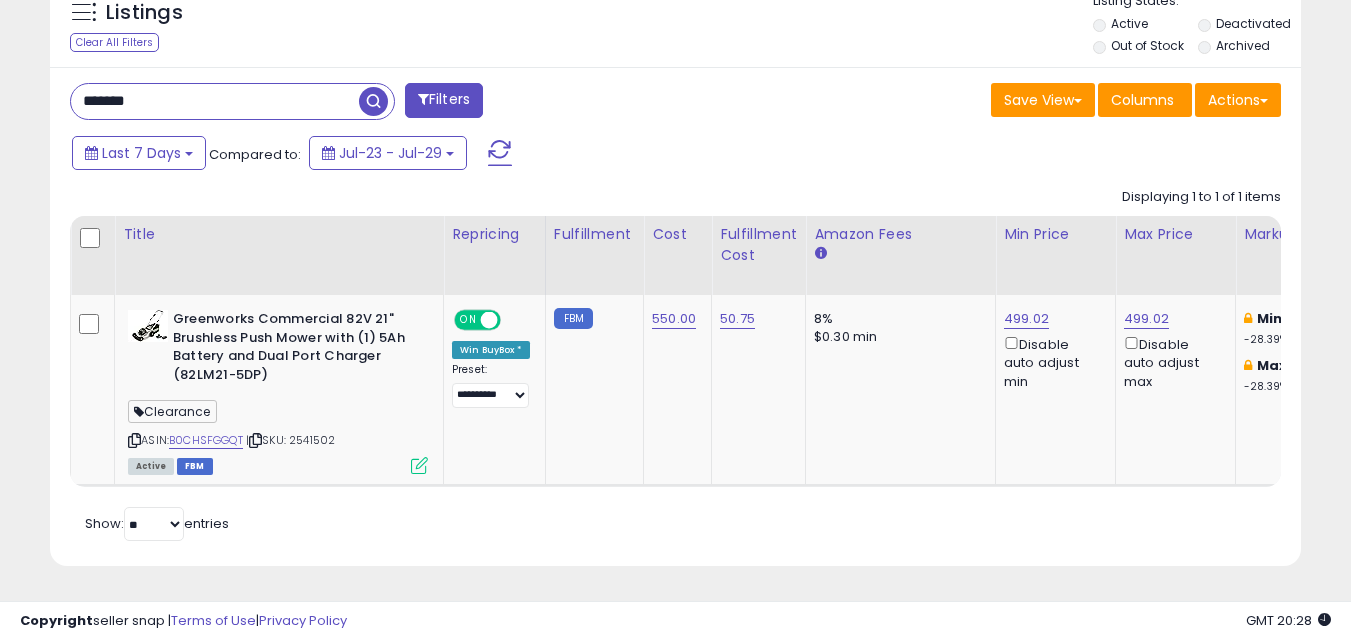 type 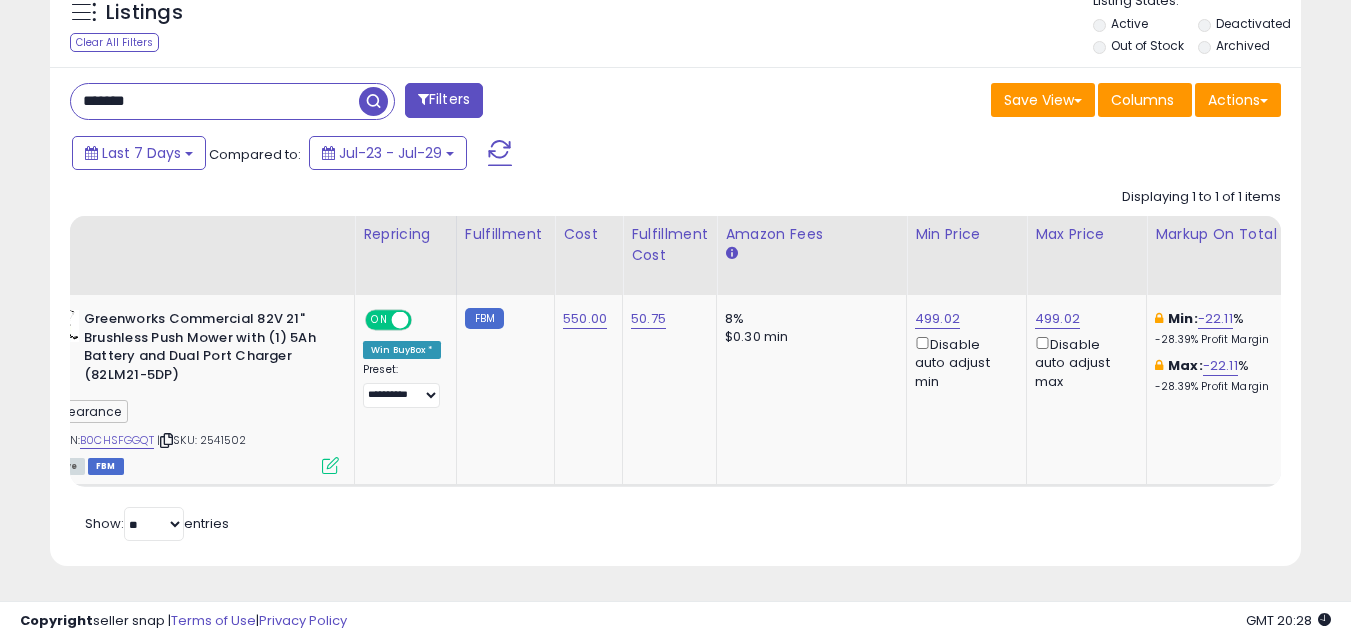 scroll, scrollTop: 0, scrollLeft: 176, axis: horizontal 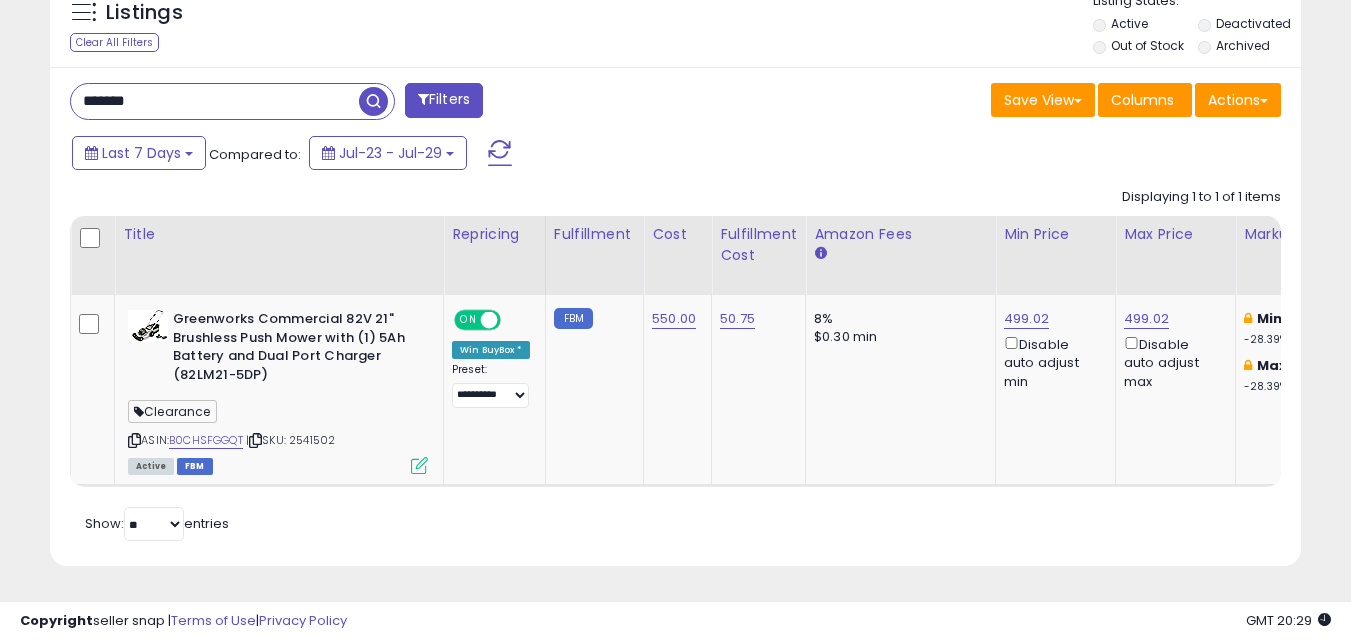 click on "*******" at bounding box center [215, 101] 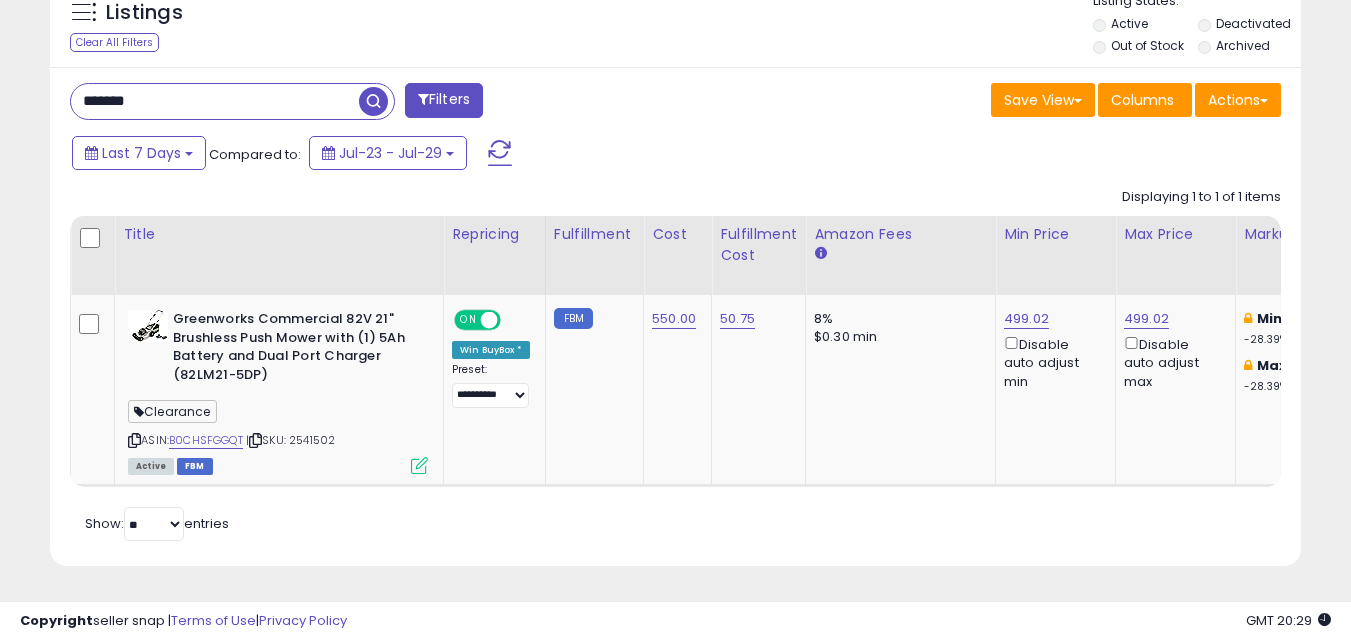 click on "*******" at bounding box center (215, 101) 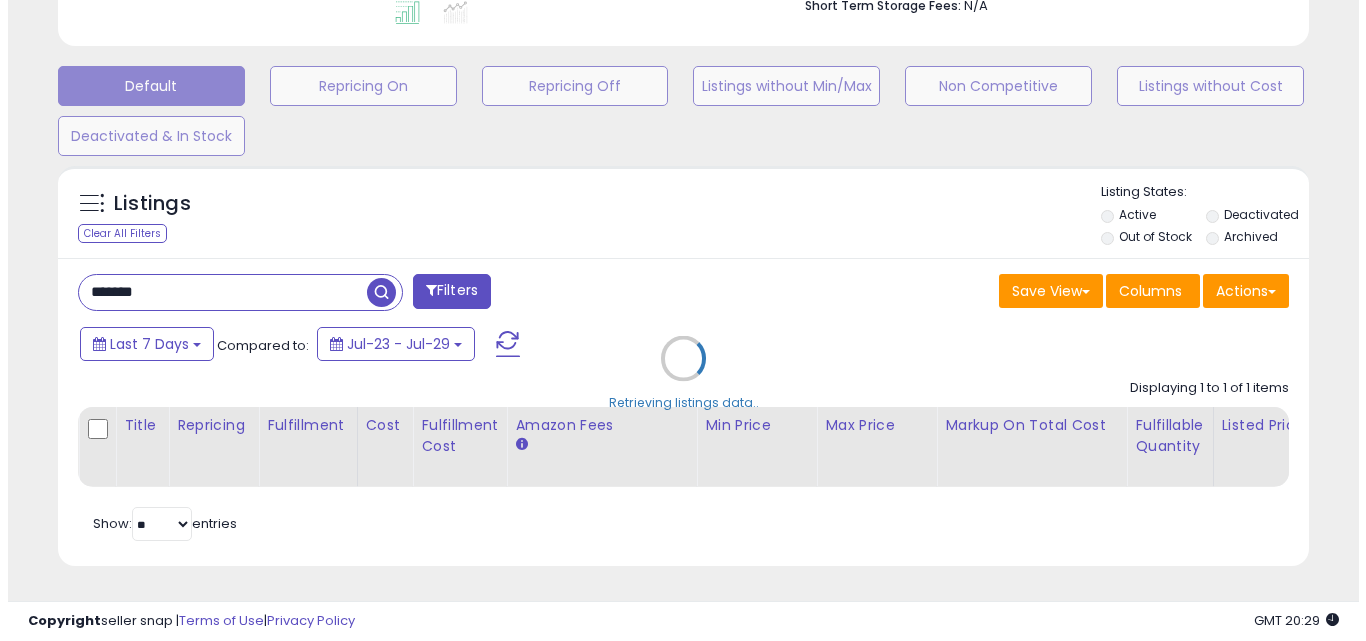 scroll, scrollTop: 579, scrollLeft: 0, axis: vertical 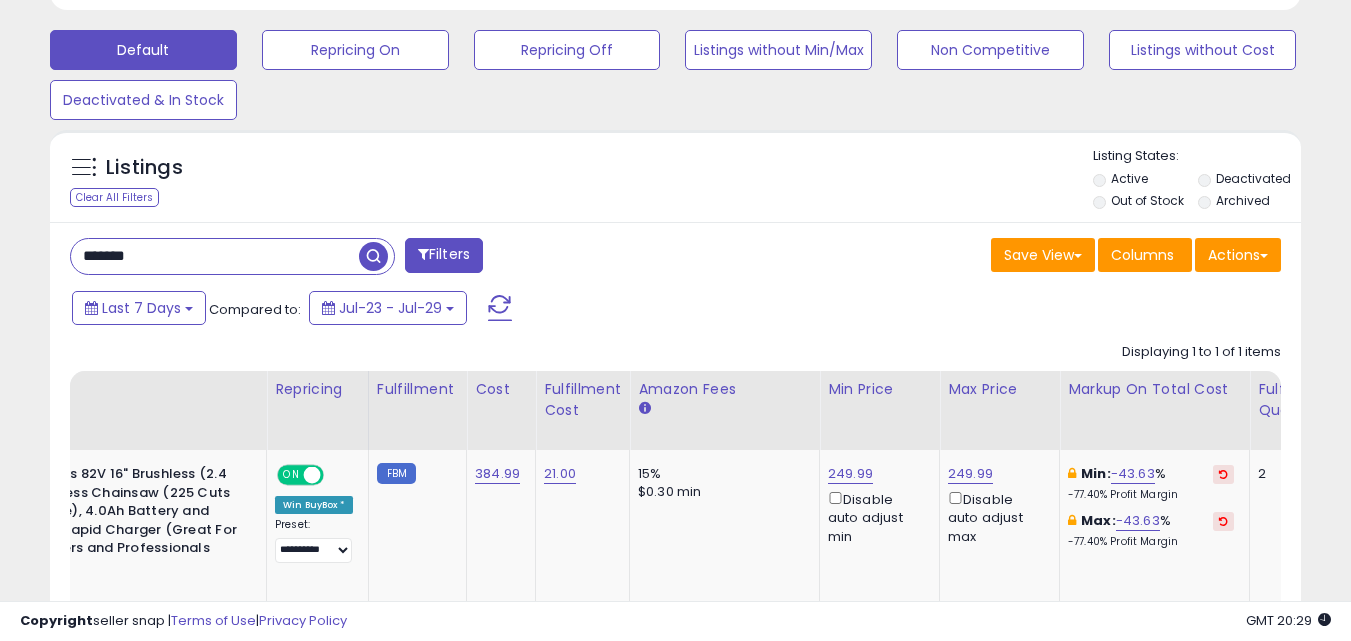 click on "*******" at bounding box center [215, 256] 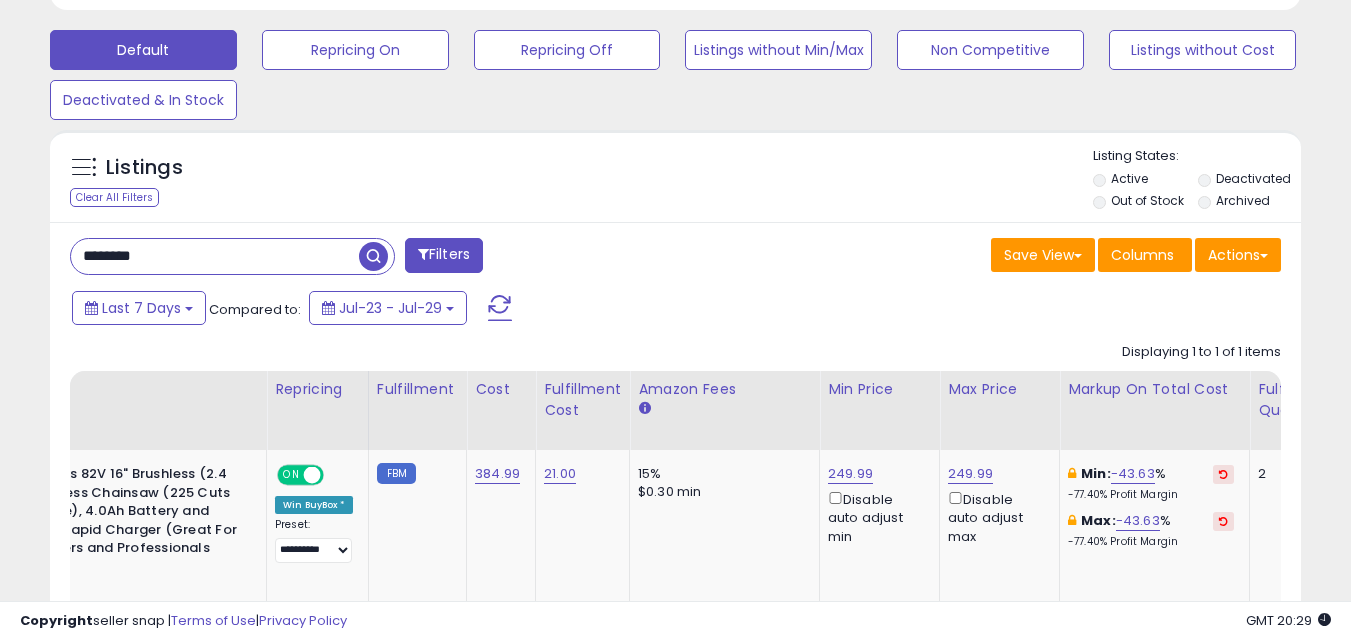 click at bounding box center [373, 256] 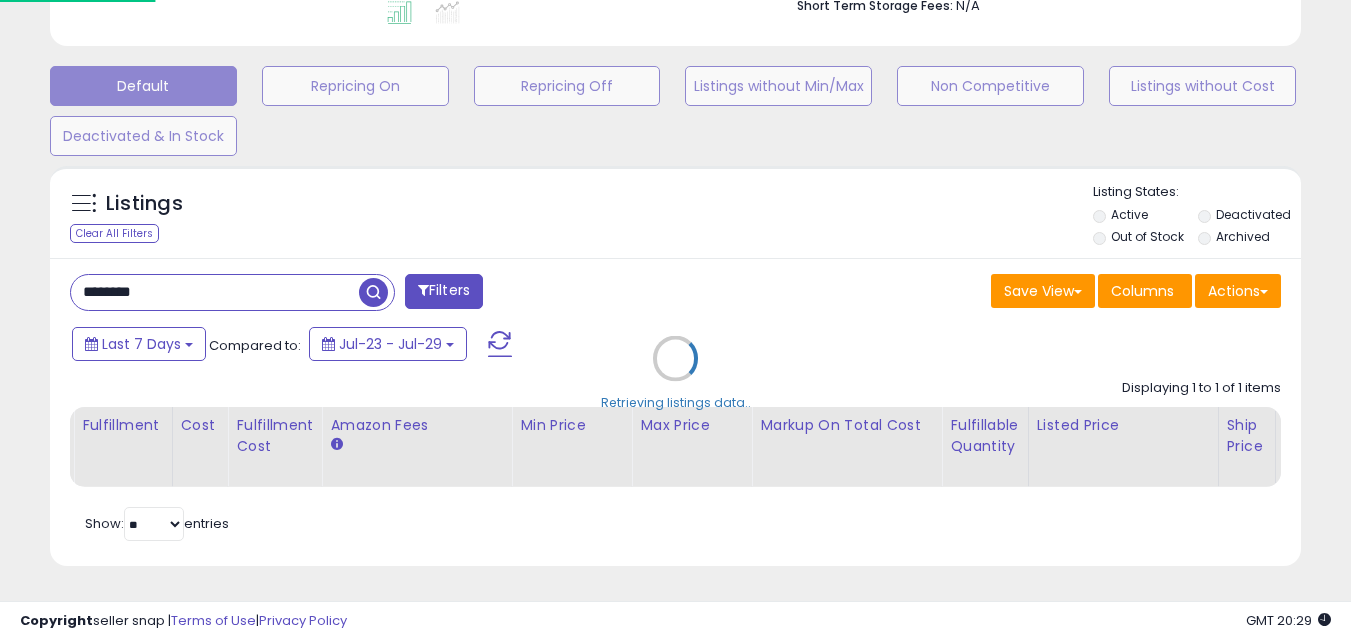 scroll, scrollTop: 999590, scrollLeft: 999267, axis: both 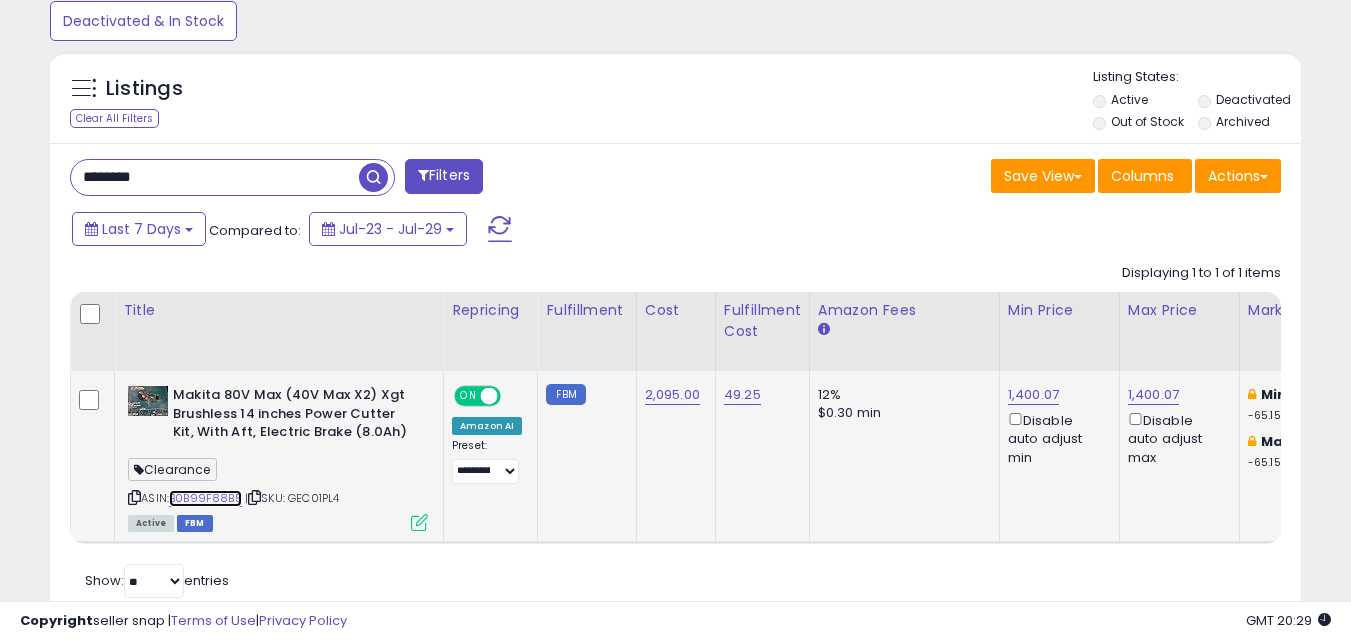 click on "B0B99F88B5" at bounding box center [205, 498] 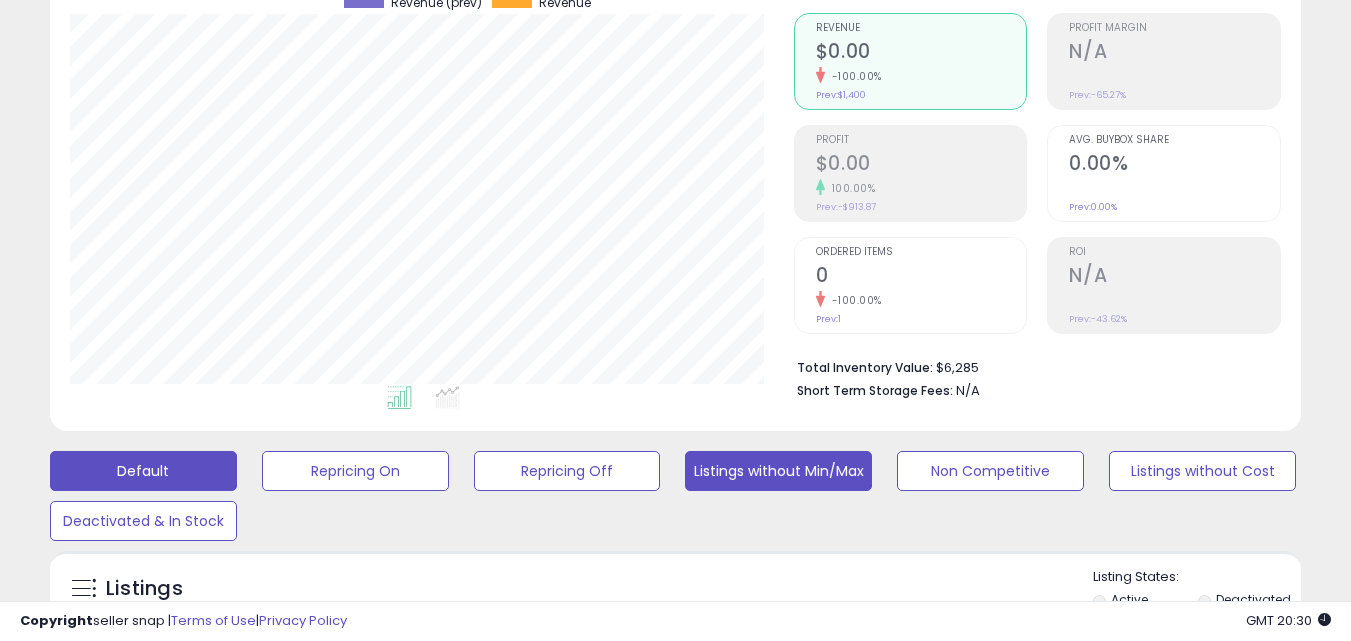 scroll, scrollTop: 0, scrollLeft: 0, axis: both 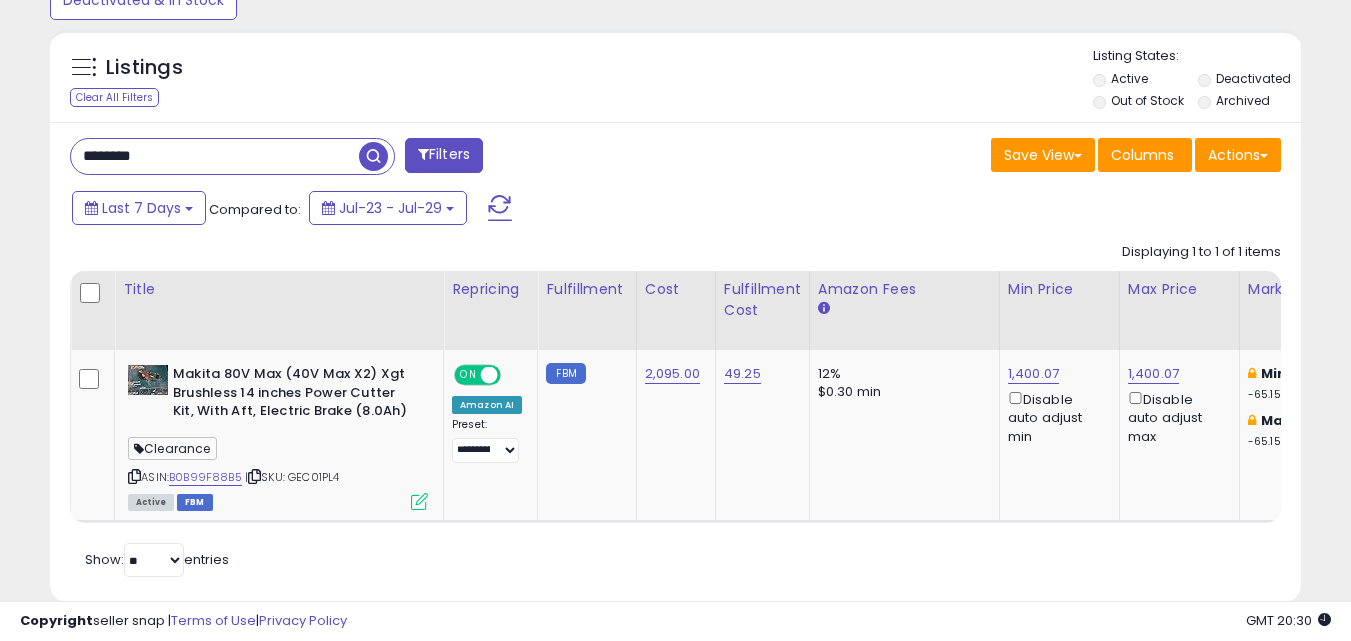 click on "********" at bounding box center (215, 156) 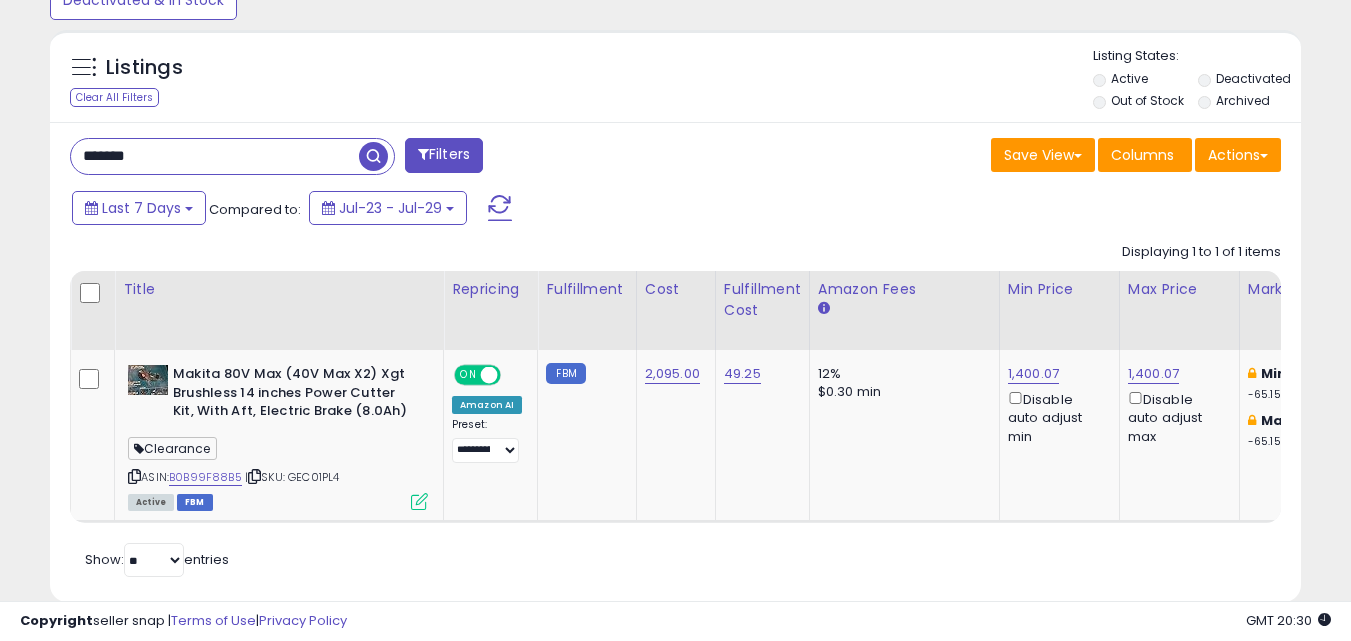 click at bounding box center (373, 156) 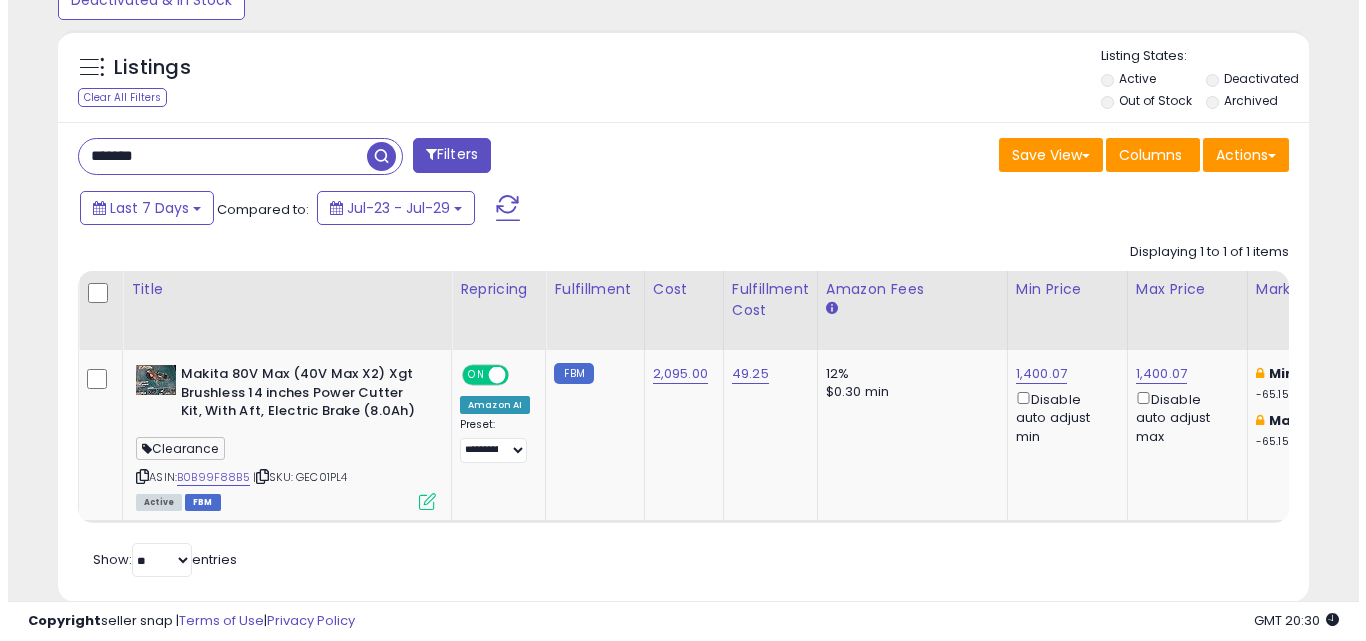 scroll, scrollTop: 579, scrollLeft: 0, axis: vertical 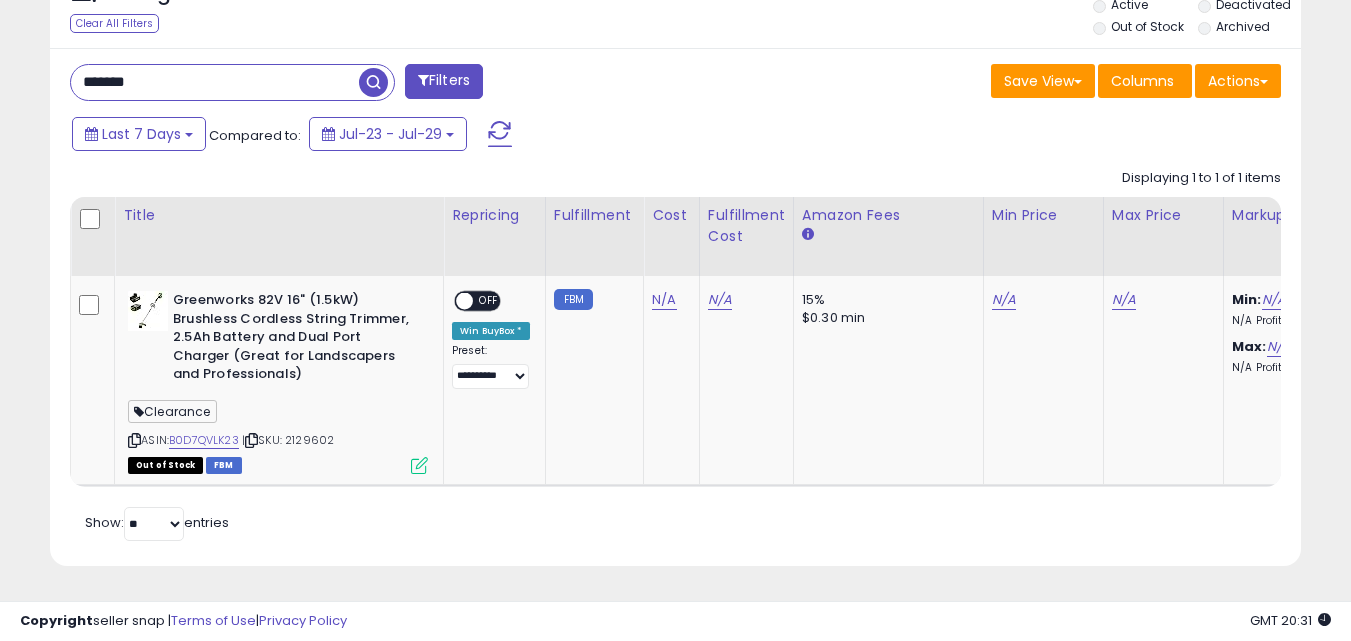 click on "*******" at bounding box center [215, 82] 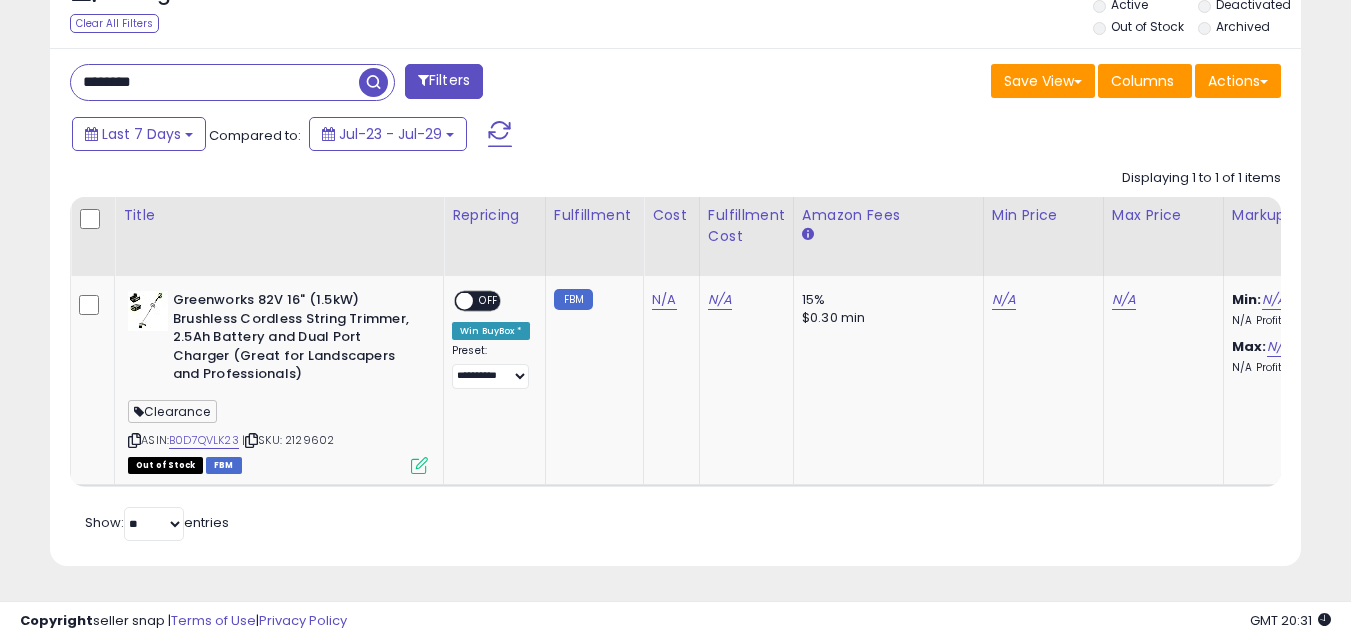 type on "********" 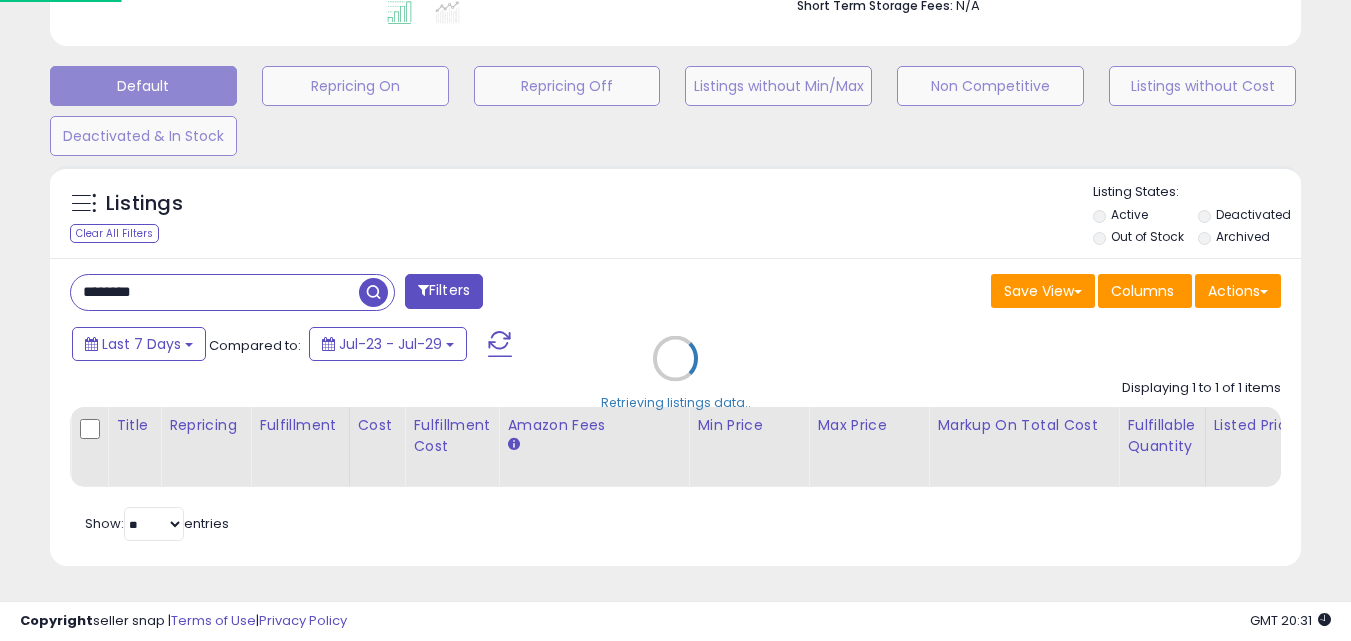 scroll, scrollTop: 999590, scrollLeft: 999267, axis: both 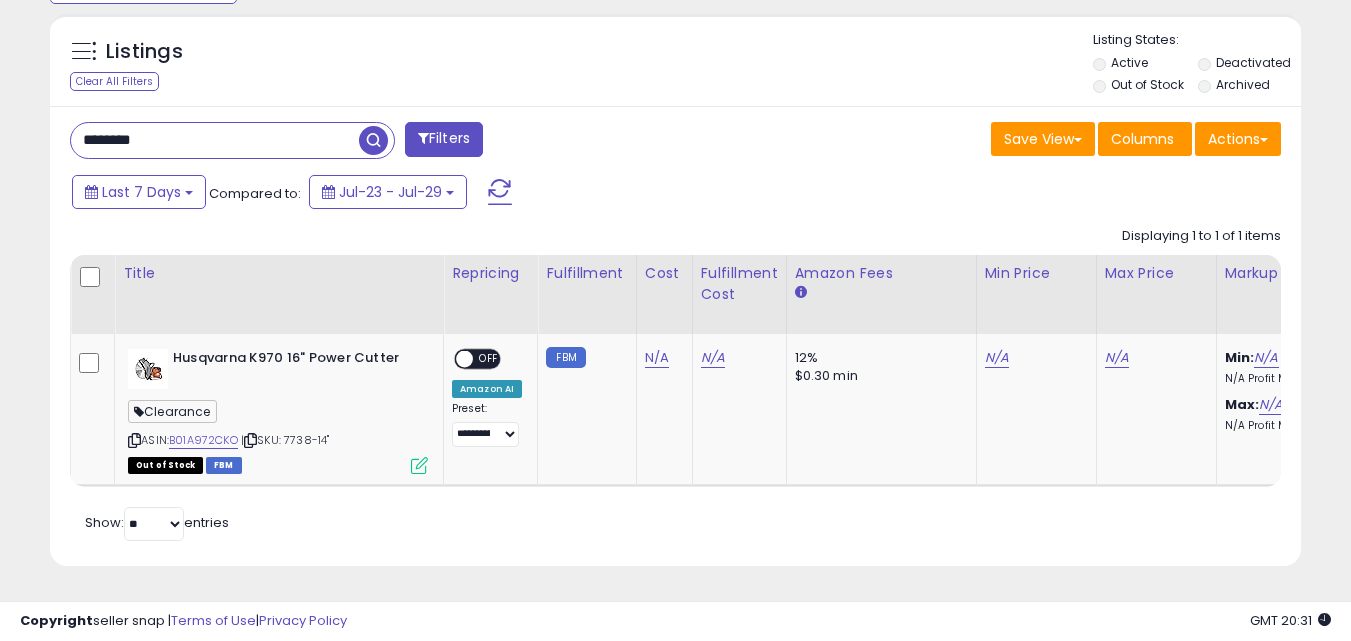 drag, startPoint x: 496, startPoint y: 487, endPoint x: 529, endPoint y: 484, distance: 33.13608 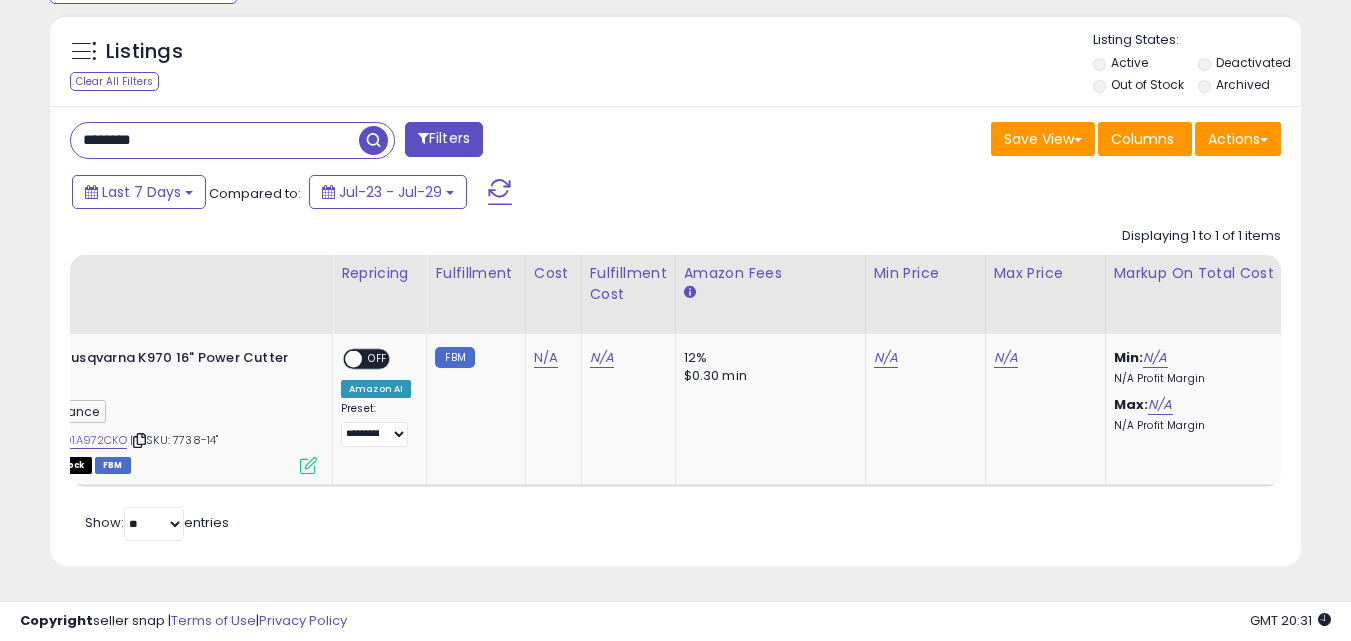 scroll, scrollTop: 0, scrollLeft: 372, axis: horizontal 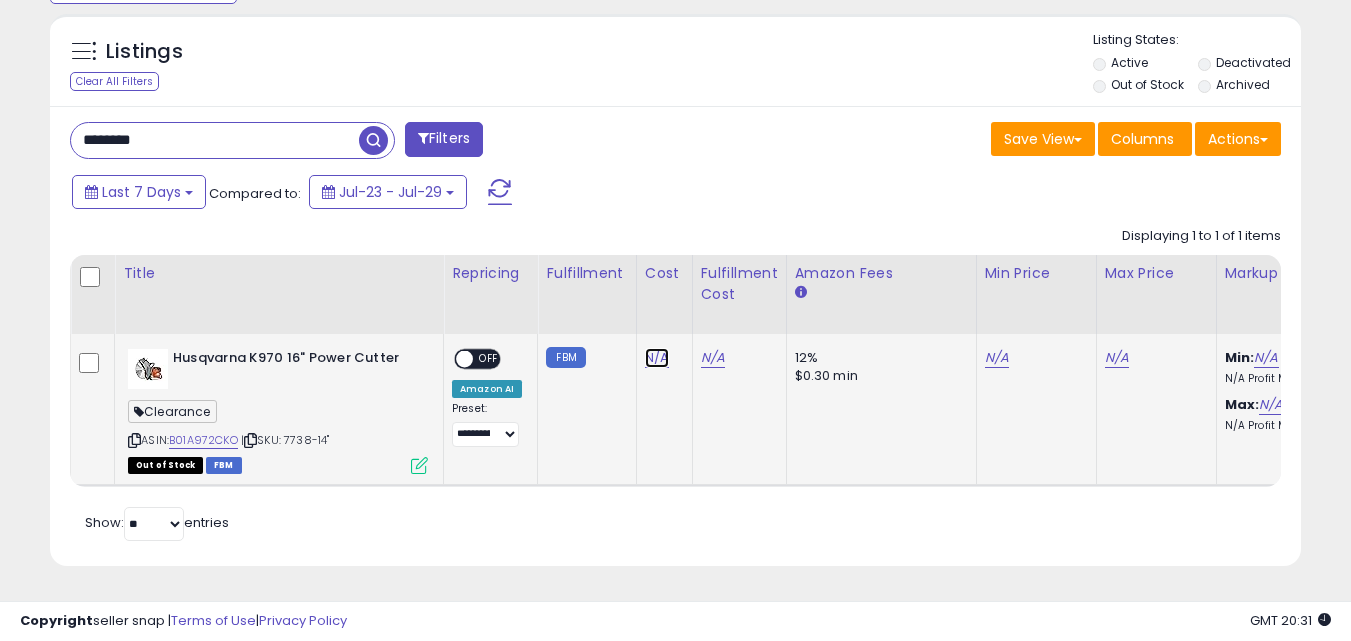 click on "N/A" at bounding box center [657, 358] 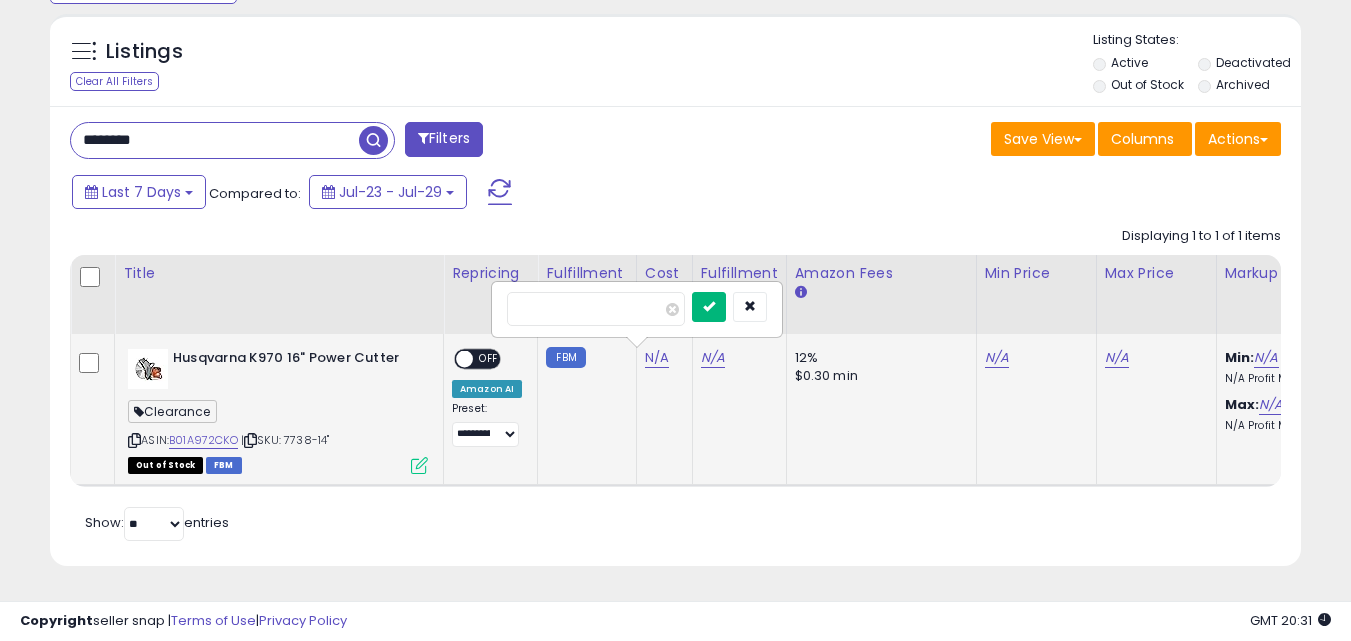 type on "*******" 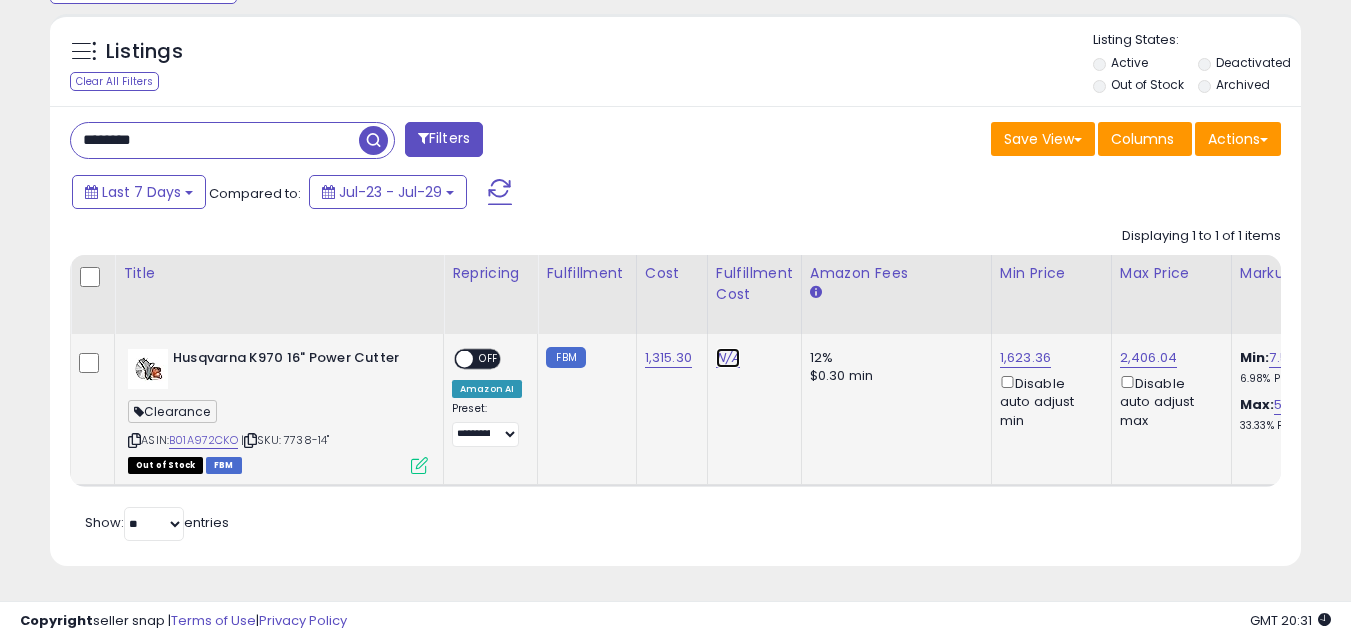 click on "N/A" at bounding box center [728, 358] 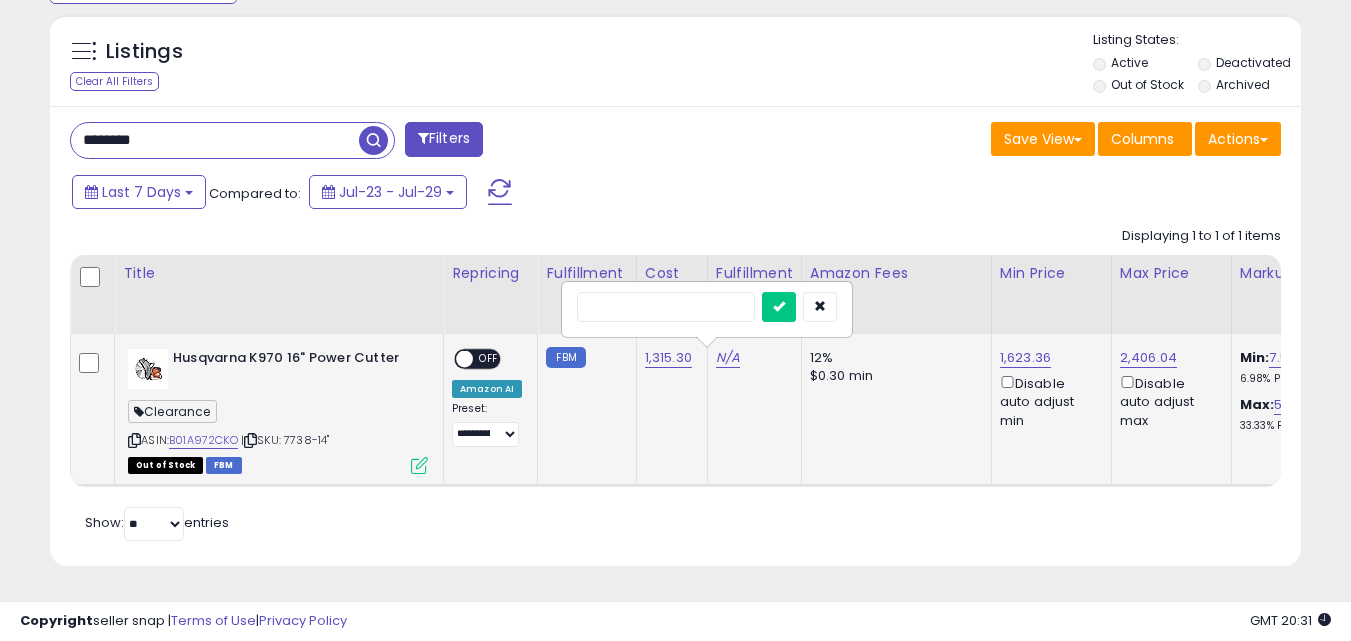 click at bounding box center (666, 307) 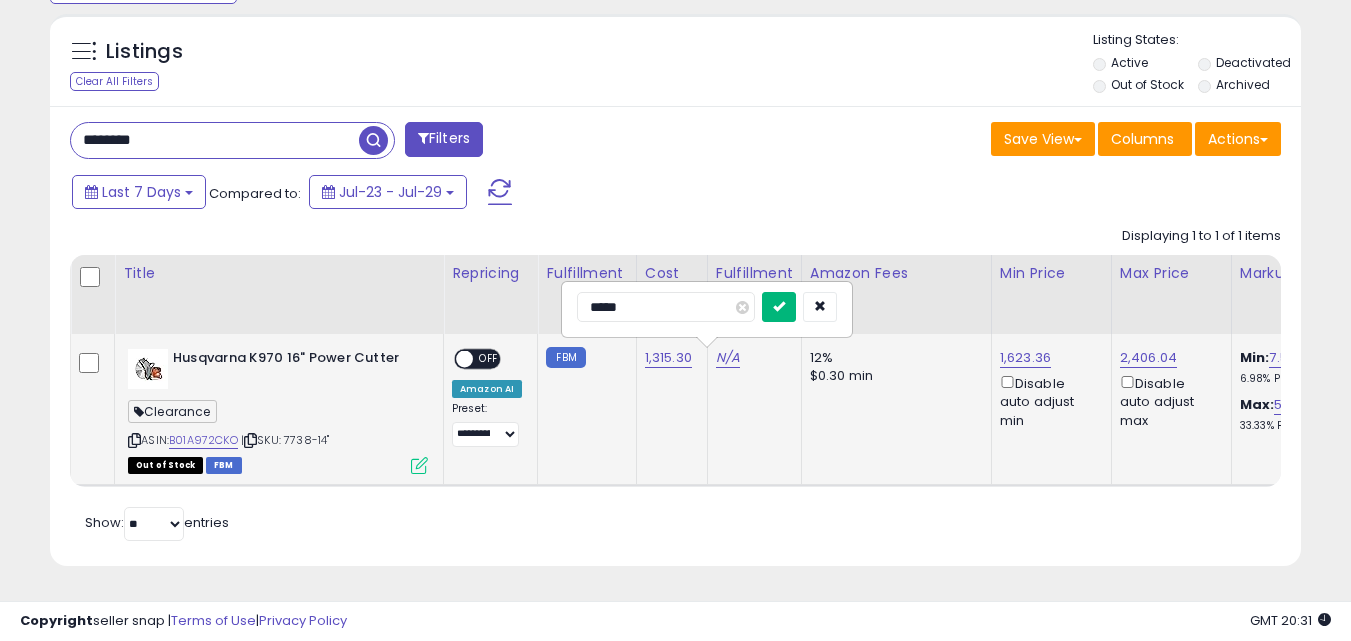 type on "*****" 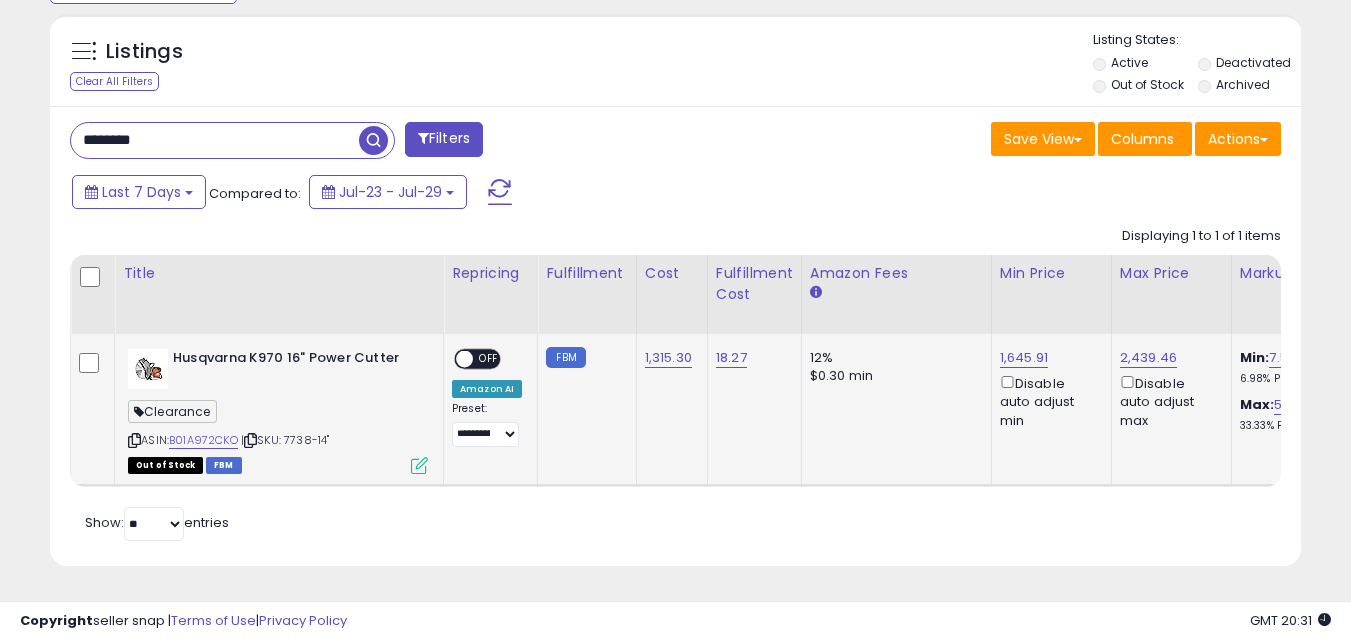 scroll, scrollTop: 0, scrollLeft: 20, axis: horizontal 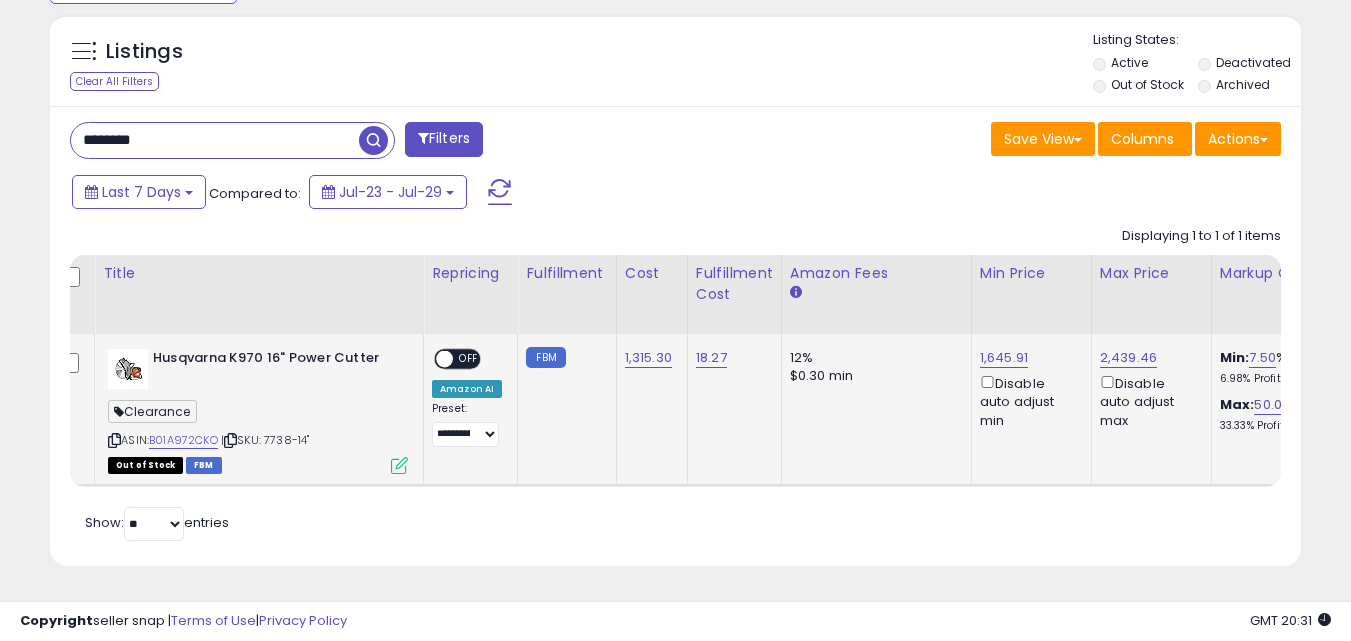 click on "OFF" at bounding box center [469, 359] 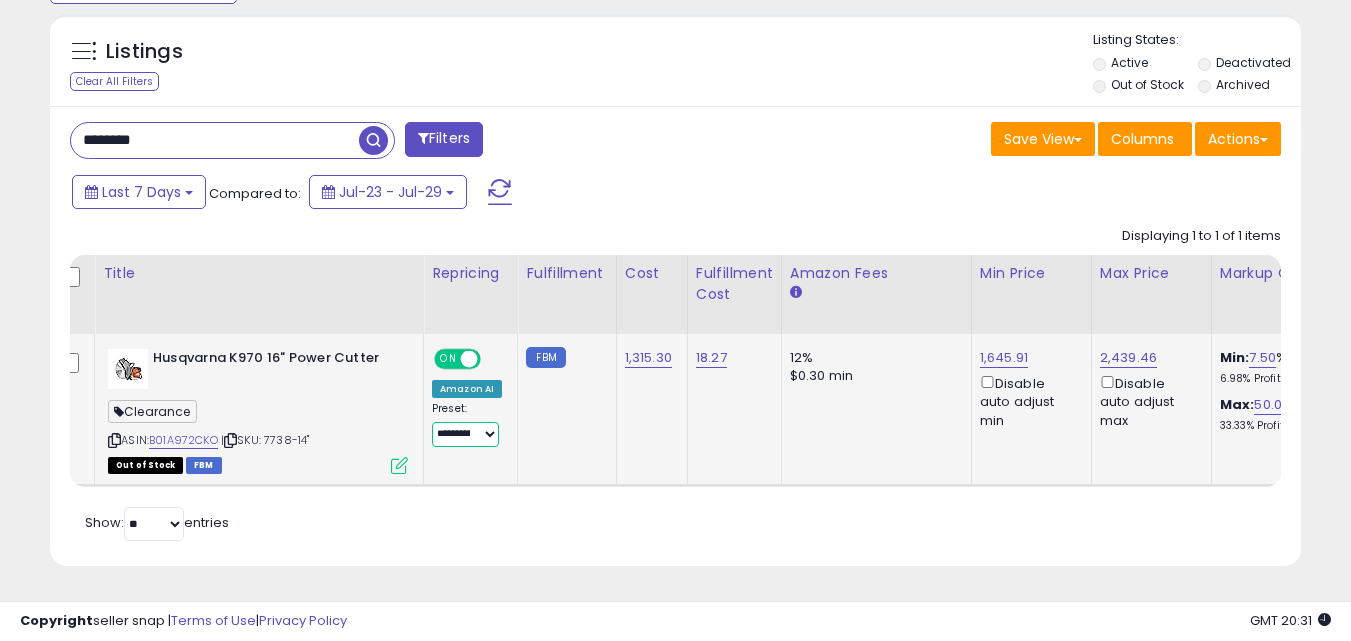 click on "**********" at bounding box center [465, 434] 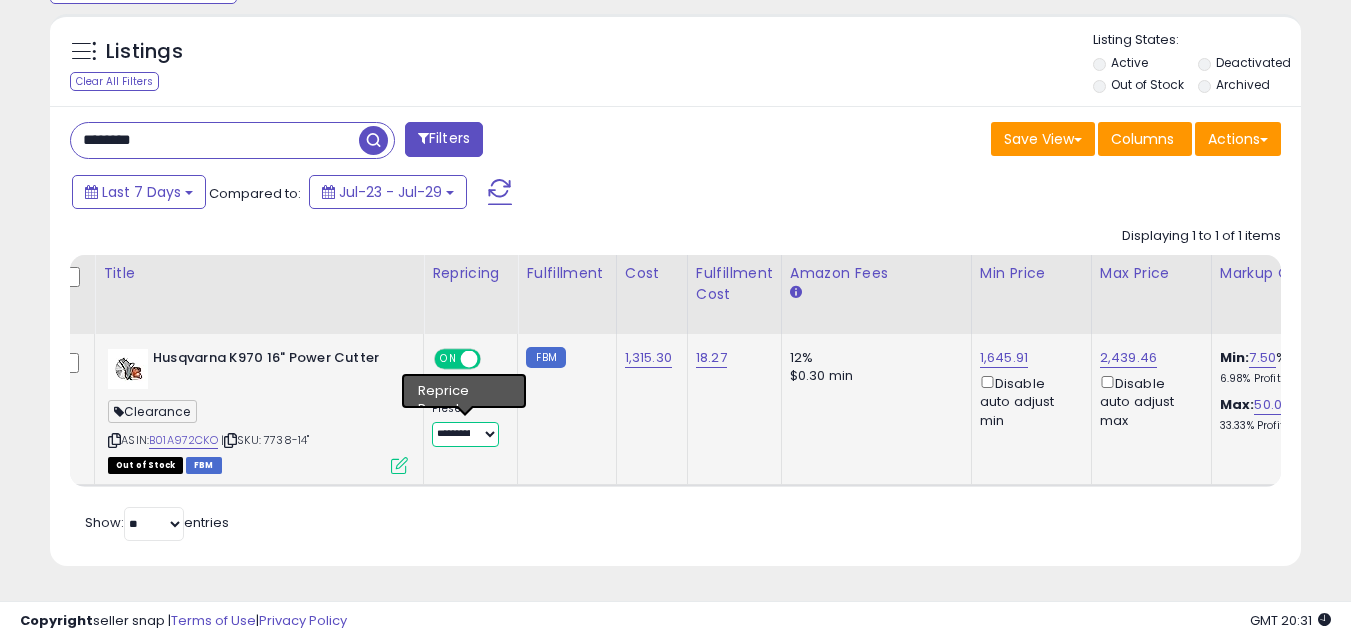 select on "**********" 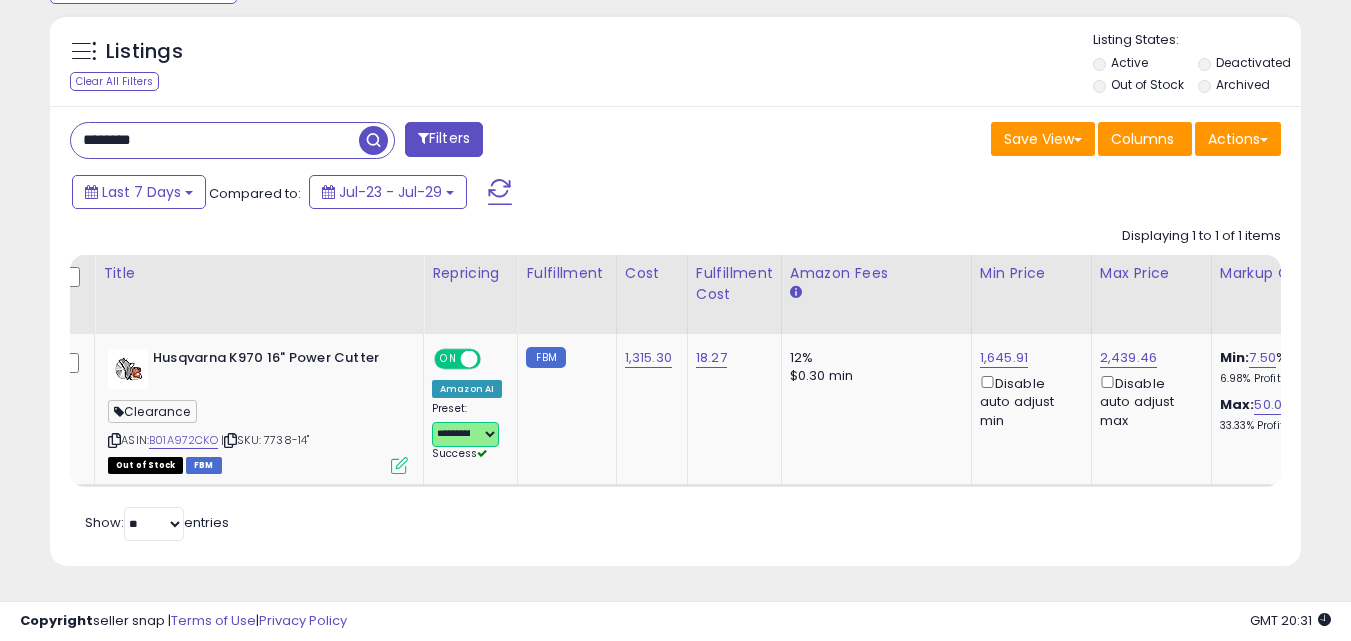 scroll, scrollTop: 0, scrollLeft: 64, axis: horizontal 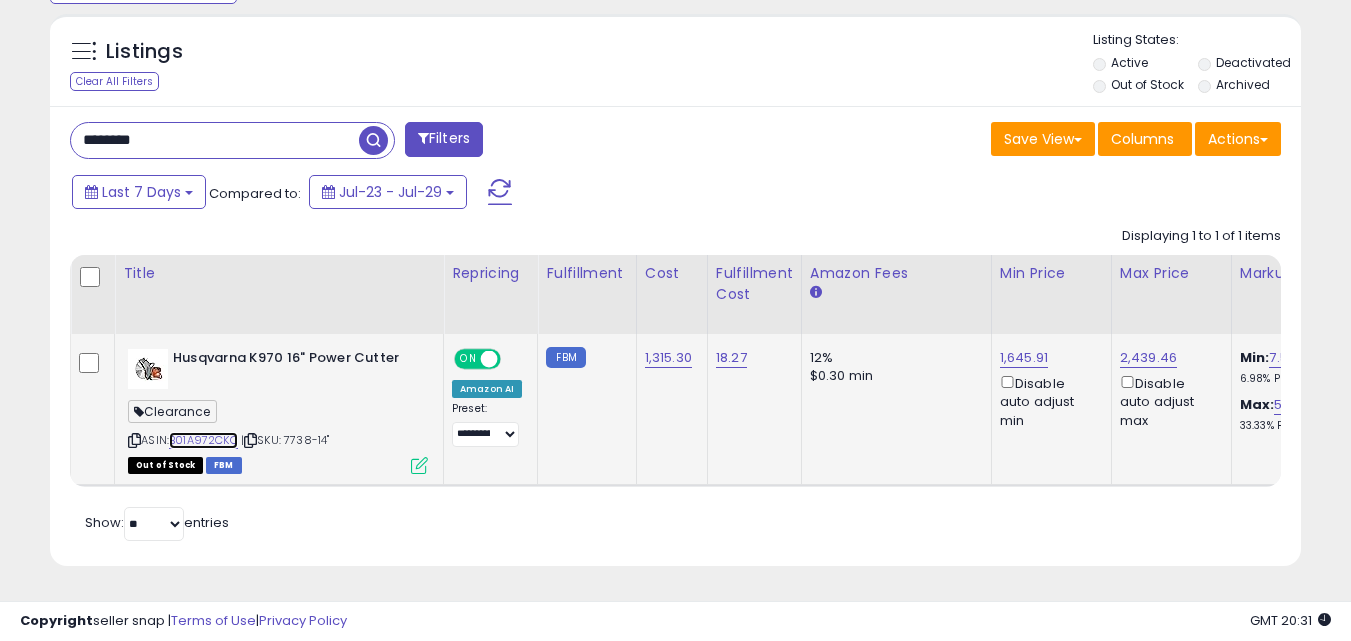 click on "B01A972CKO" at bounding box center (203, 440) 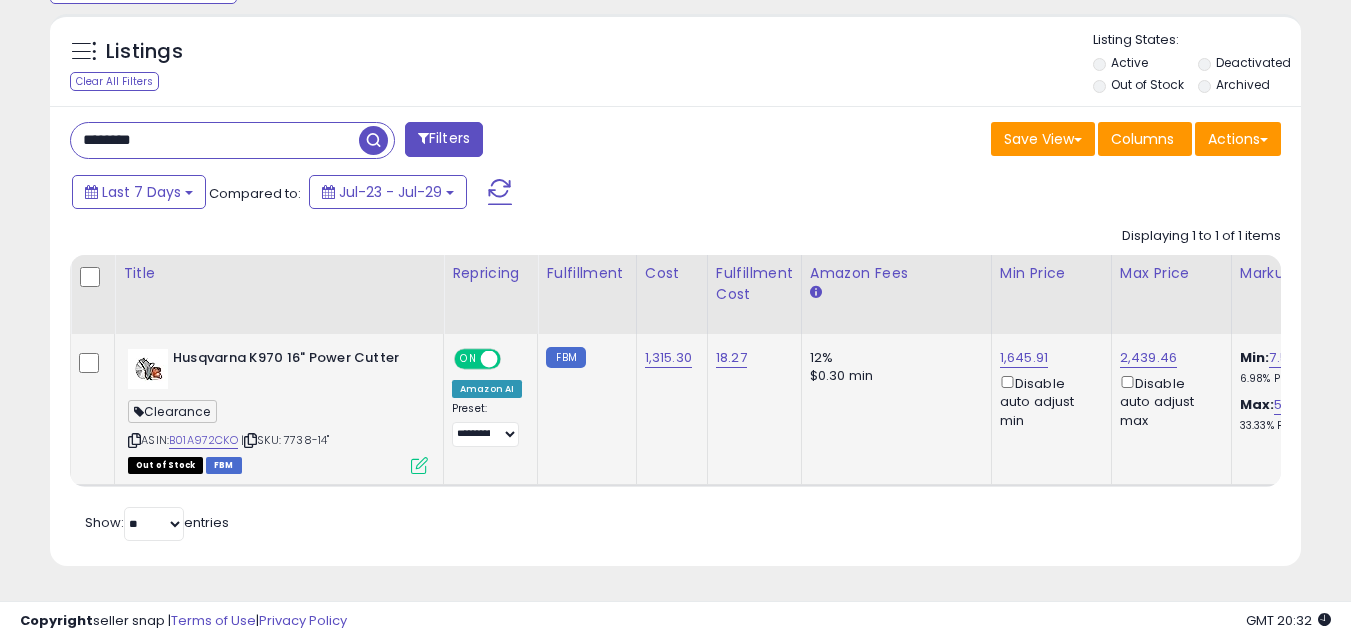 click on "FBM" 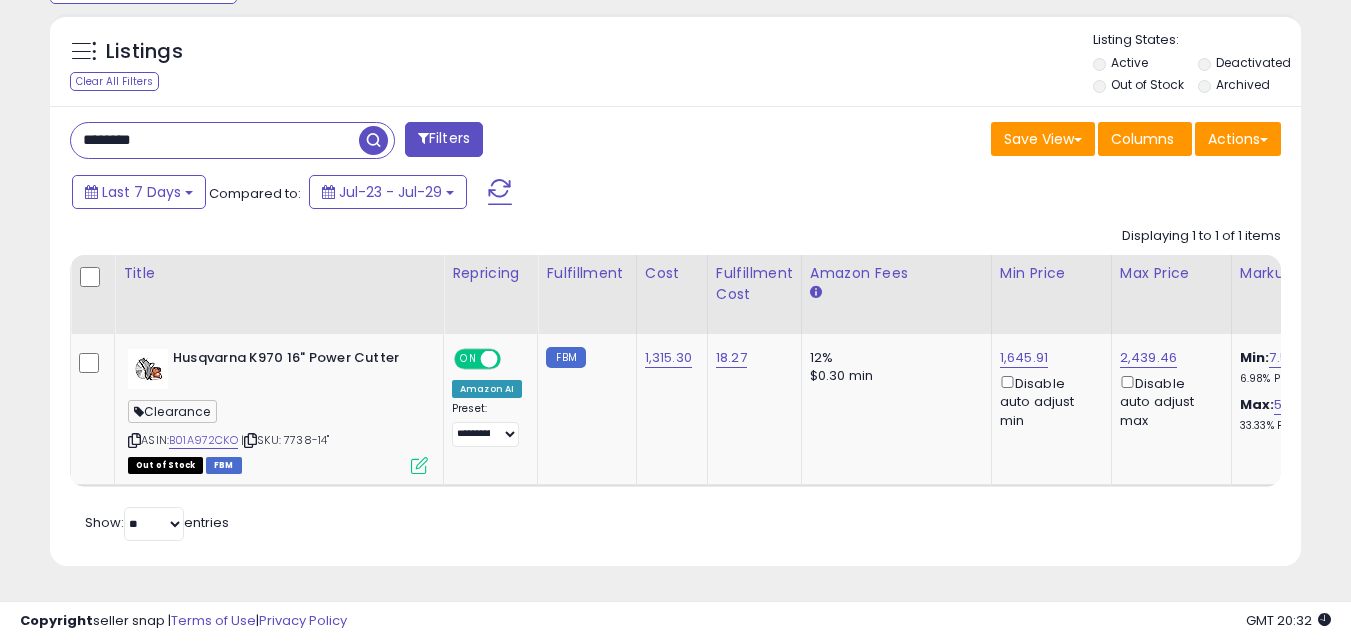 scroll, scrollTop: 0, scrollLeft: 168, axis: horizontal 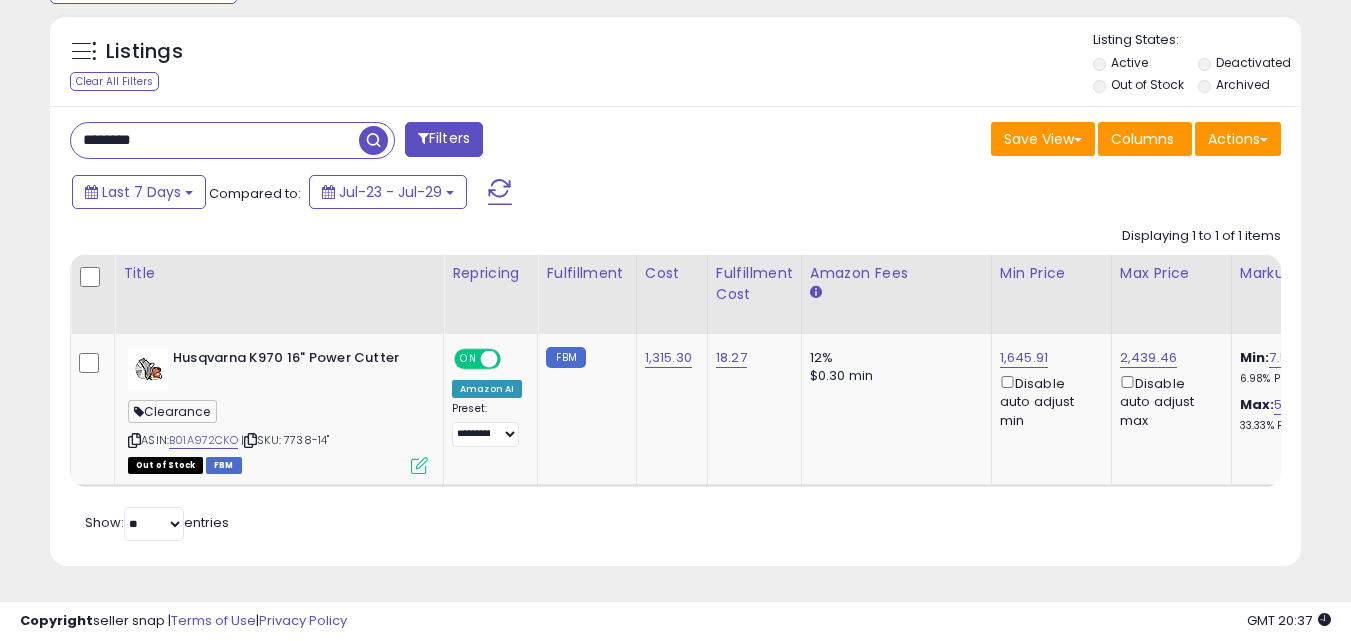 click on "********" at bounding box center [215, 140] 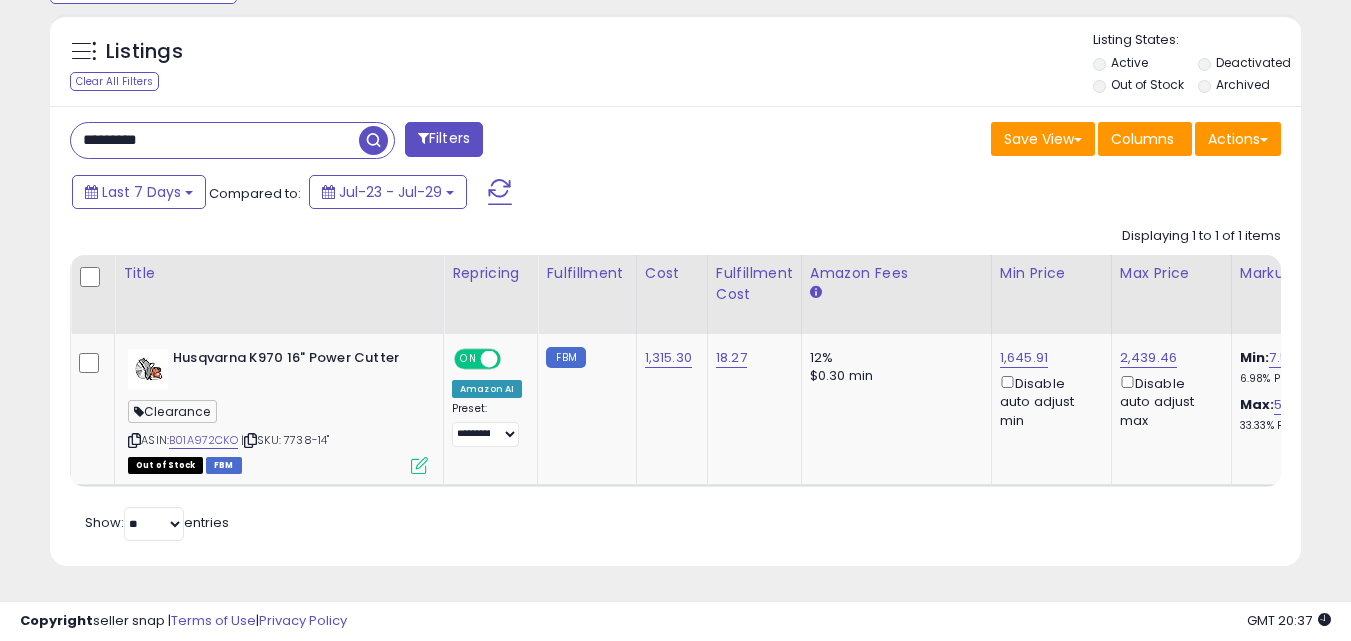 click at bounding box center [373, 140] 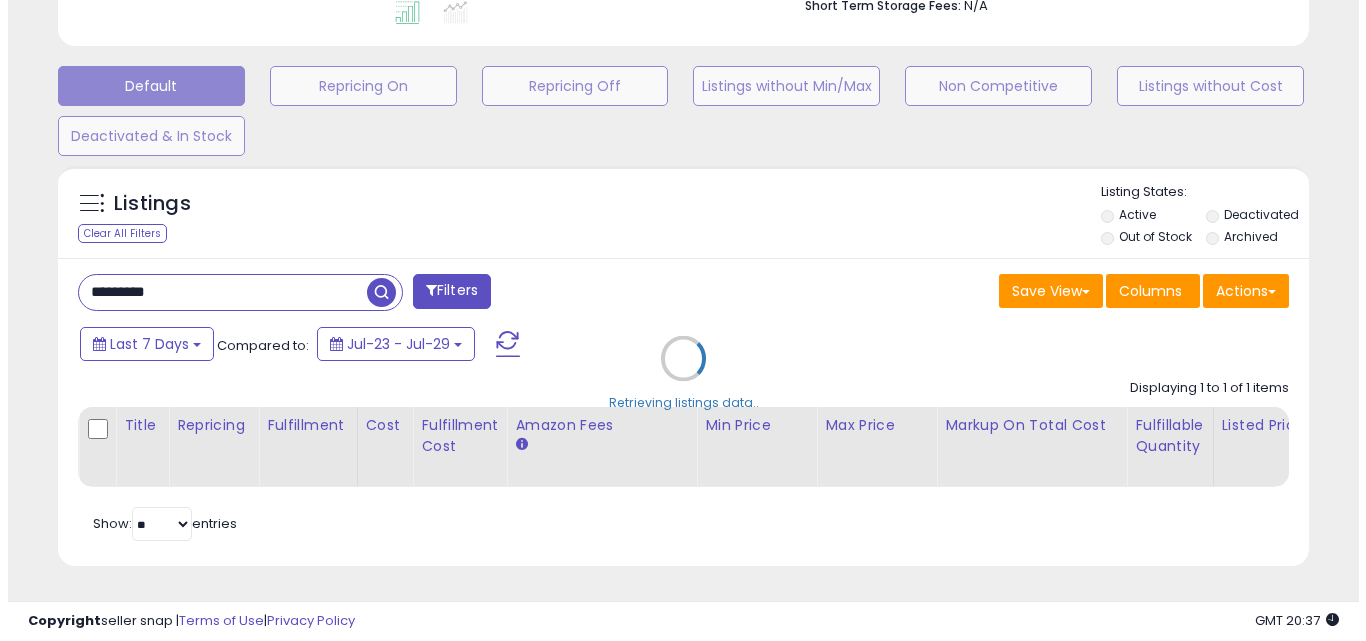 scroll, scrollTop: 579, scrollLeft: 0, axis: vertical 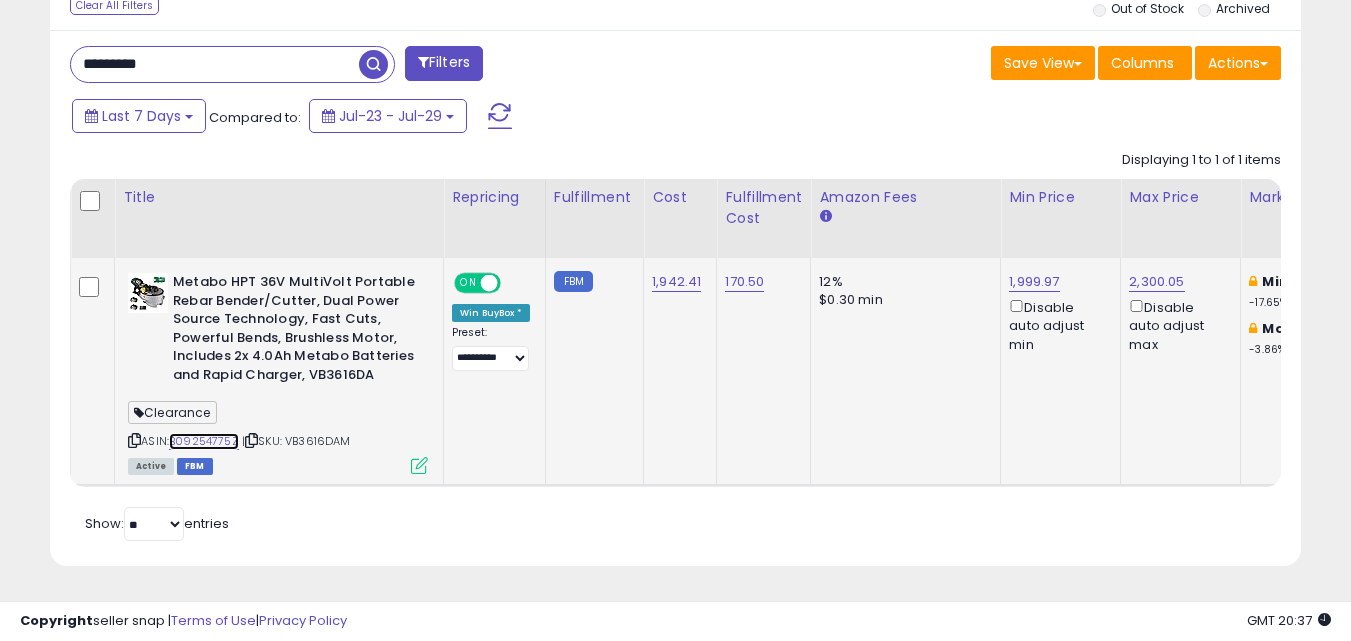 click on "B09254775Z" at bounding box center [204, 441] 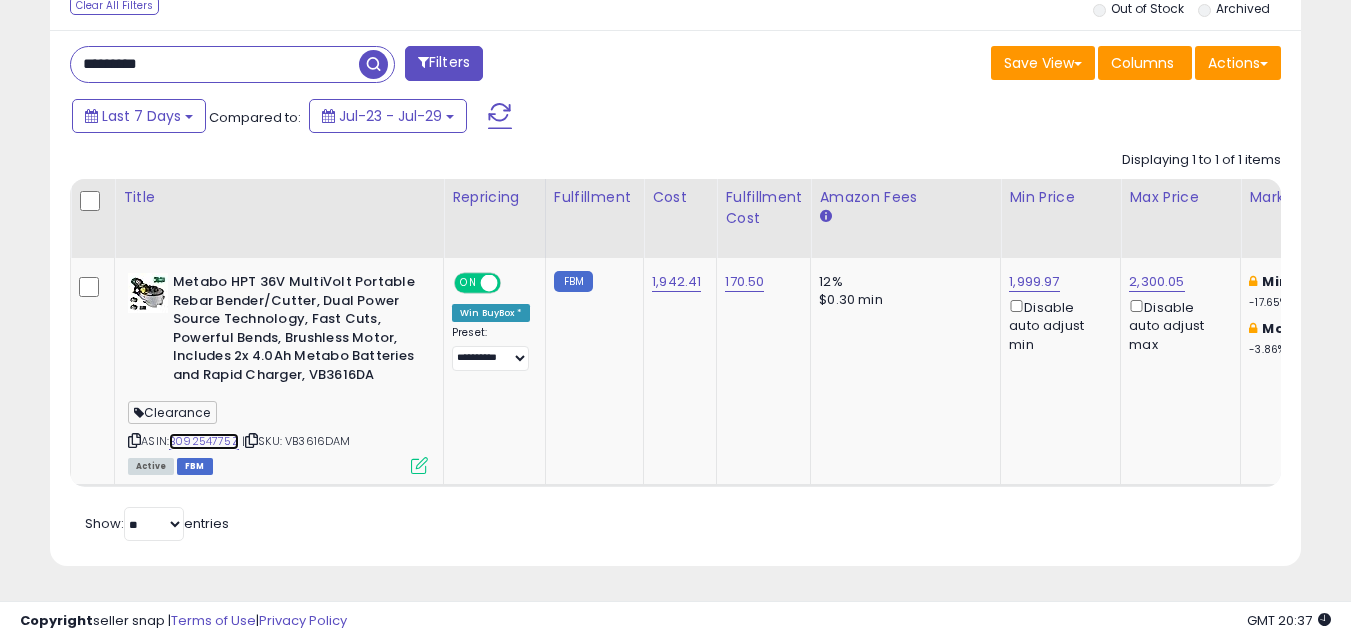 scroll, scrollTop: 0, scrollLeft: 18, axis: horizontal 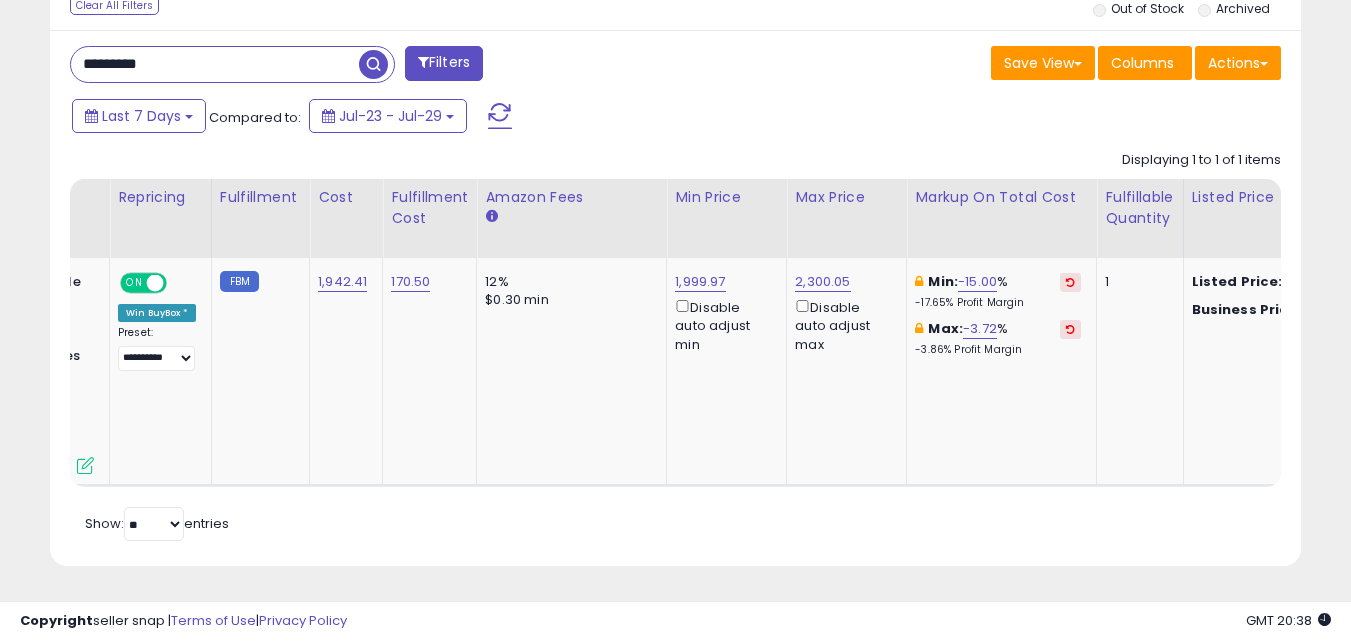 click on "*********" at bounding box center (215, 64) 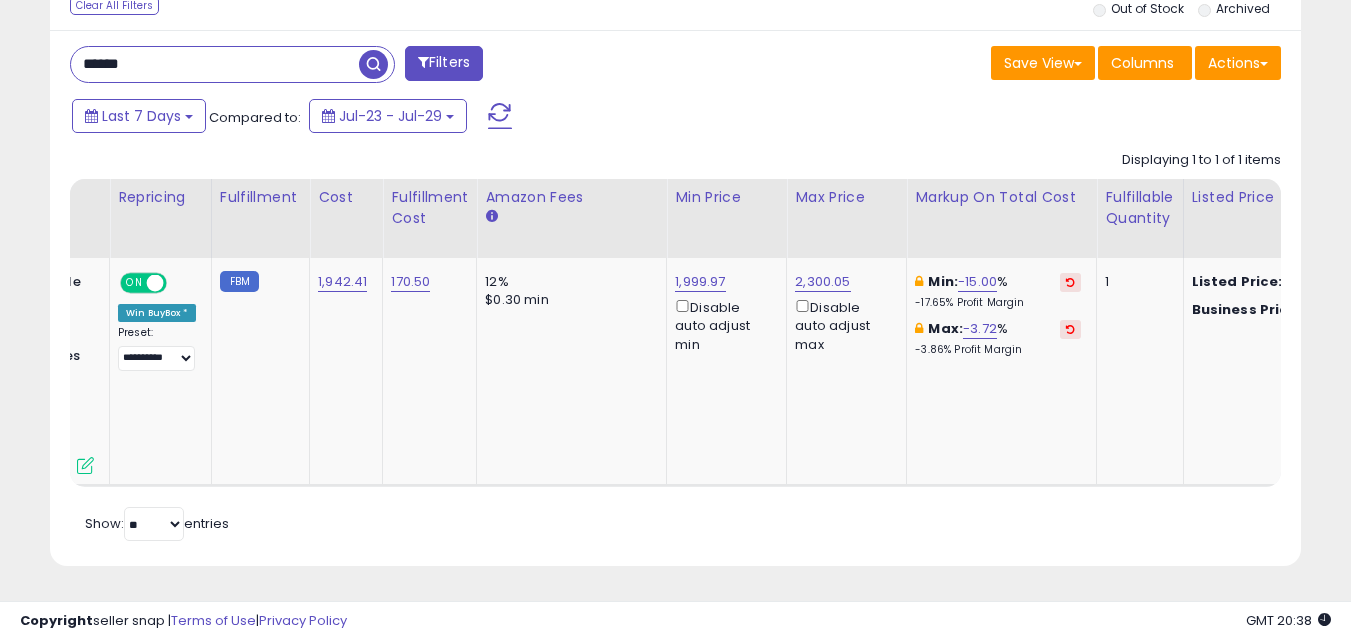 scroll, scrollTop: 0, scrollLeft: 0, axis: both 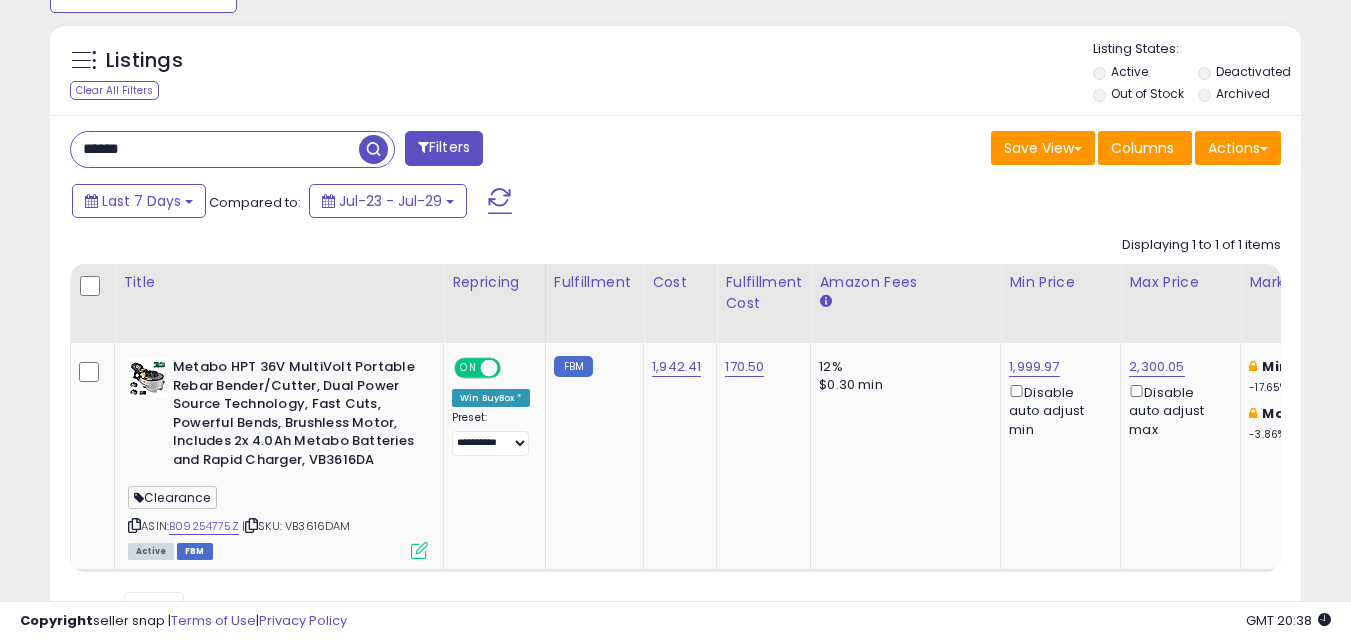 type on "******" 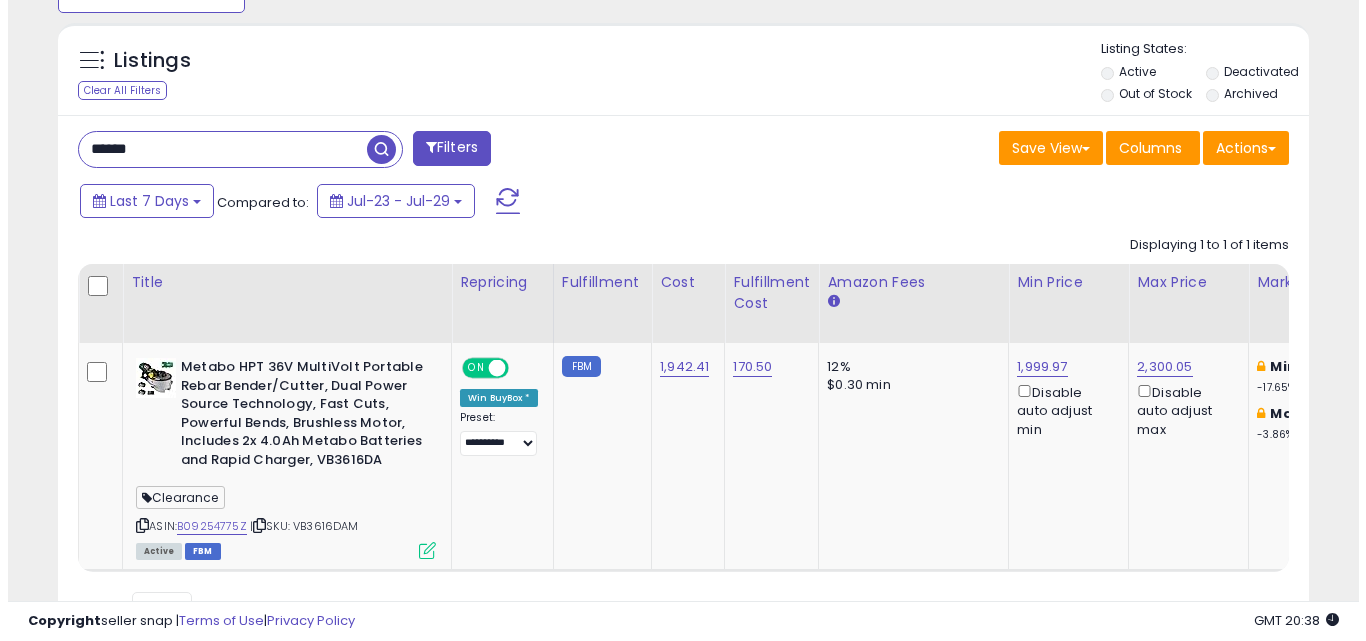 scroll, scrollTop: 579, scrollLeft: 0, axis: vertical 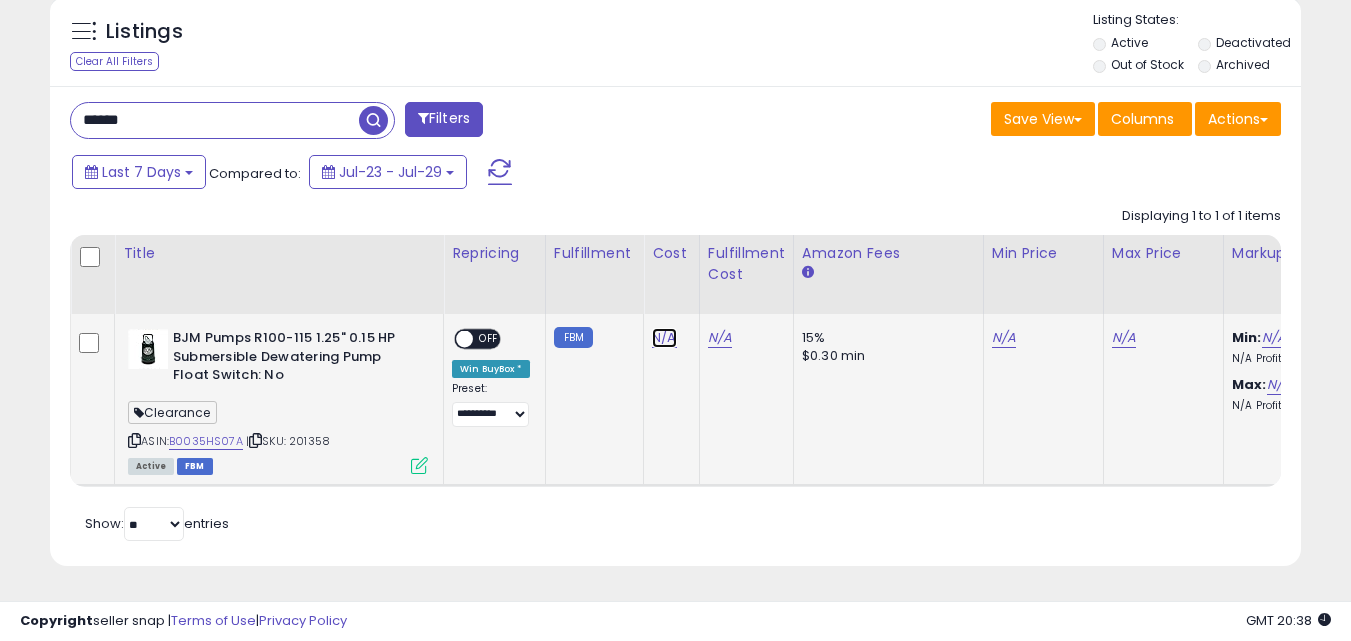 click on "N/A" at bounding box center [664, 338] 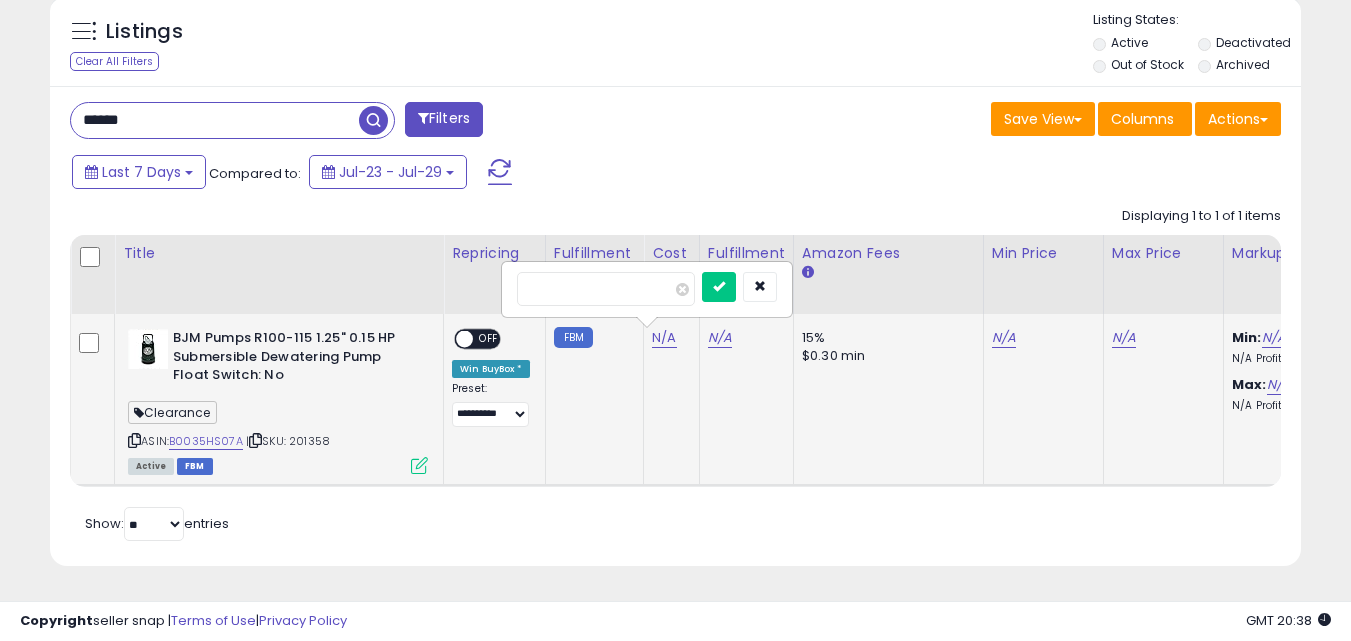 click at bounding box center [606, 289] 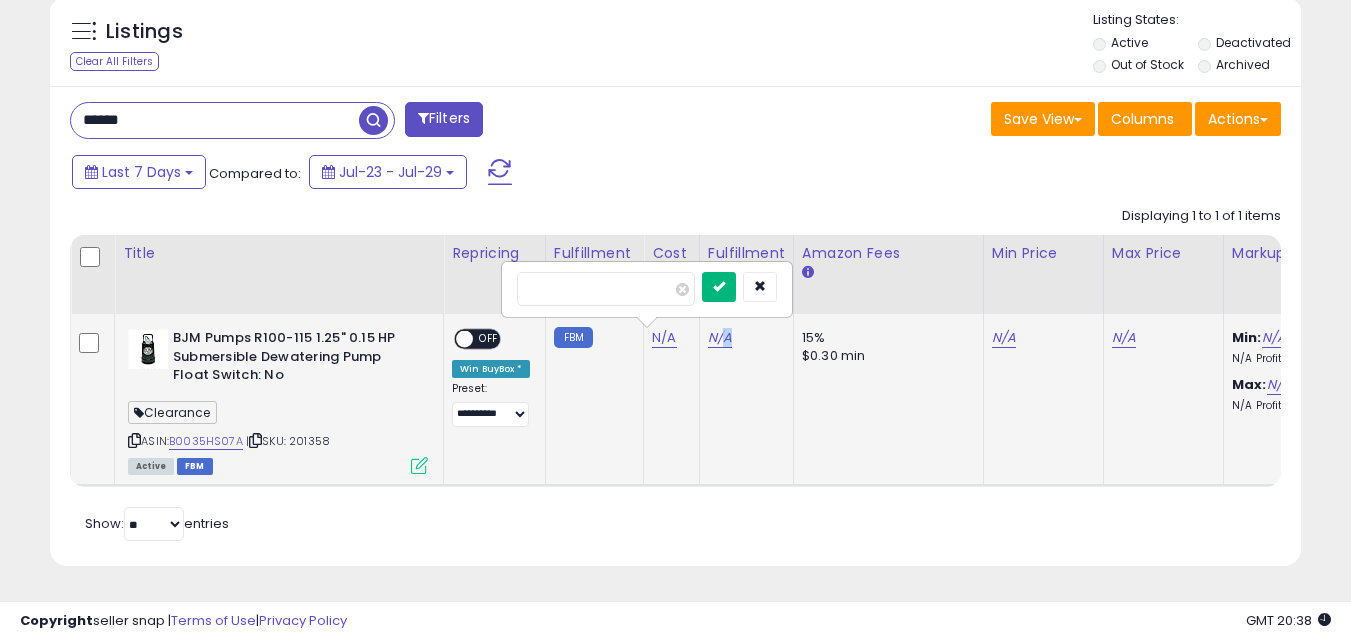 click at bounding box center (719, 286) 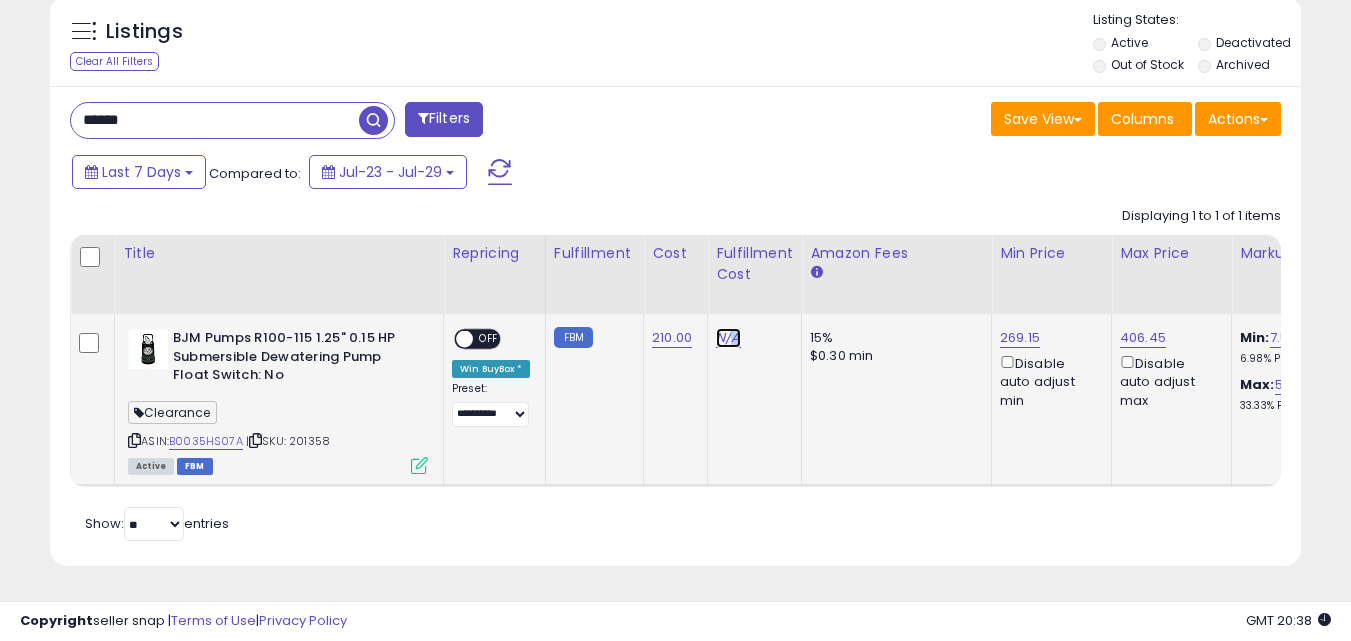 click on "N/A" at bounding box center (728, 338) 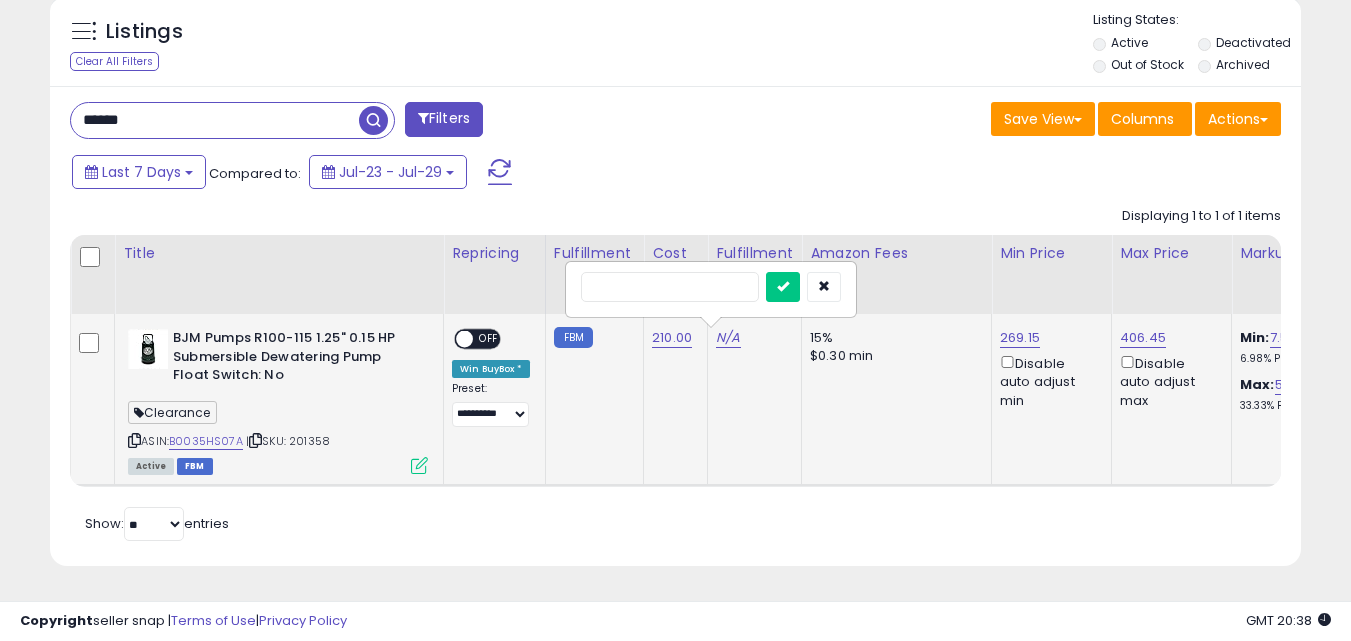 click at bounding box center (670, 287) 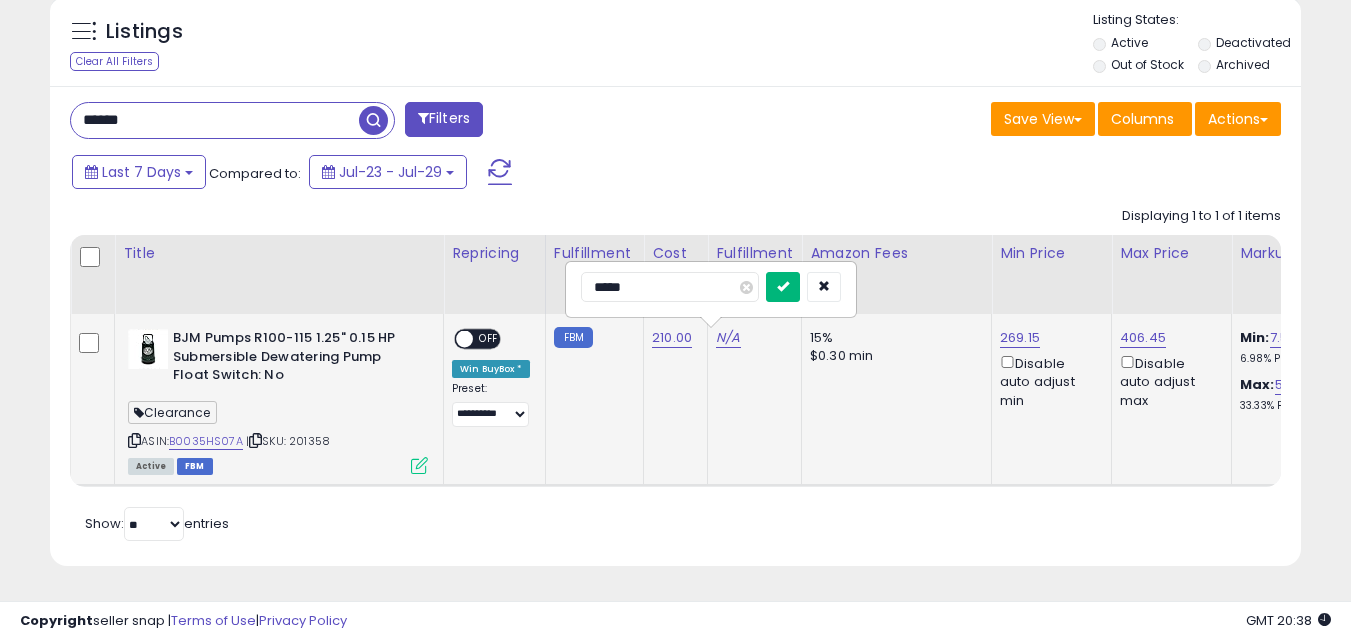 type on "*****" 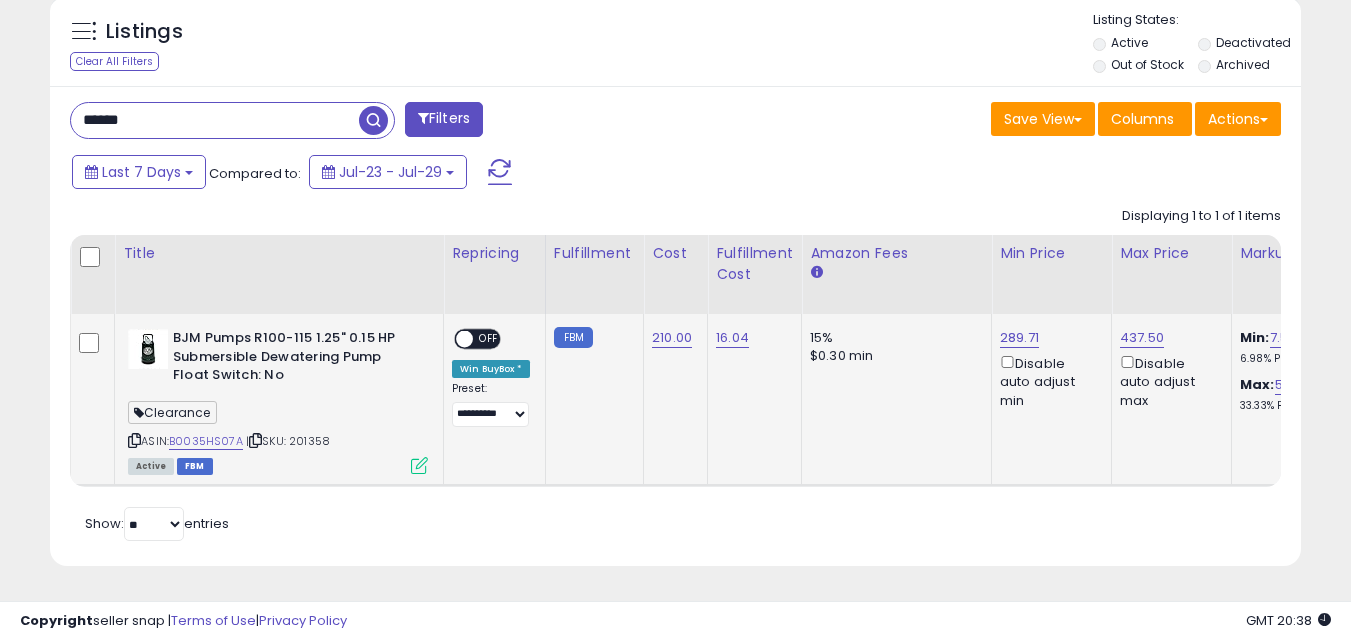 scroll, scrollTop: 0, scrollLeft: 120, axis: horizontal 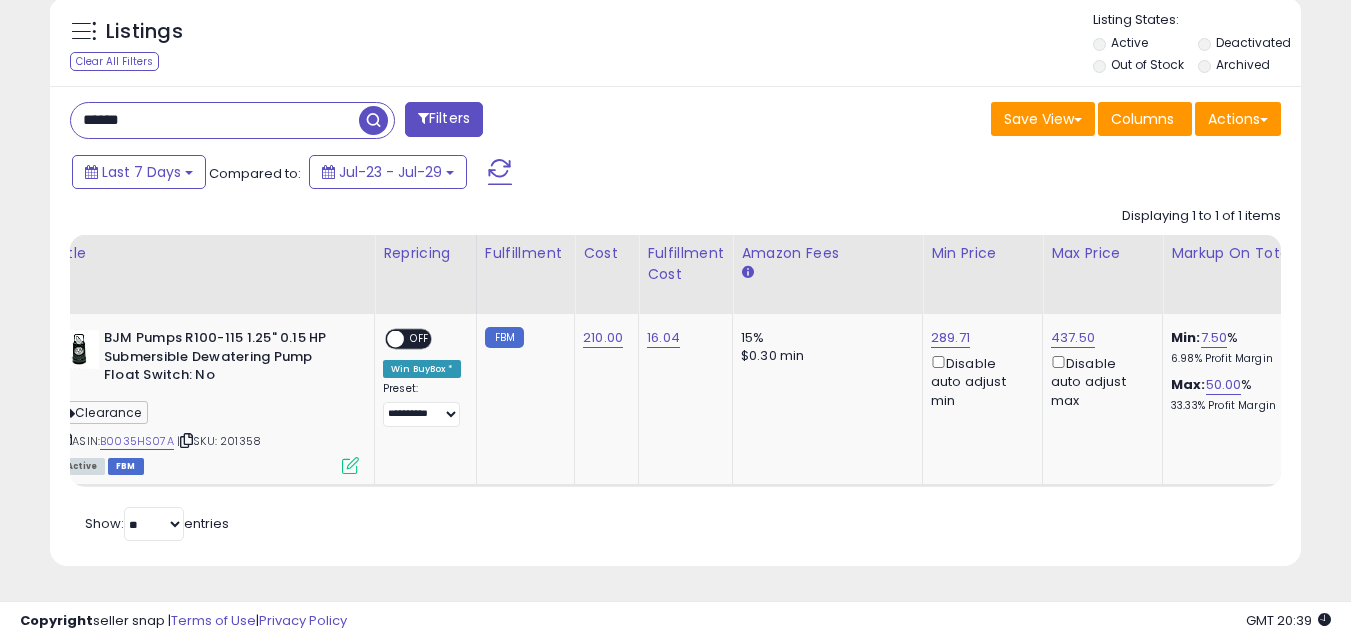 click on "******" at bounding box center [215, 120] 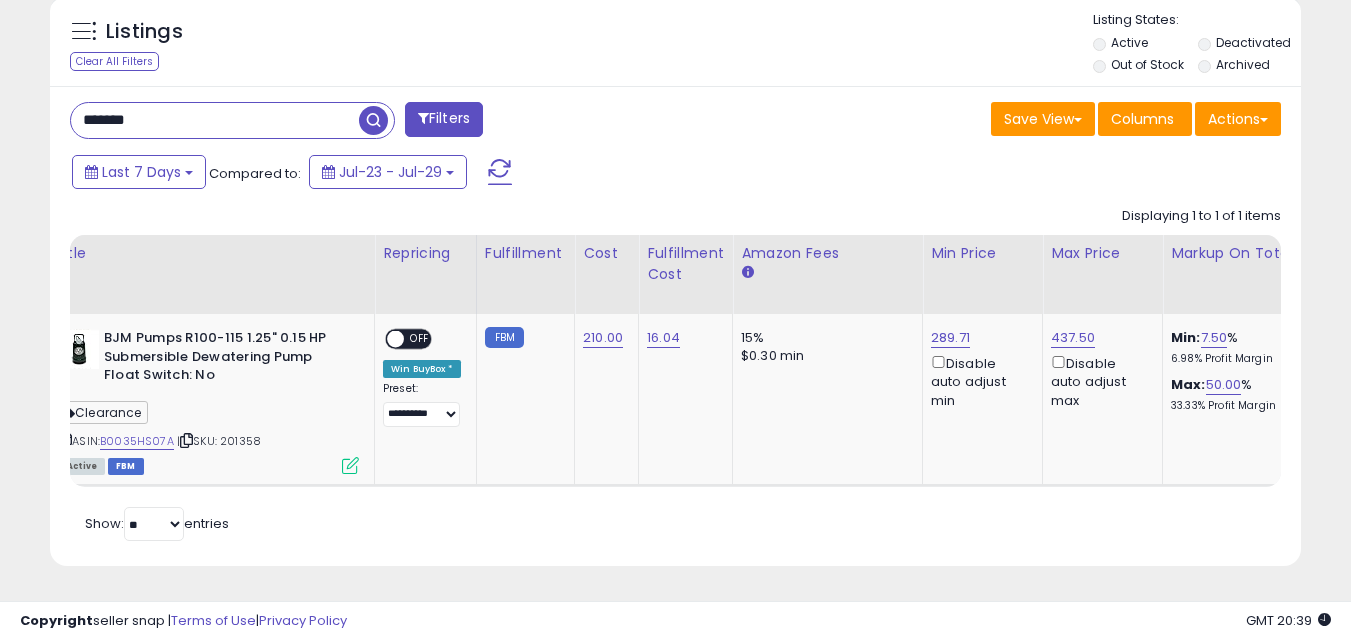 type on "*******" 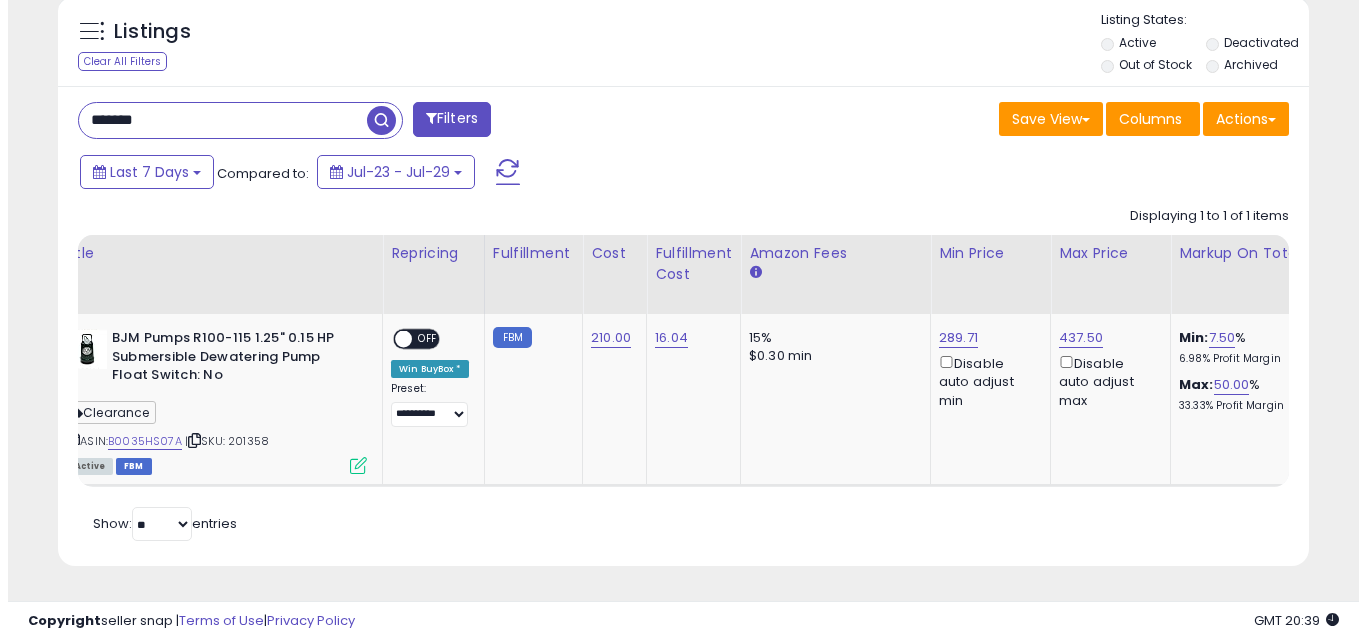scroll, scrollTop: 579, scrollLeft: 0, axis: vertical 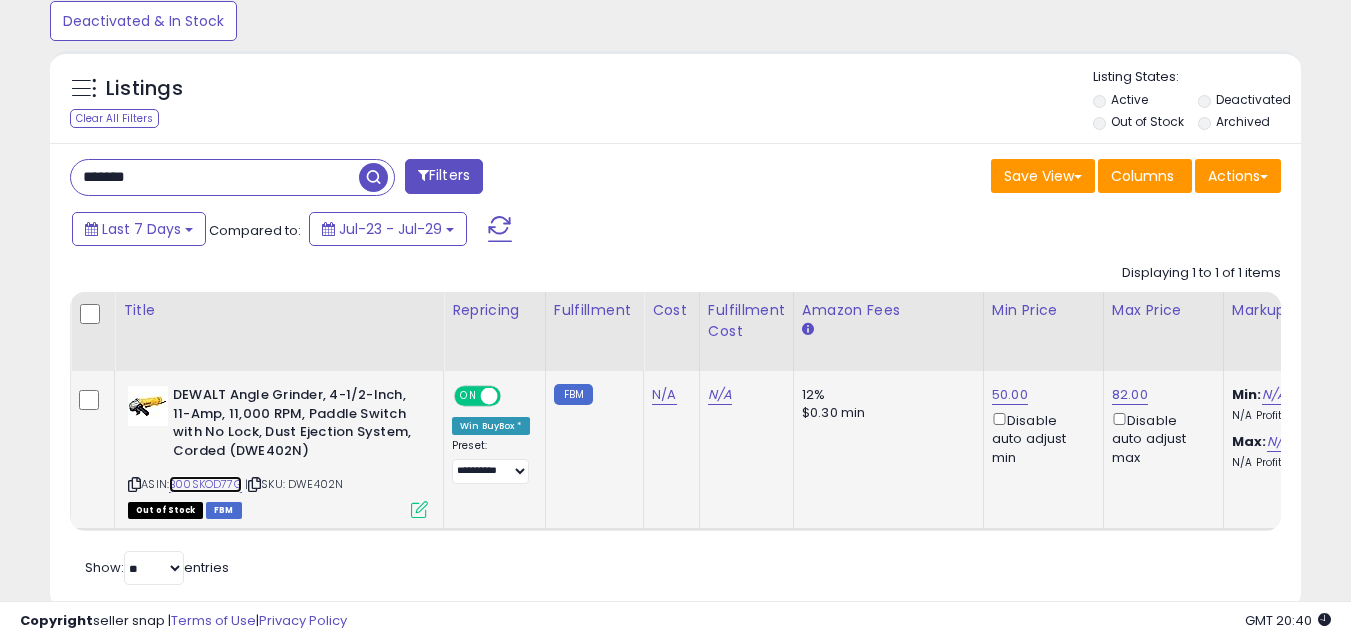 click on "B00SKOD77G" at bounding box center [205, 484] 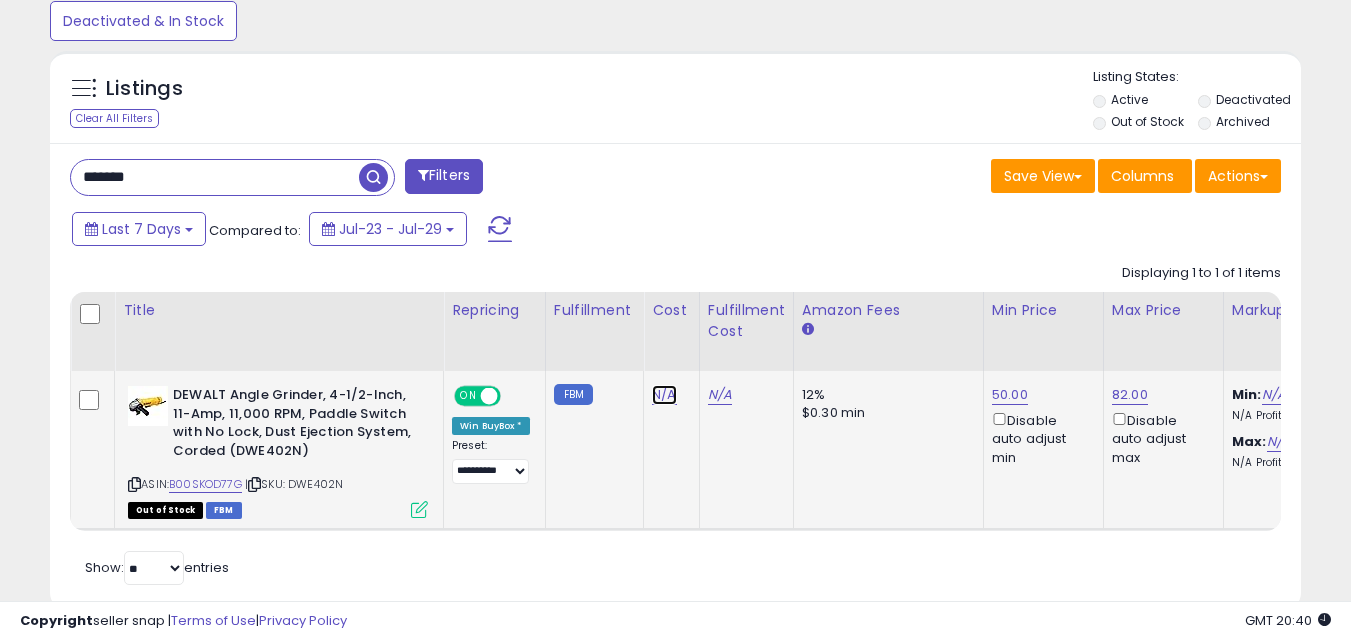 click on "N/A" at bounding box center (664, 395) 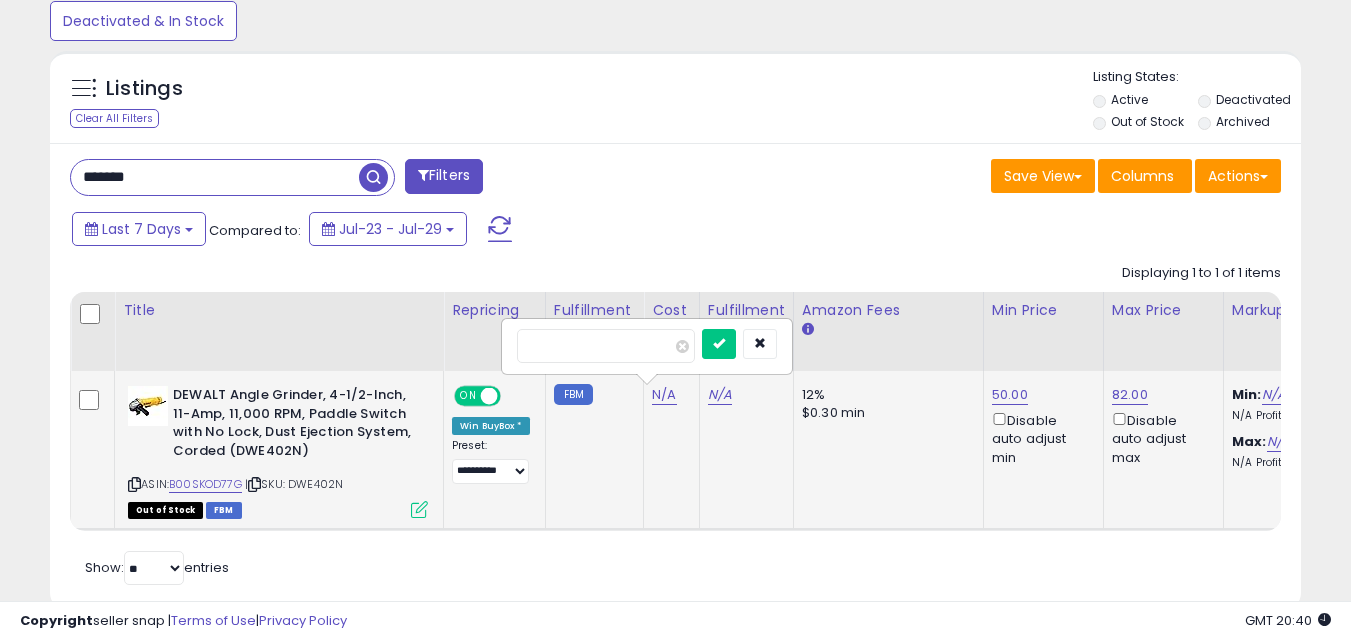 click at bounding box center (606, 346) 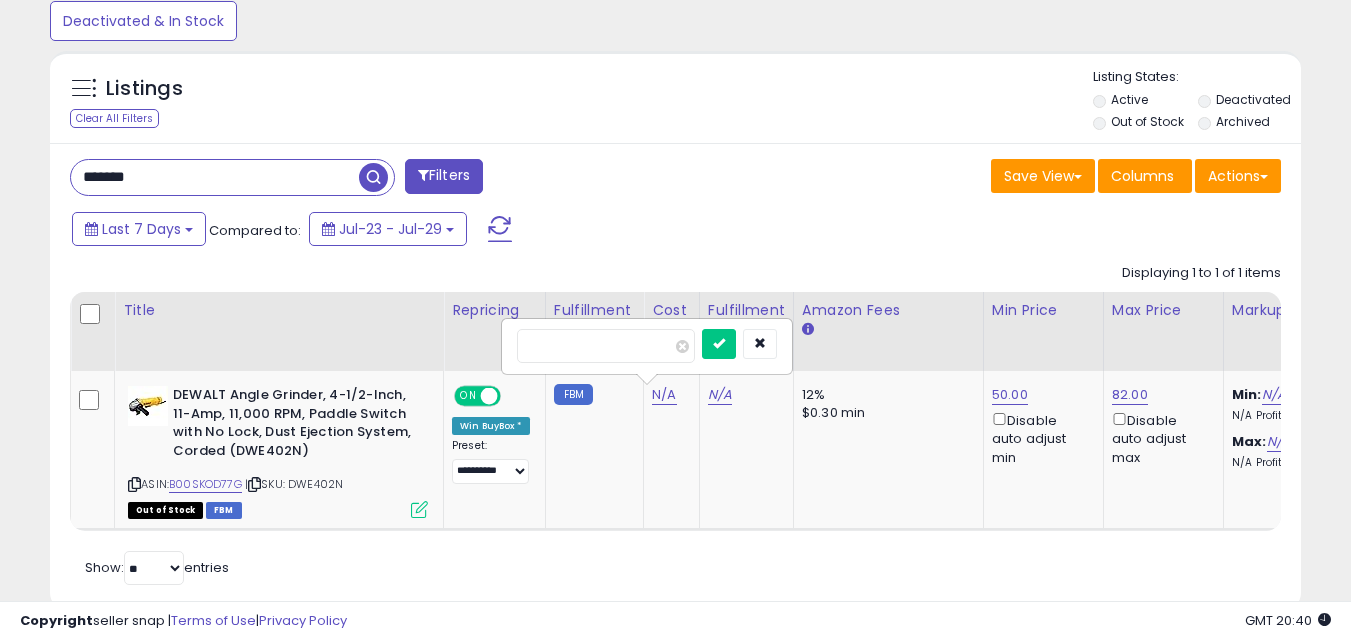 type on "*****" 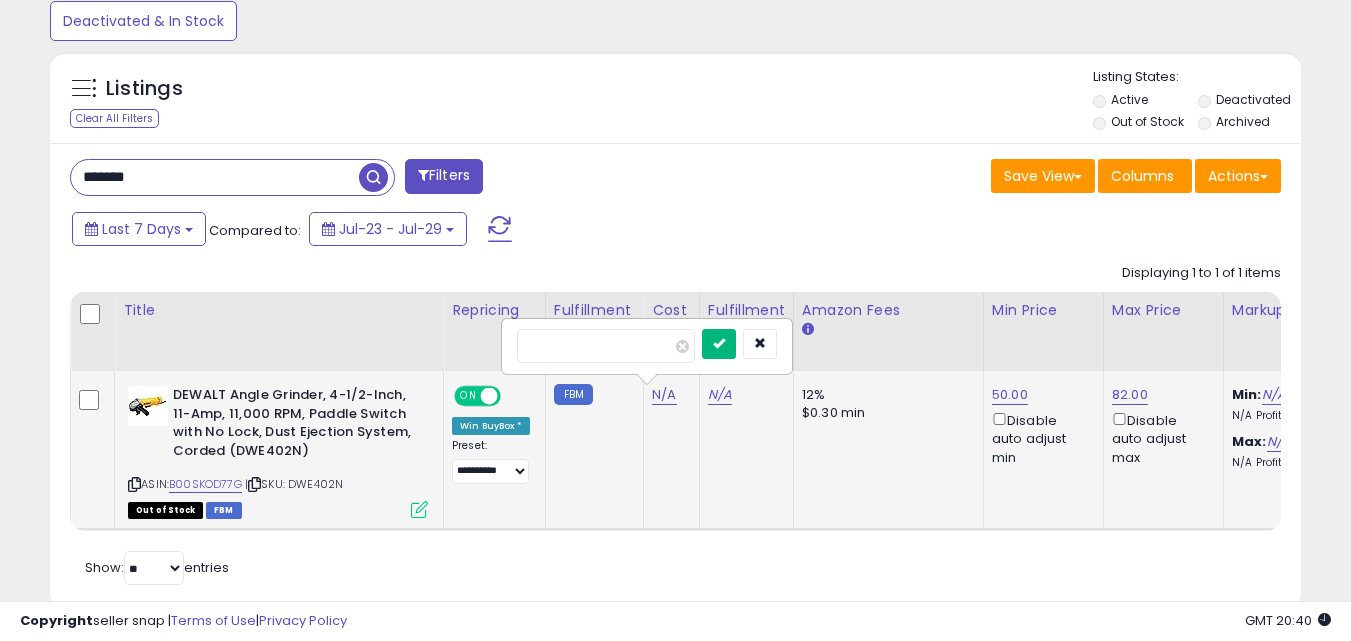 click at bounding box center (719, 343) 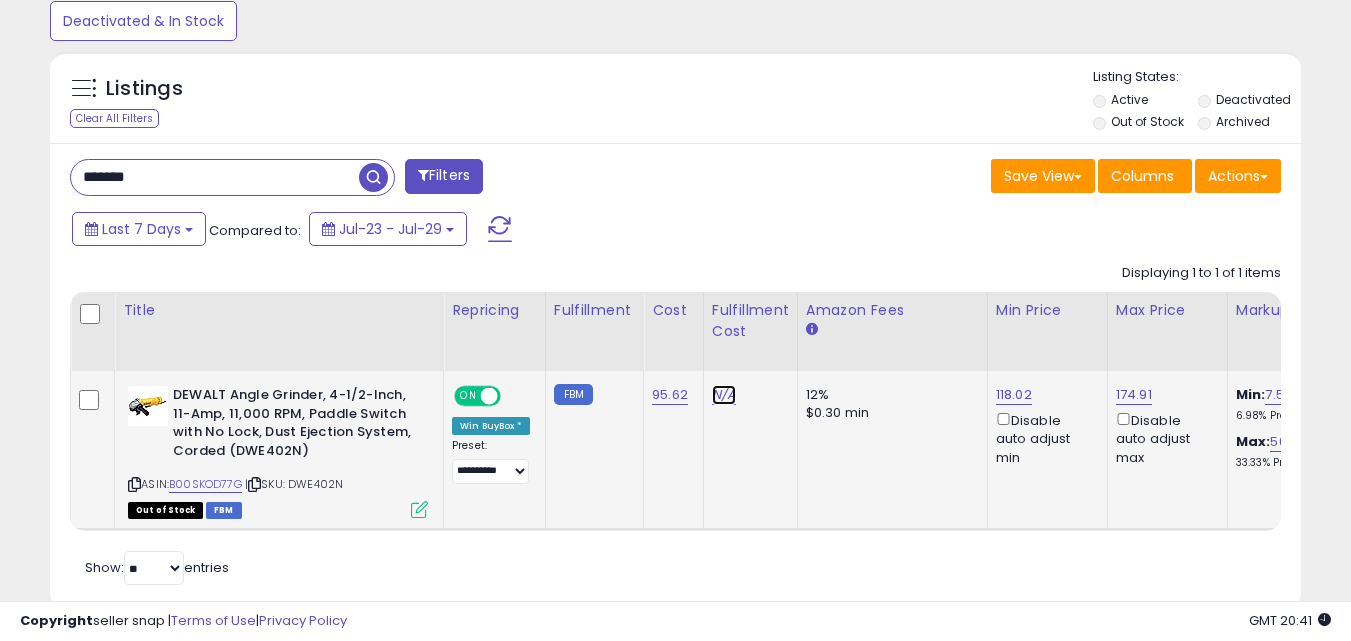 click on "N/A" at bounding box center [724, 395] 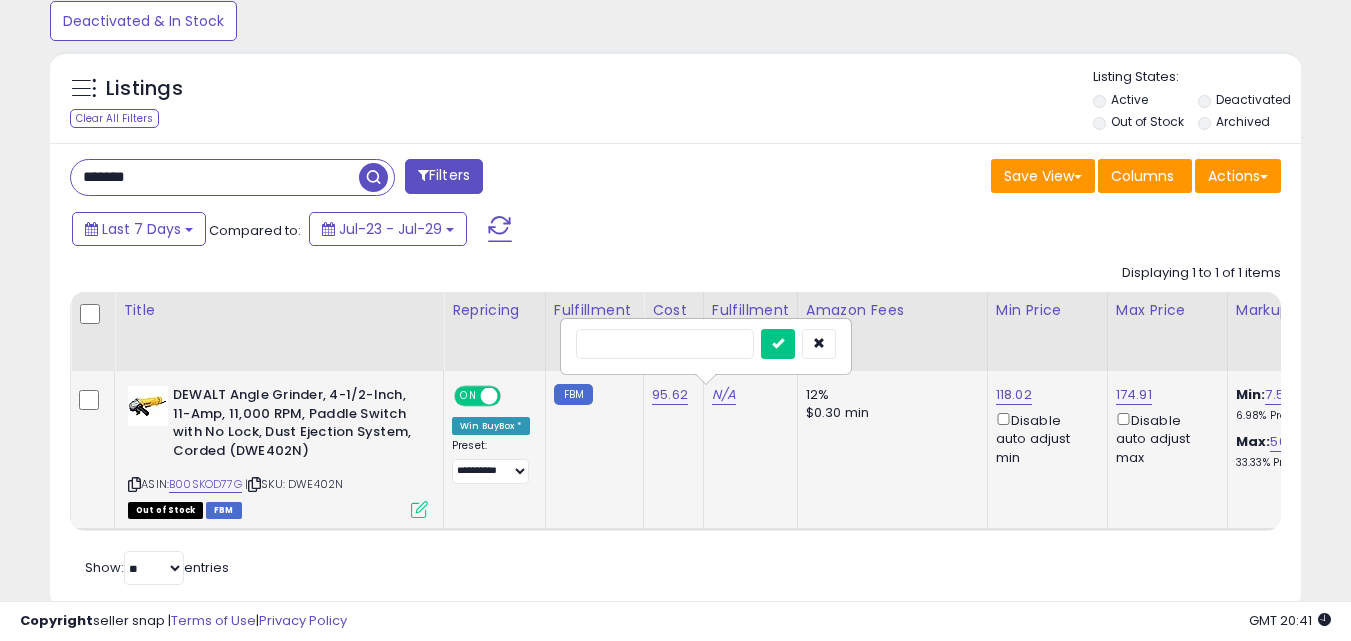 click at bounding box center [665, 344] 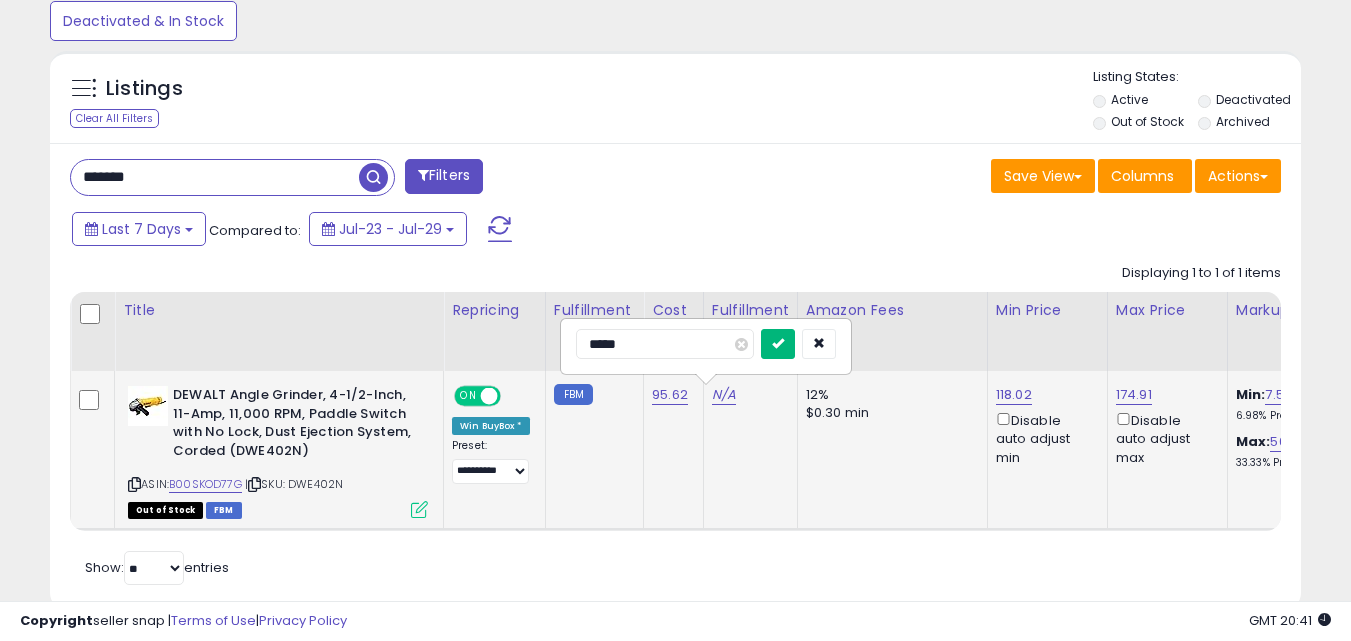type on "*****" 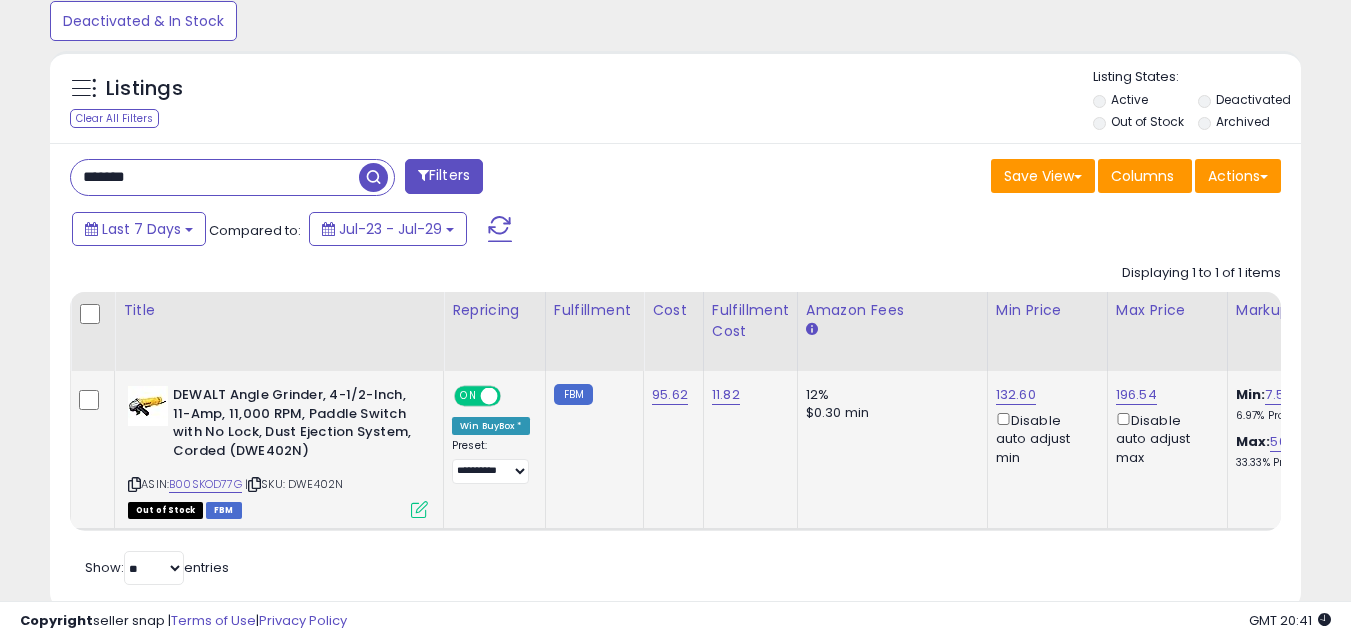 click on "*******" at bounding box center [215, 177] 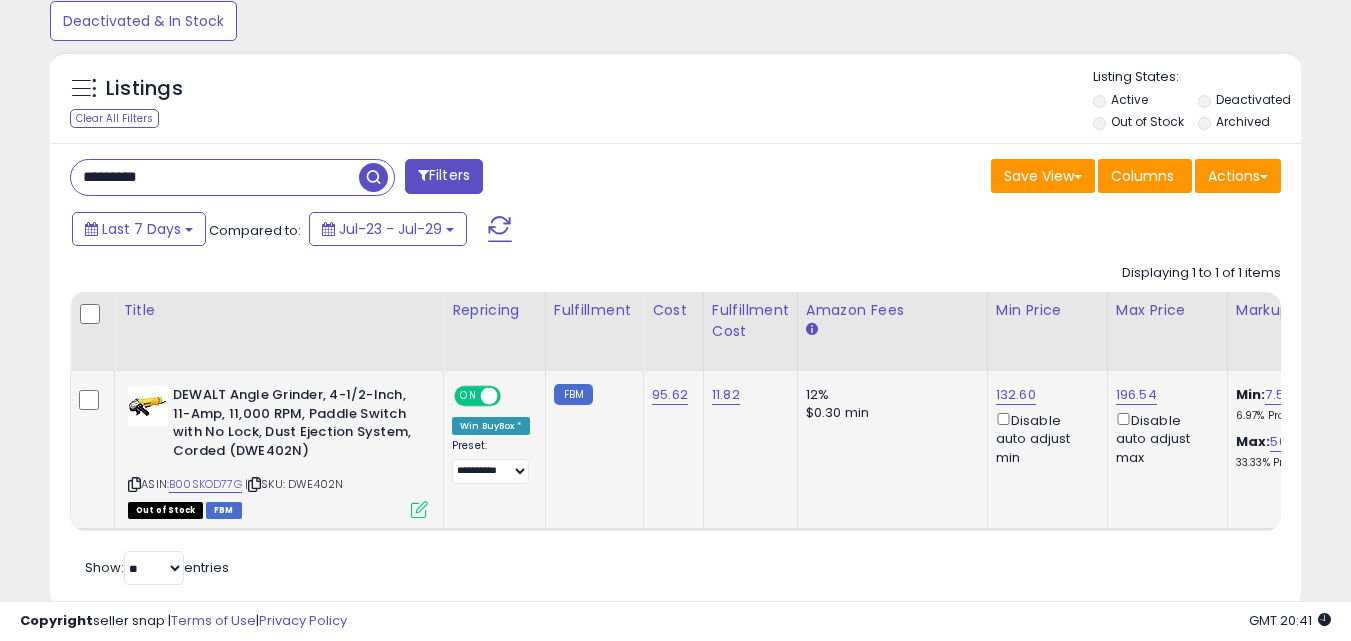 click at bounding box center [373, 177] 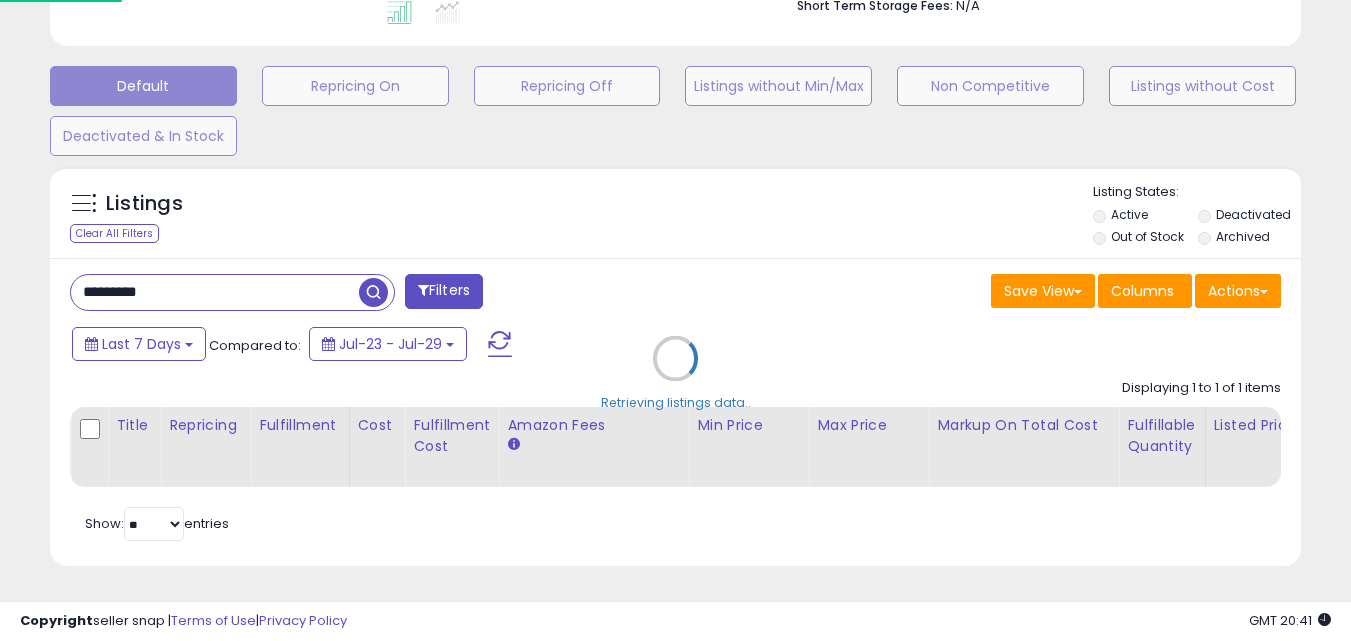 scroll, scrollTop: 999590, scrollLeft: 999267, axis: both 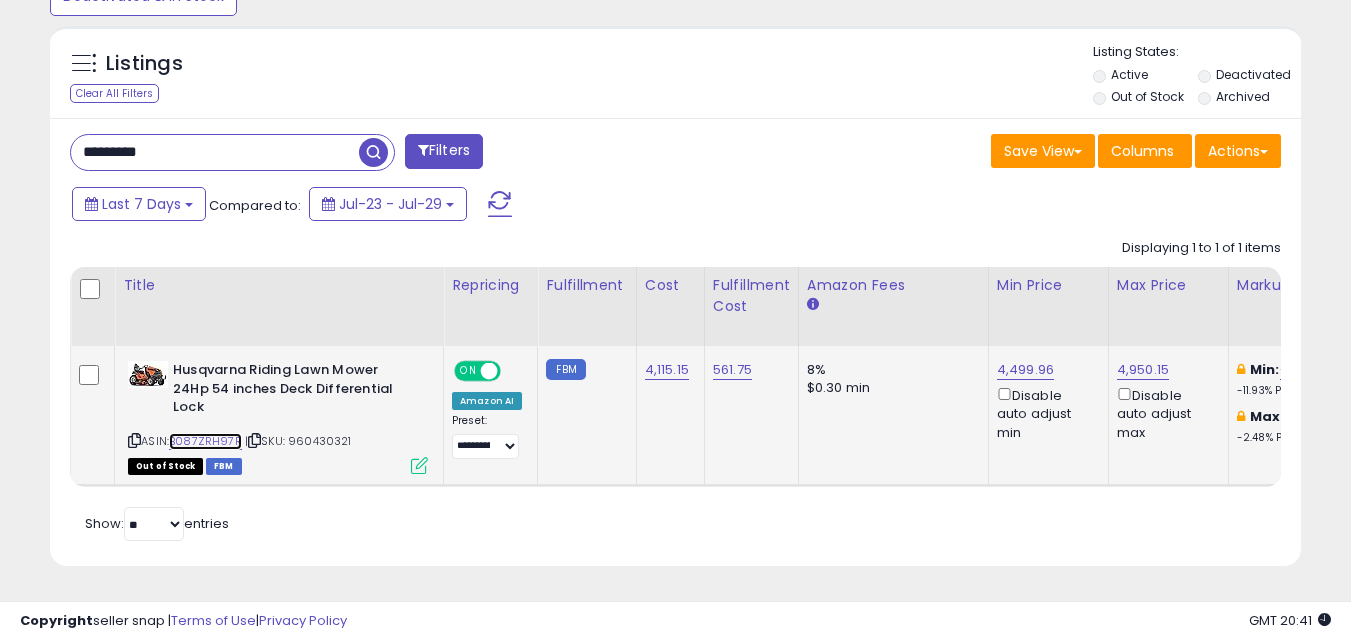 click on "B087ZRH97R" at bounding box center (205, 441) 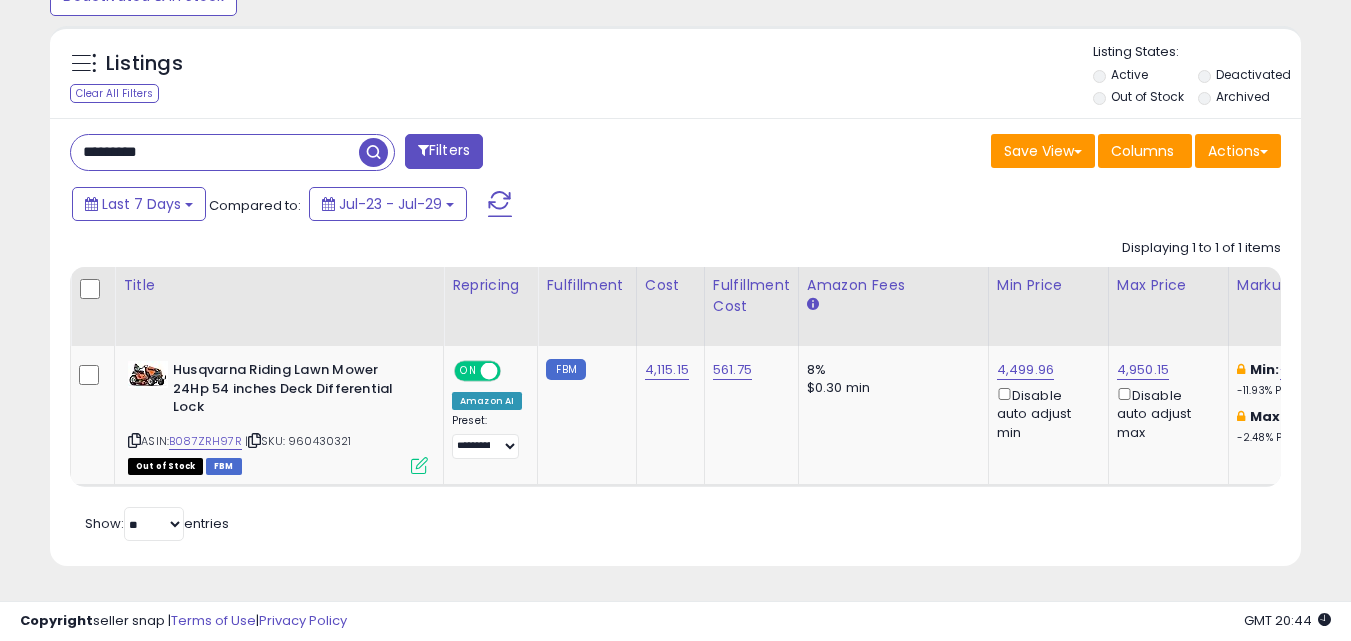 click on "*********" at bounding box center (215, 152) 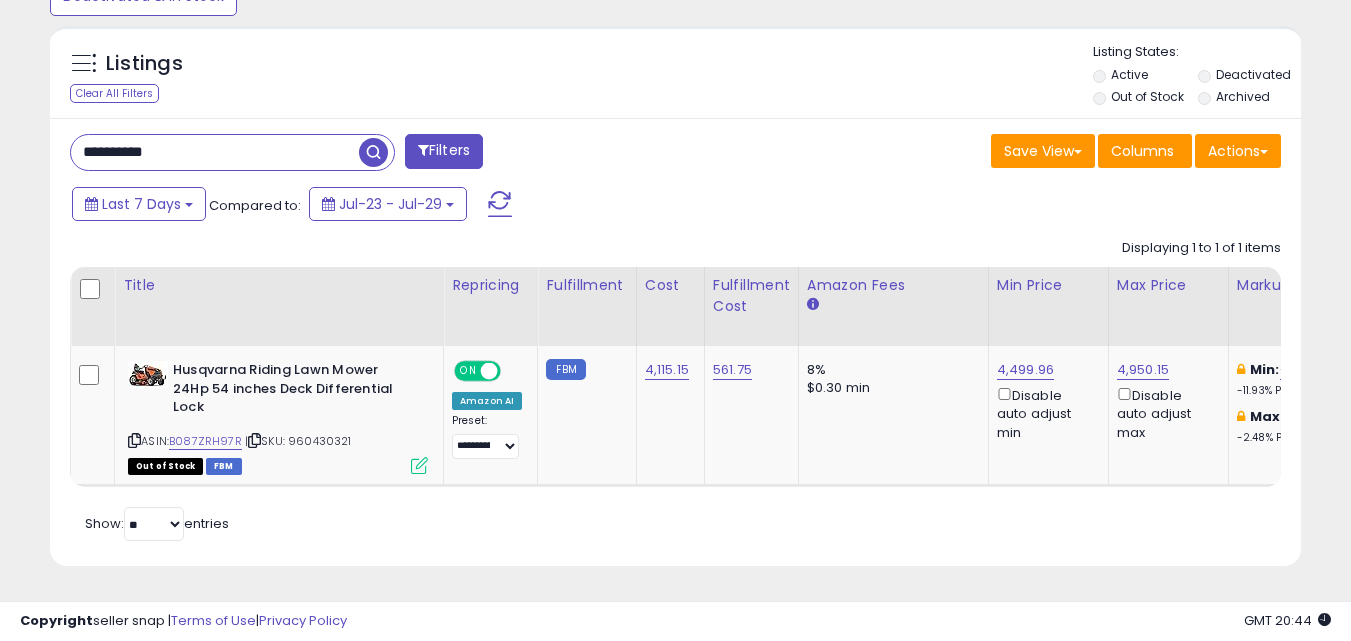 click at bounding box center [373, 152] 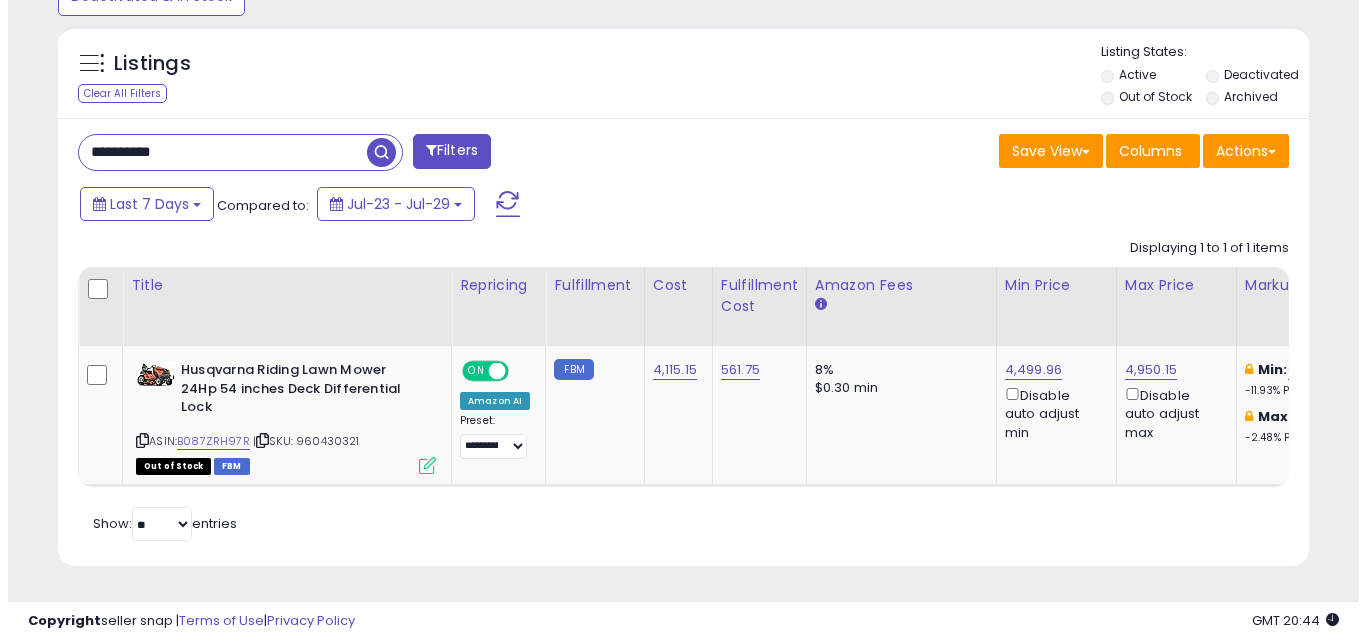 scroll, scrollTop: 579, scrollLeft: 0, axis: vertical 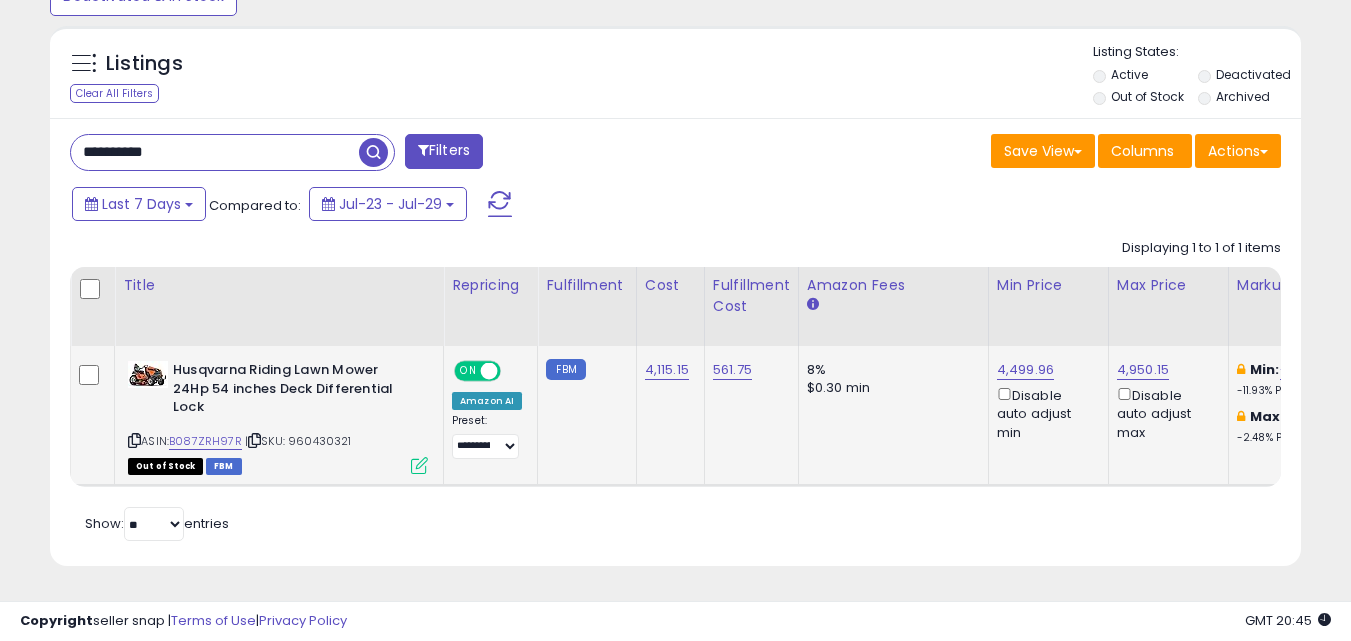 drag, startPoint x: 352, startPoint y: 421, endPoint x: 292, endPoint y: 423, distance: 60.033325 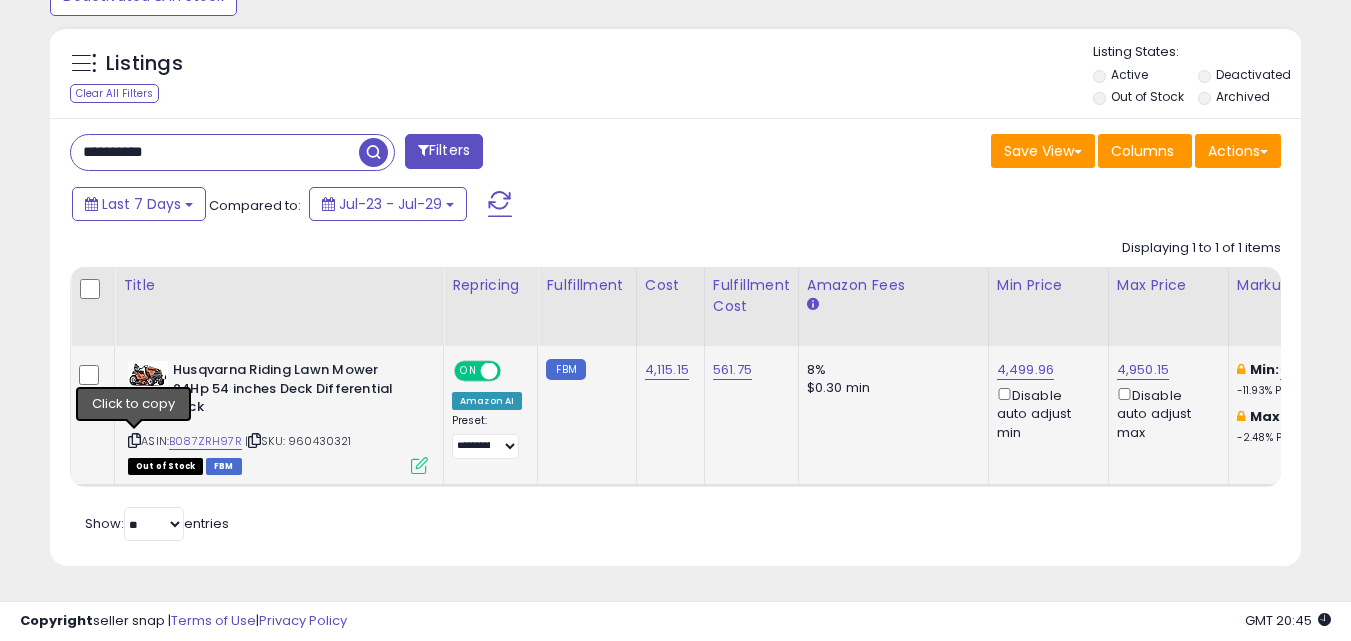 click at bounding box center [134, 440] 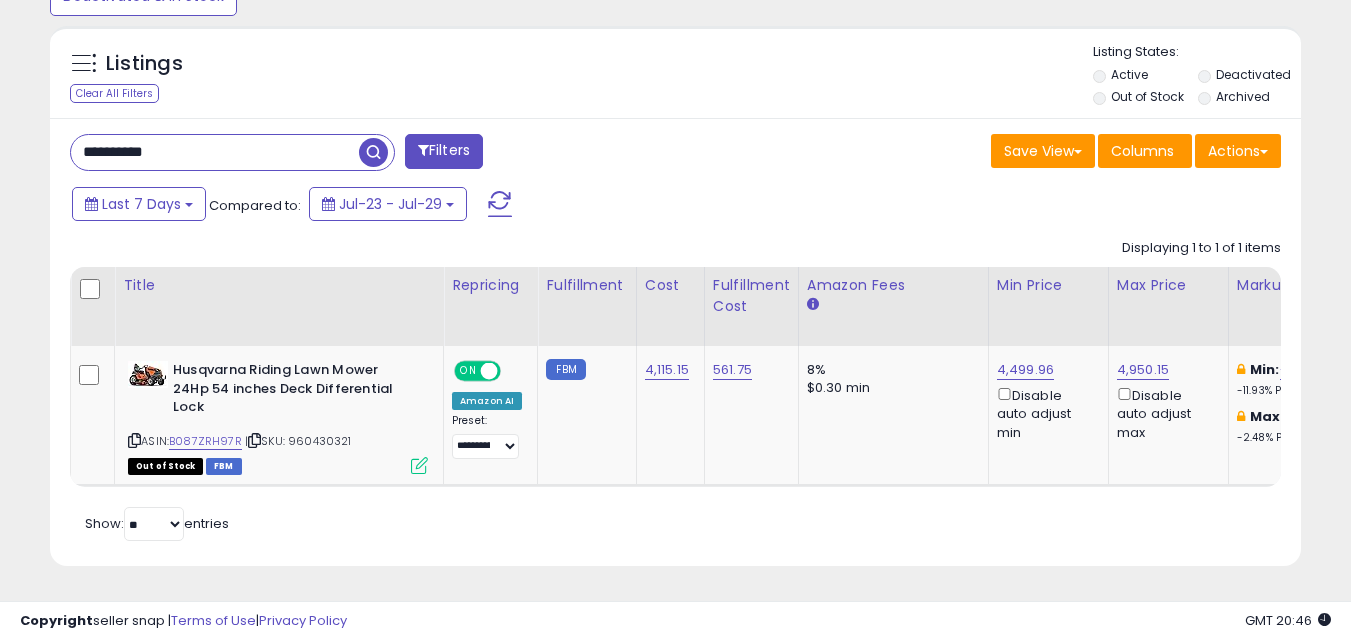 click on "**********" at bounding box center (215, 152) 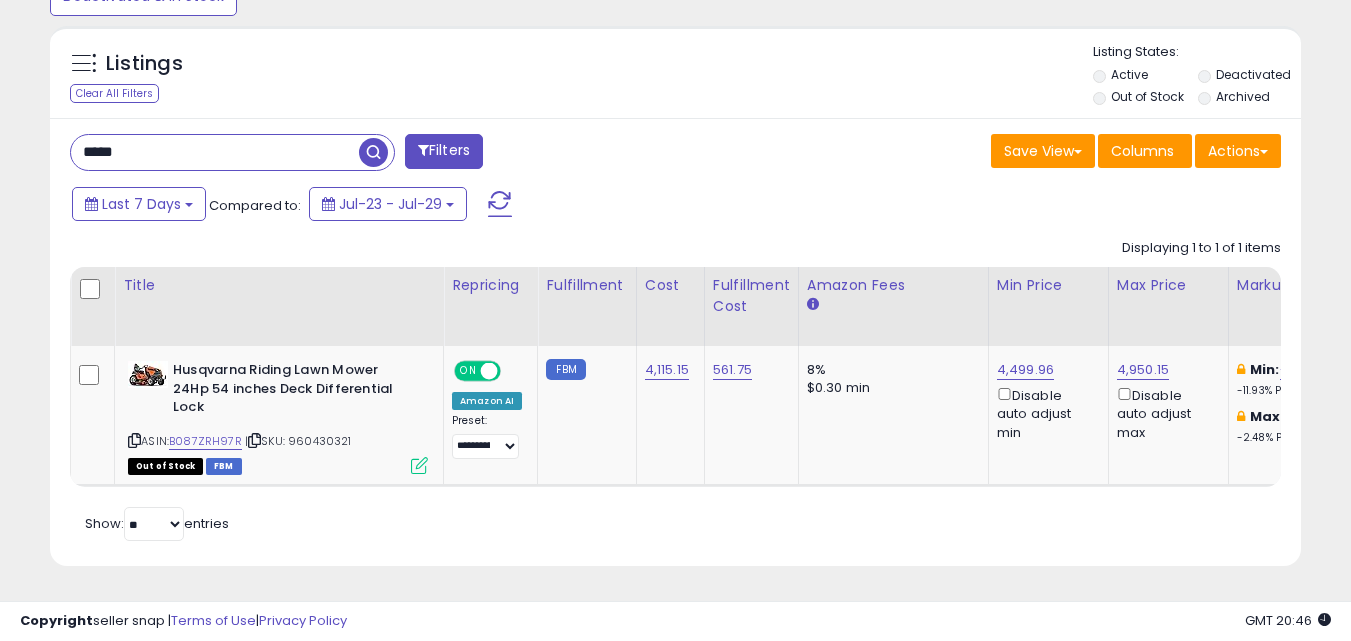 click at bounding box center (373, 152) 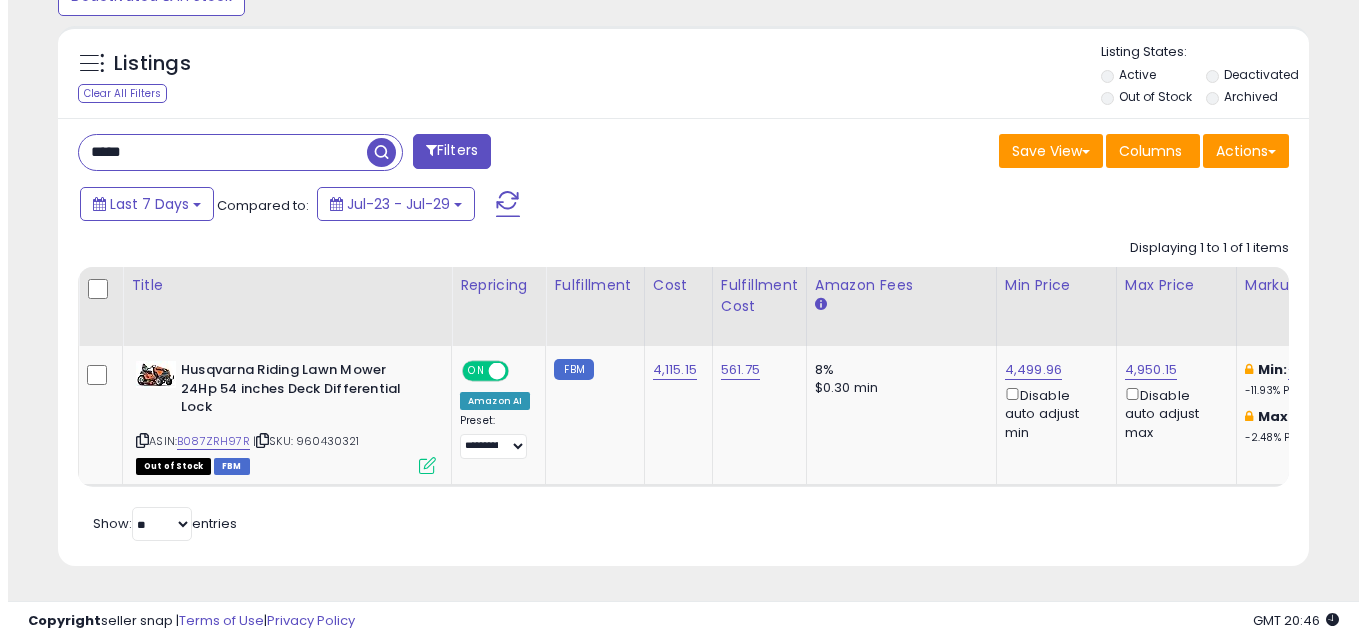 scroll, scrollTop: 579, scrollLeft: 0, axis: vertical 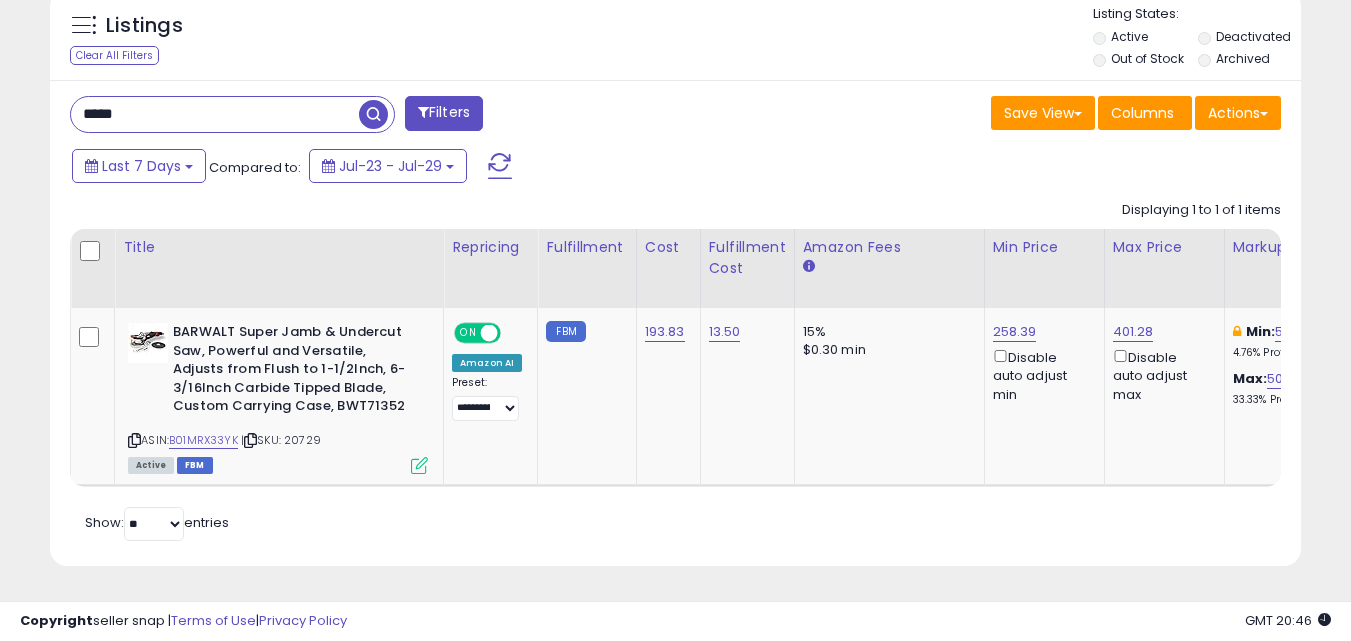 click on "*****" at bounding box center [215, 114] 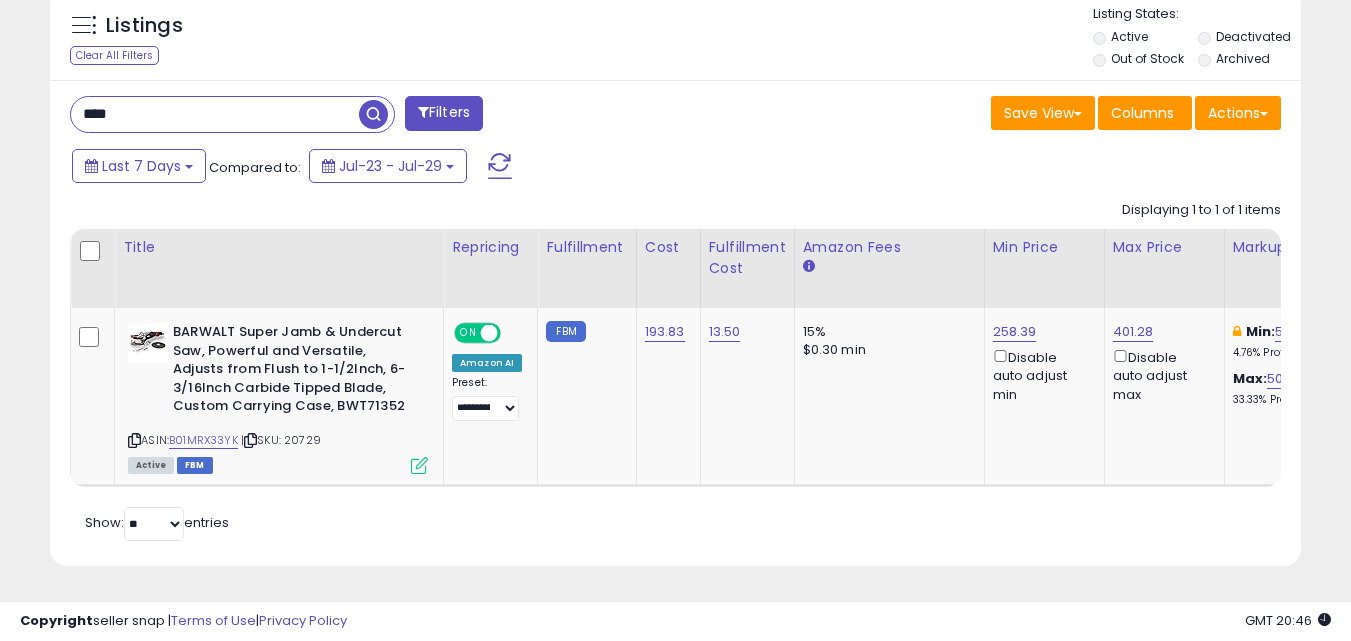 click at bounding box center (373, 114) 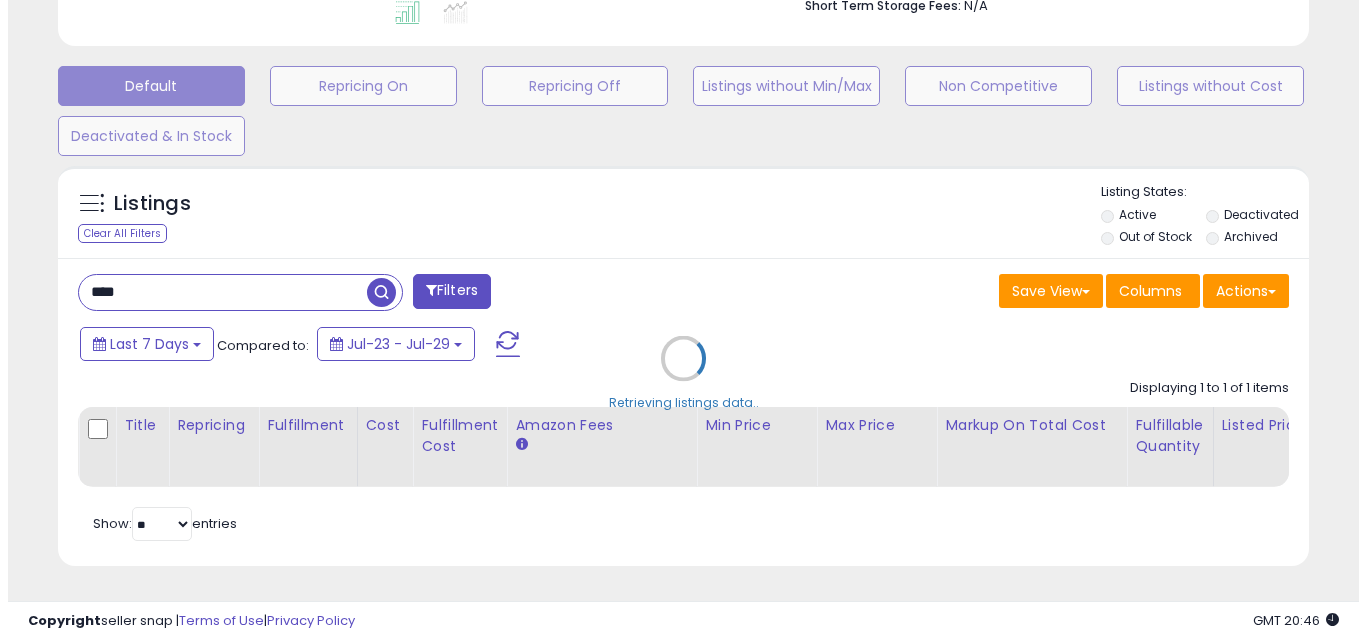 scroll, scrollTop: 579, scrollLeft: 0, axis: vertical 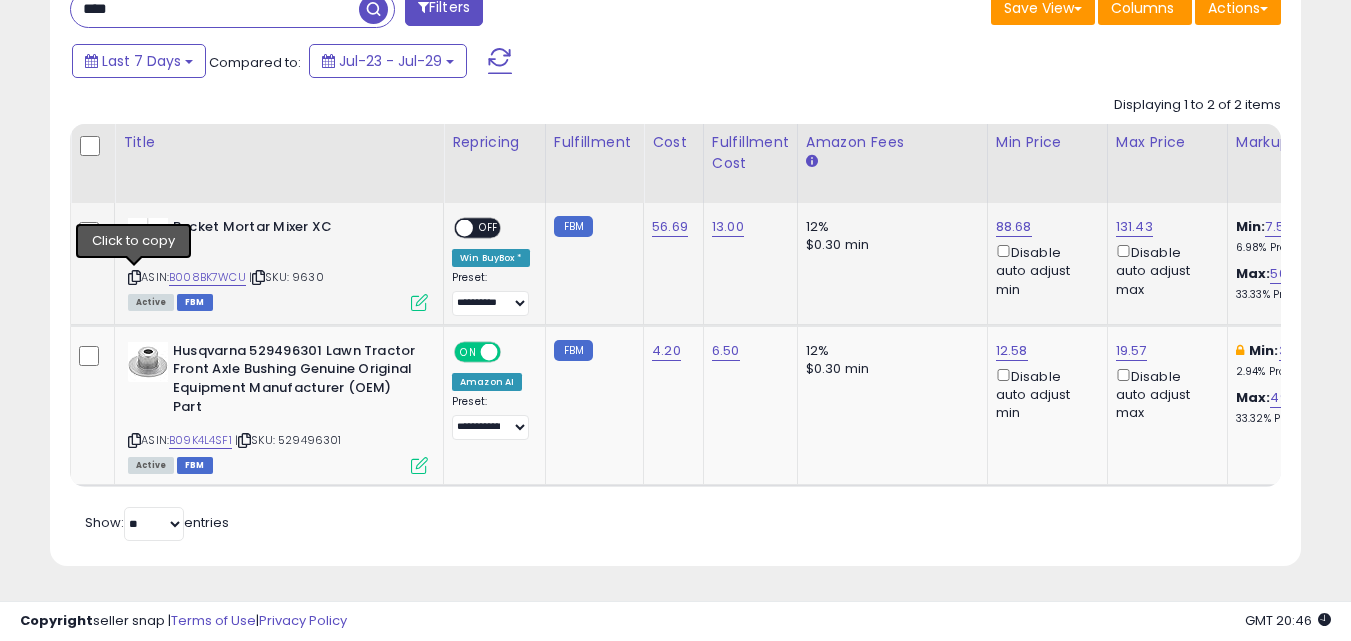 click at bounding box center (134, 277) 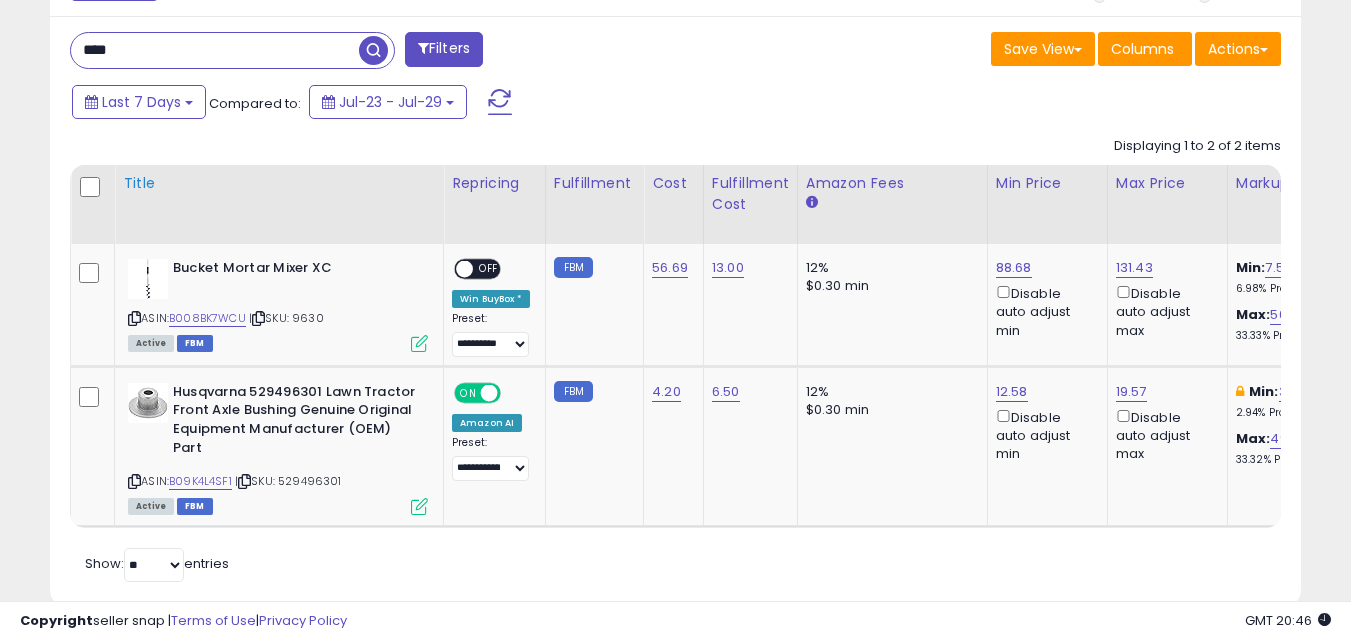 scroll, scrollTop: 662, scrollLeft: 0, axis: vertical 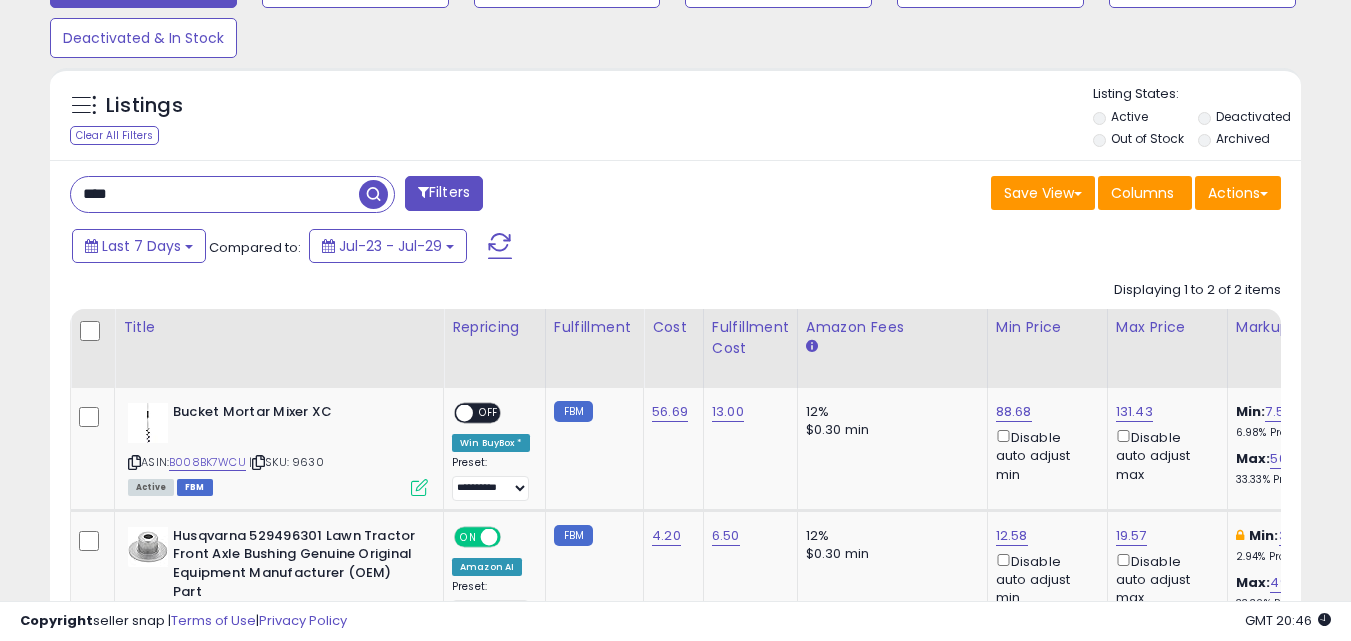 click on "****" at bounding box center [215, 194] 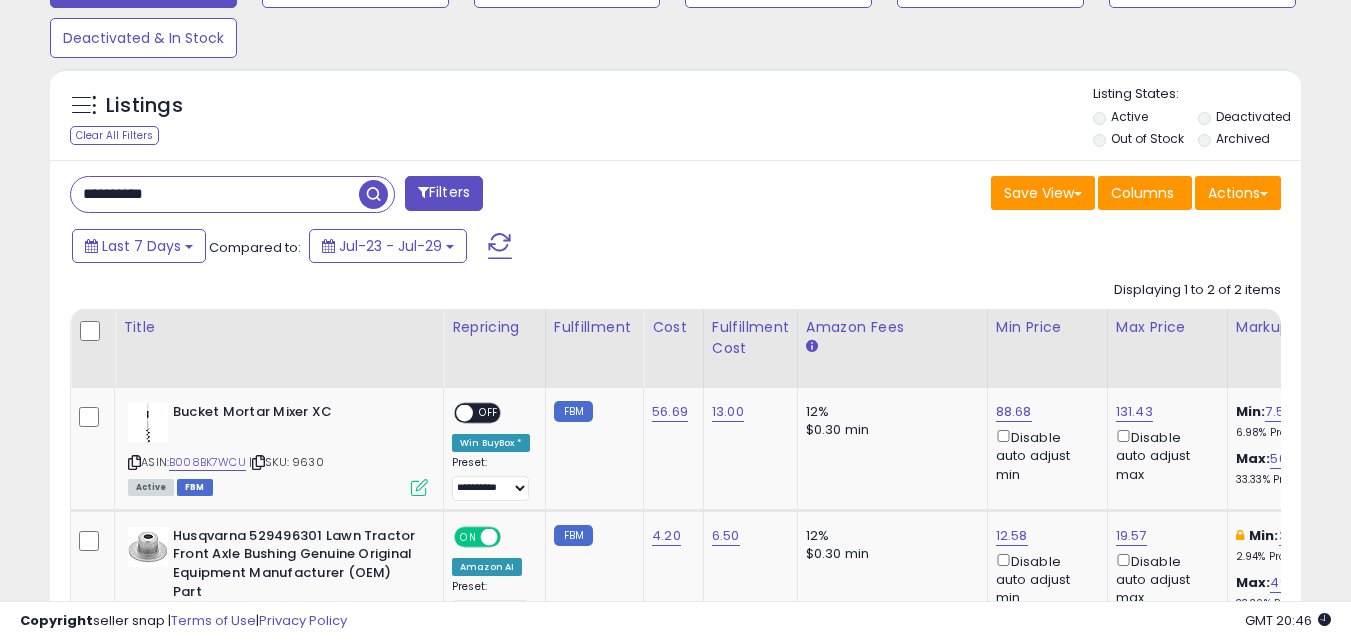 type on "**********" 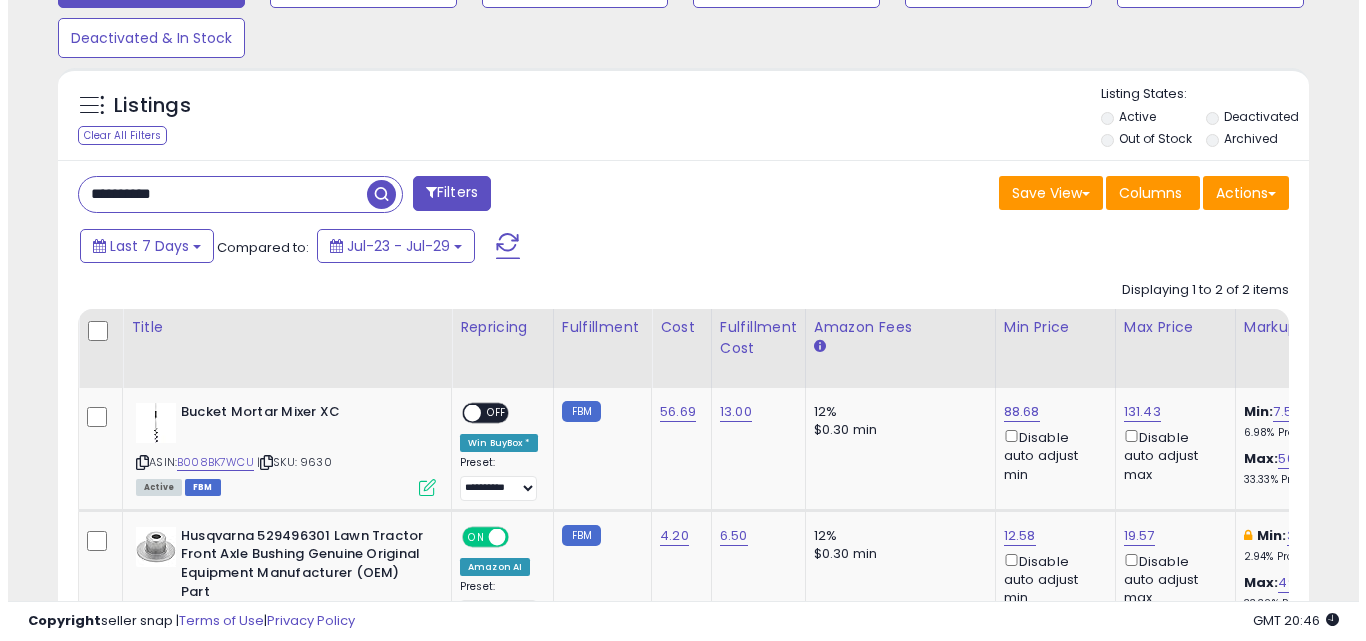 scroll, scrollTop: 579, scrollLeft: 0, axis: vertical 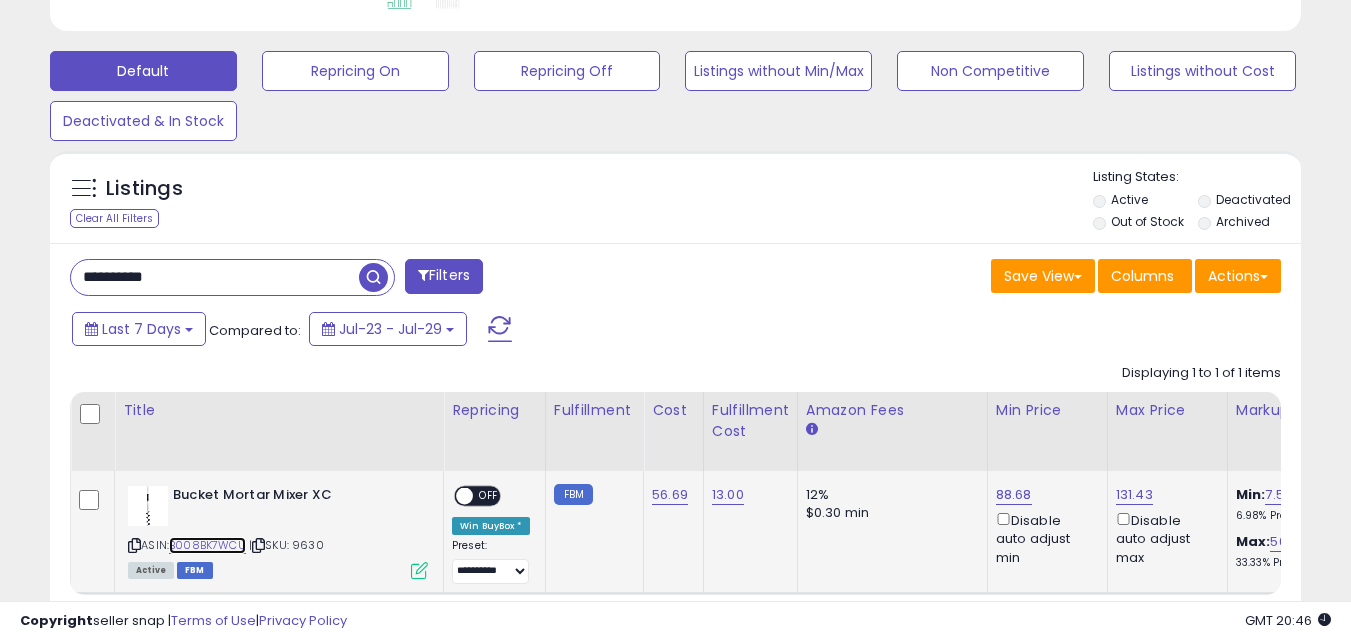 click on "B008BK7WCU" at bounding box center (207, 545) 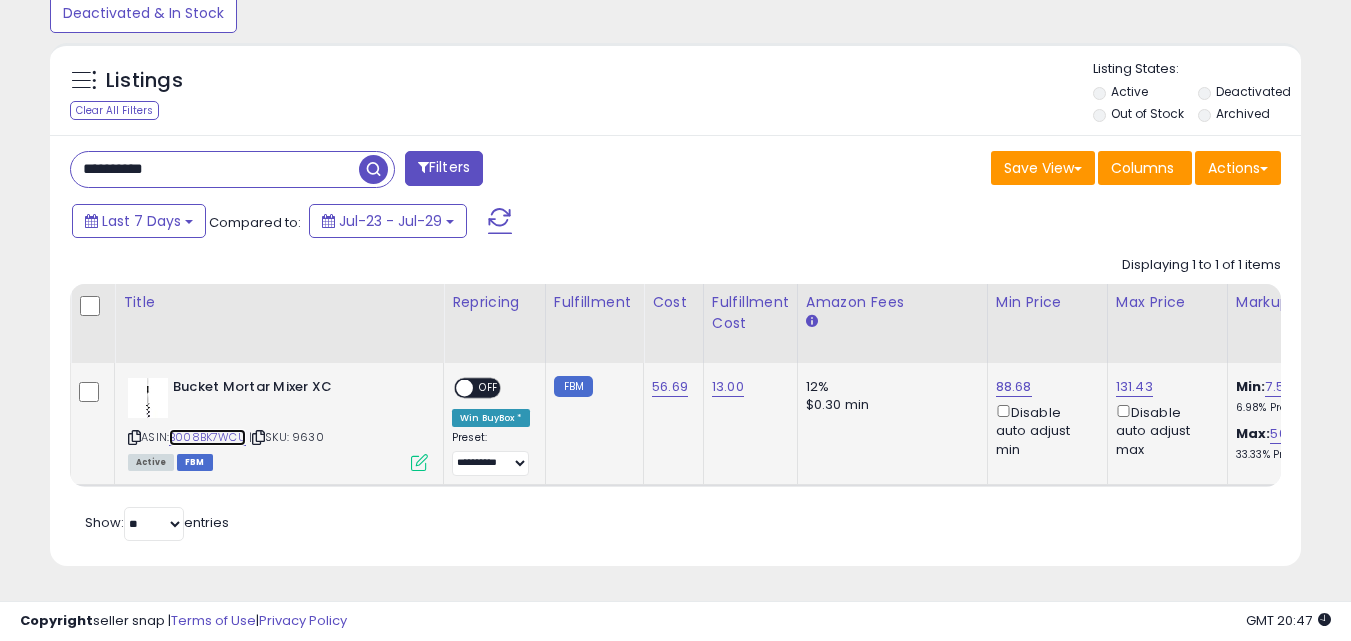 scroll, scrollTop: 702, scrollLeft: 0, axis: vertical 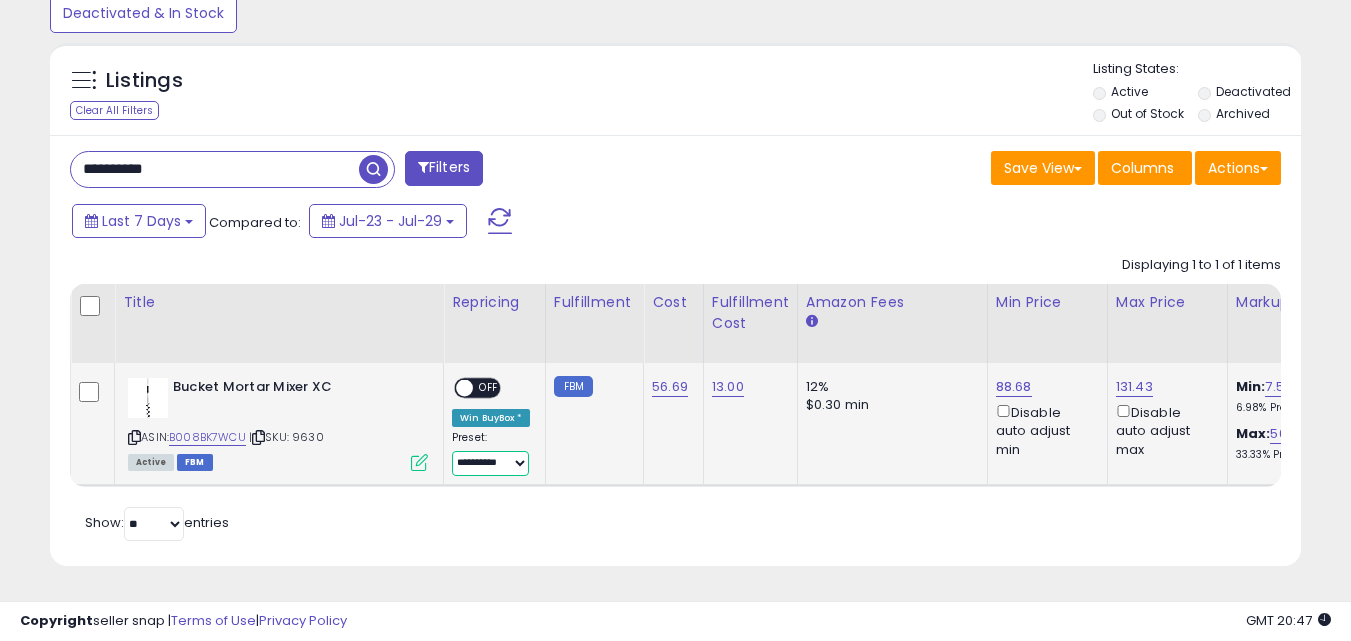 click on "**********" at bounding box center [490, 463] 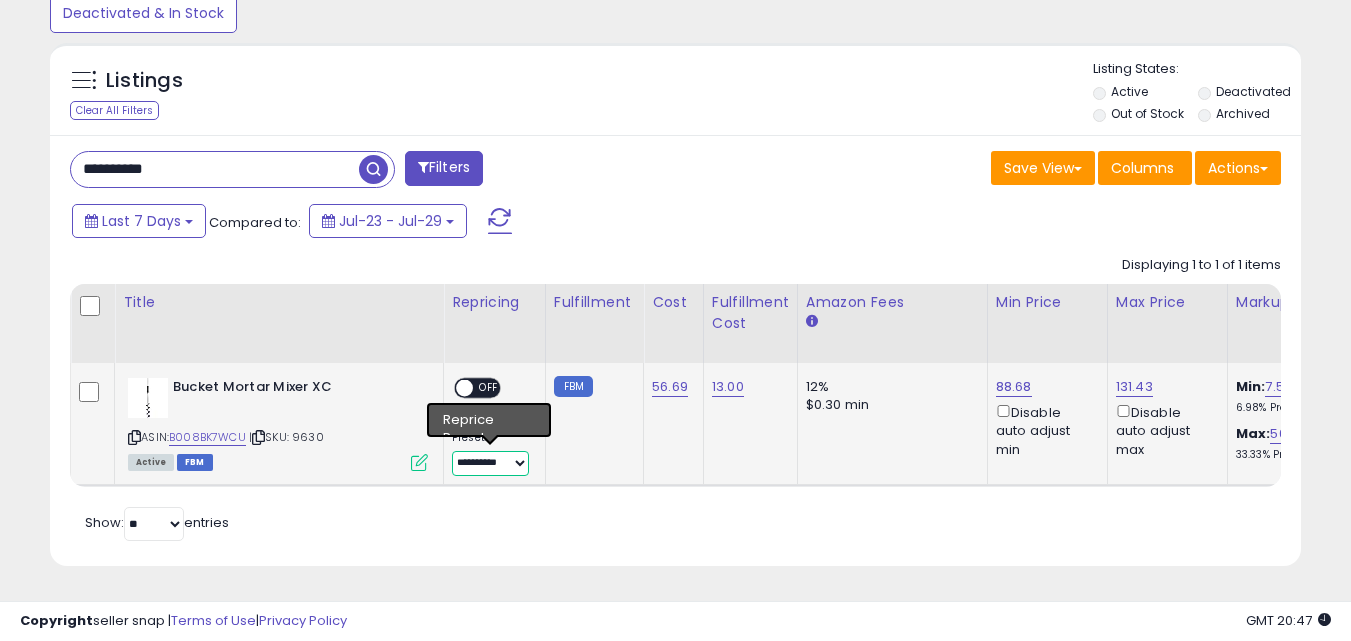select on "*********" 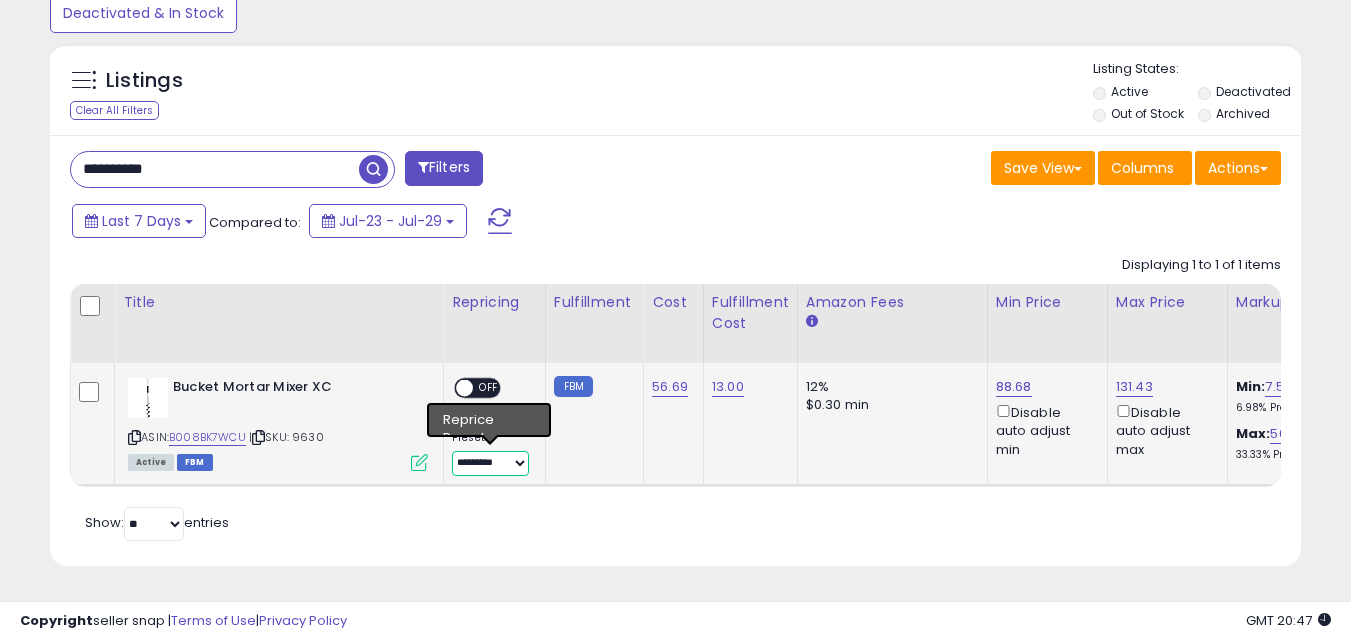click on "**********" at bounding box center (490, 463) 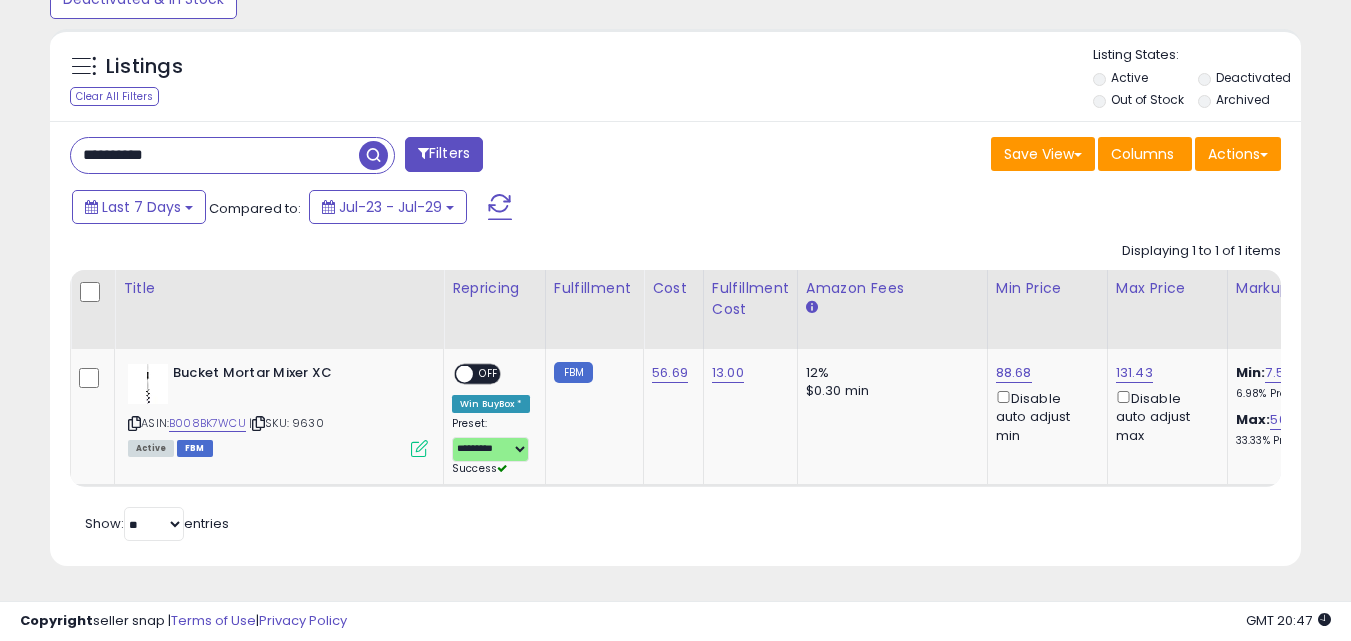 click on "Last 7 Days
Compared to:
Jul-23 - Jul-29" at bounding box center [521, 209] 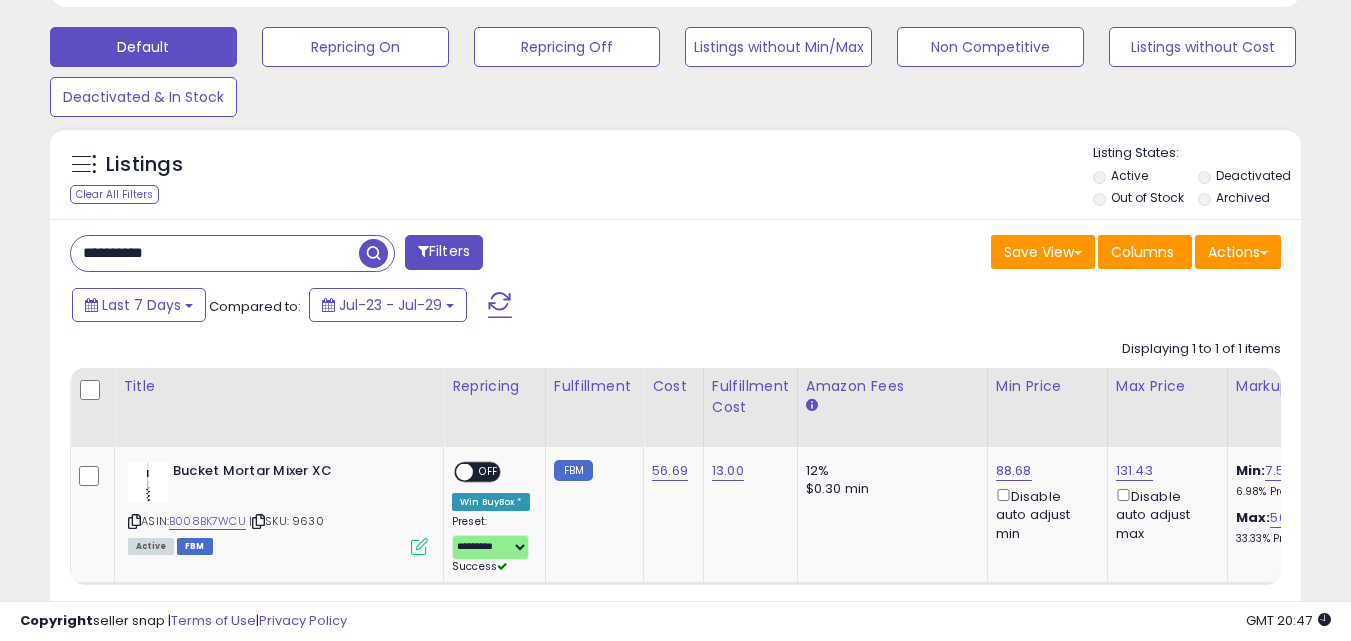 scroll, scrollTop: 402, scrollLeft: 0, axis: vertical 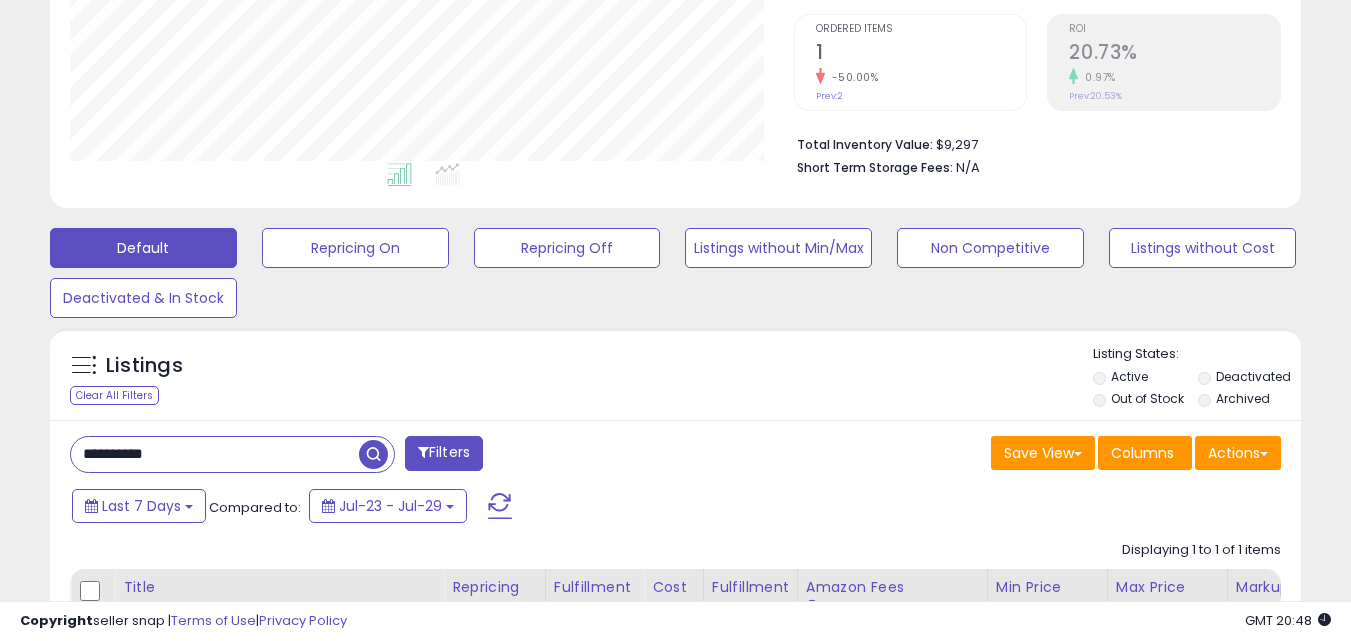 click on "**********" at bounding box center (215, 454) 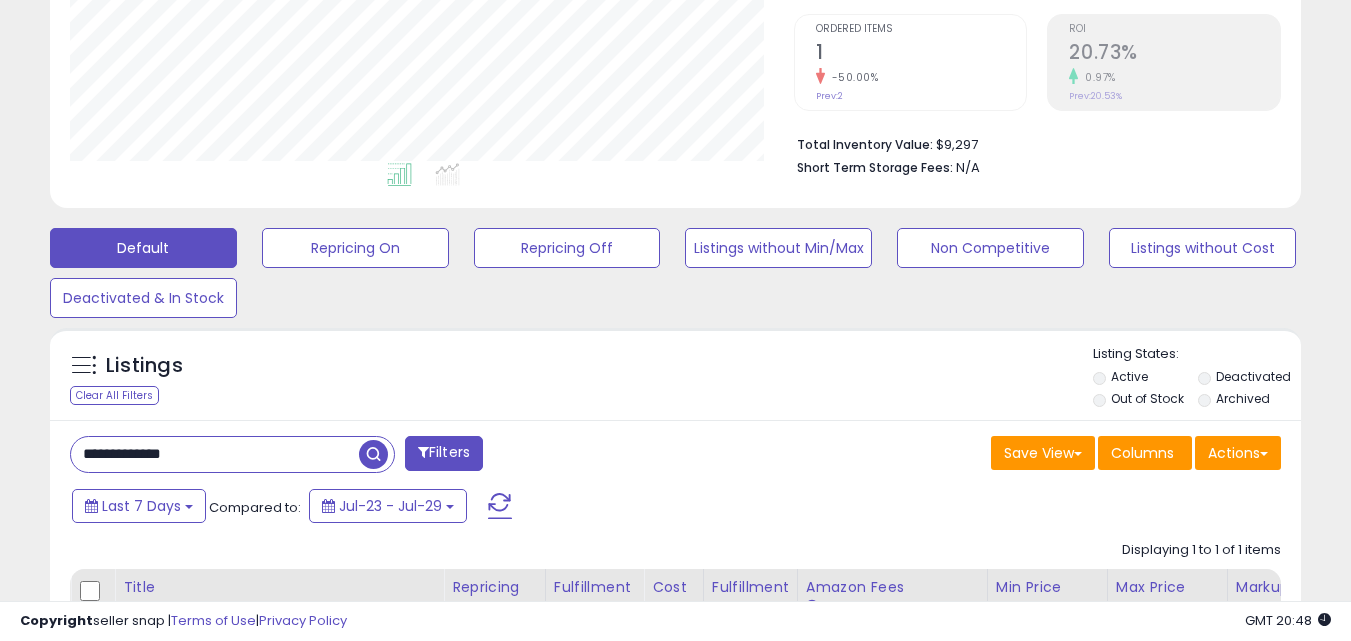 click at bounding box center [373, 454] 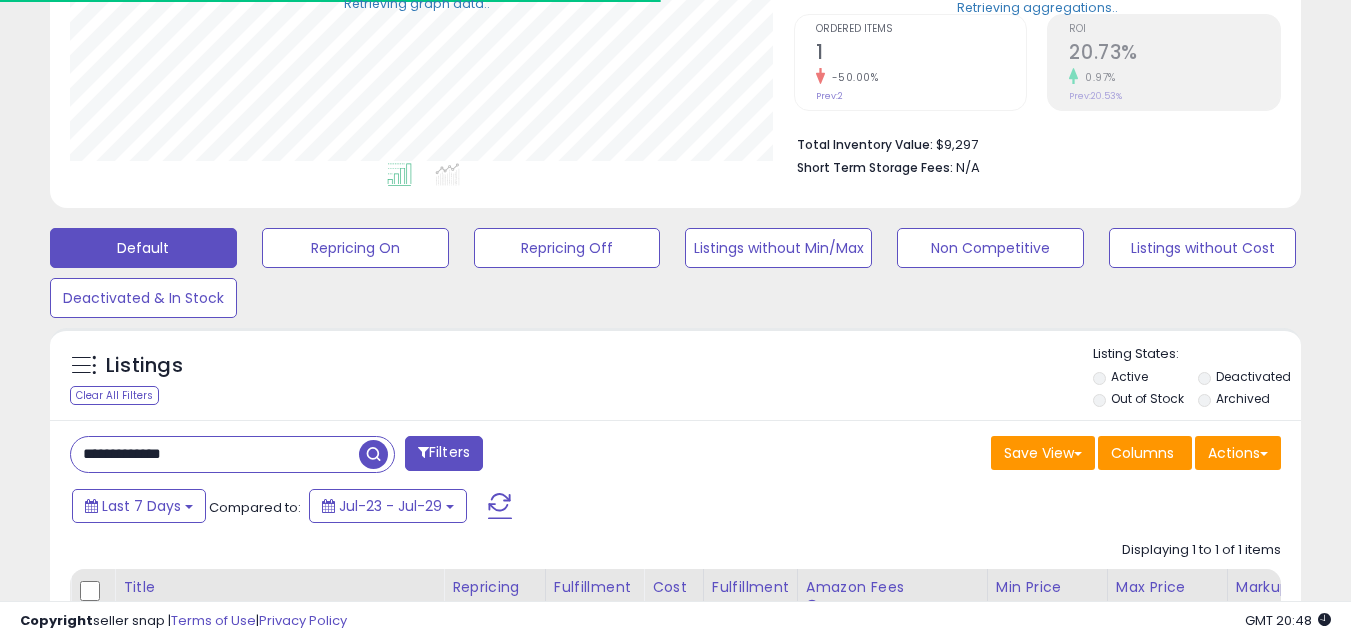scroll, scrollTop: 410, scrollLeft: 724, axis: both 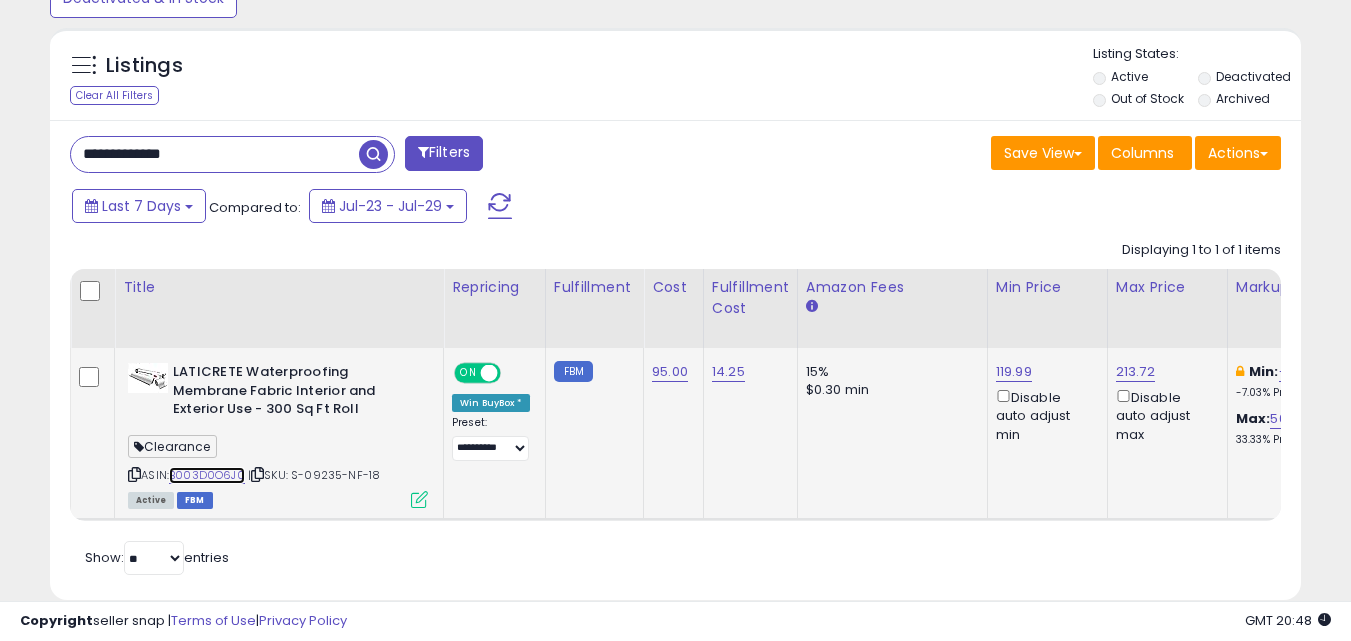 click on "B003D0O6J0" at bounding box center [207, 475] 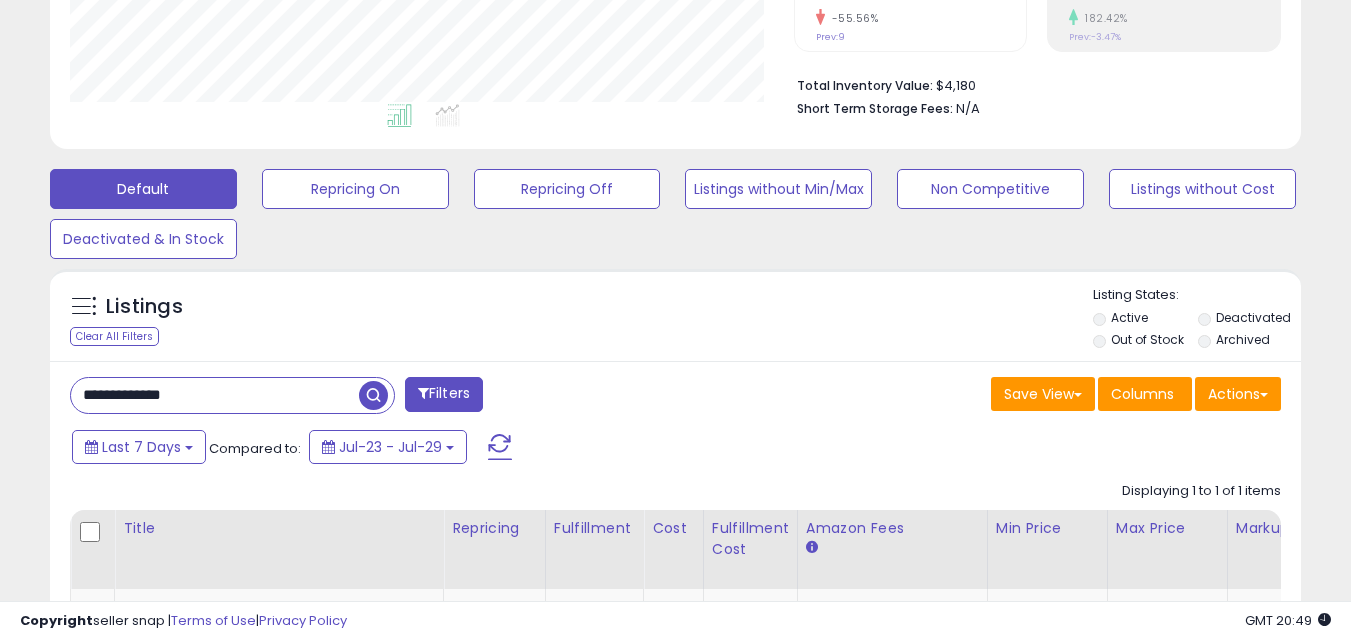 scroll, scrollTop: 700, scrollLeft: 0, axis: vertical 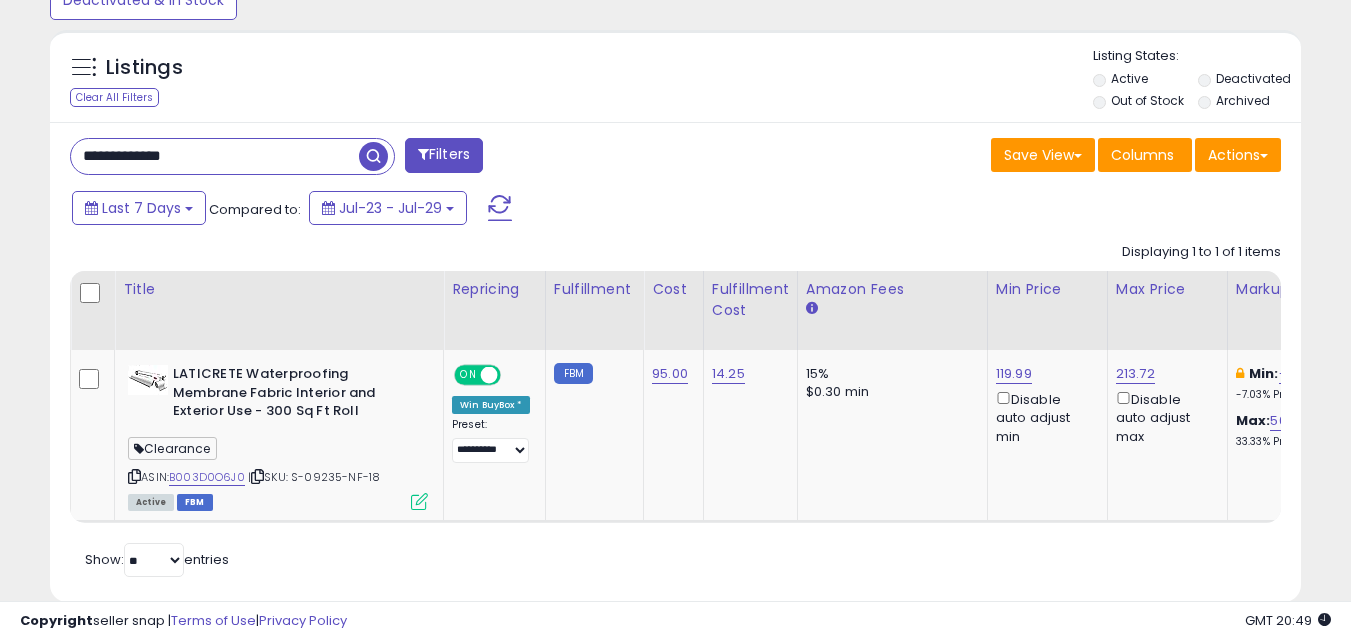 click on "**********" at bounding box center (215, 156) 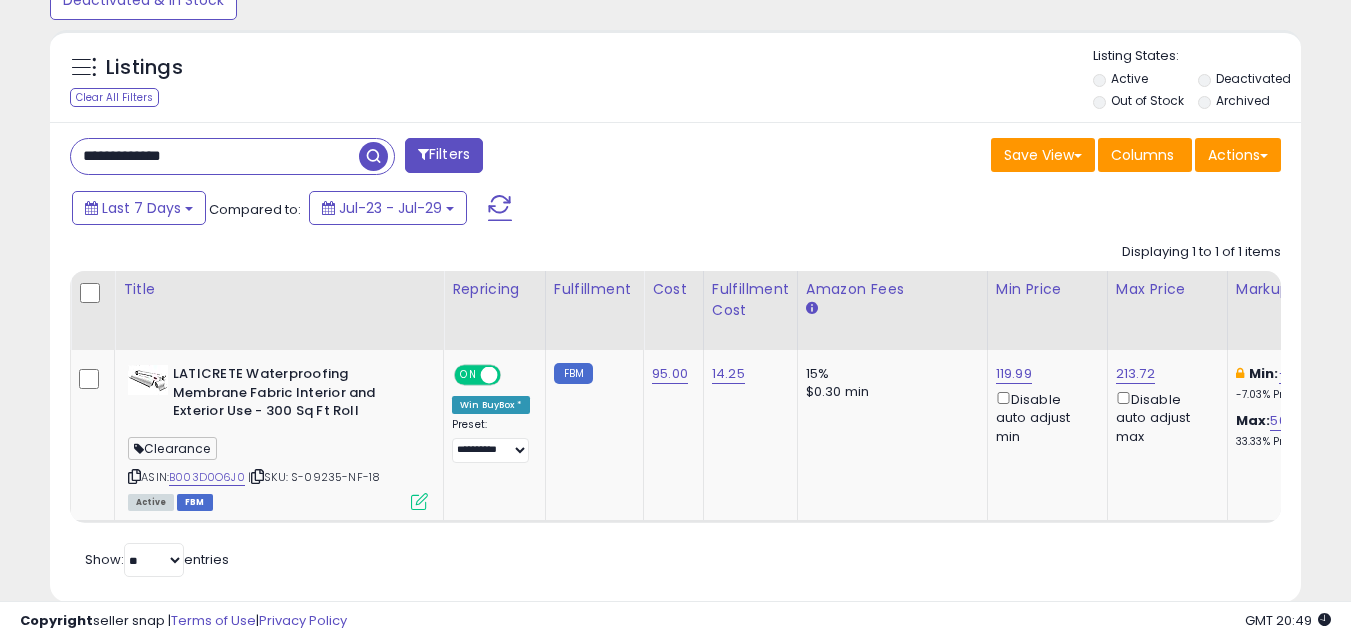 click on "**********" at bounding box center [215, 156] 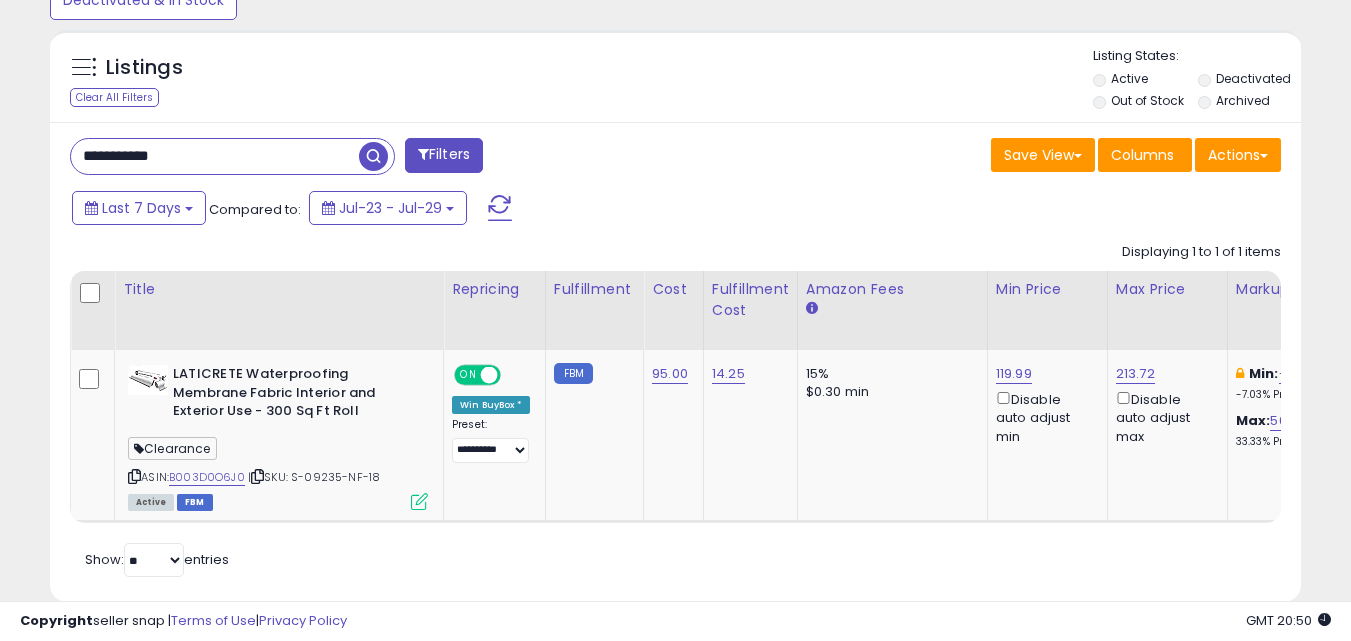 click at bounding box center (373, 156) 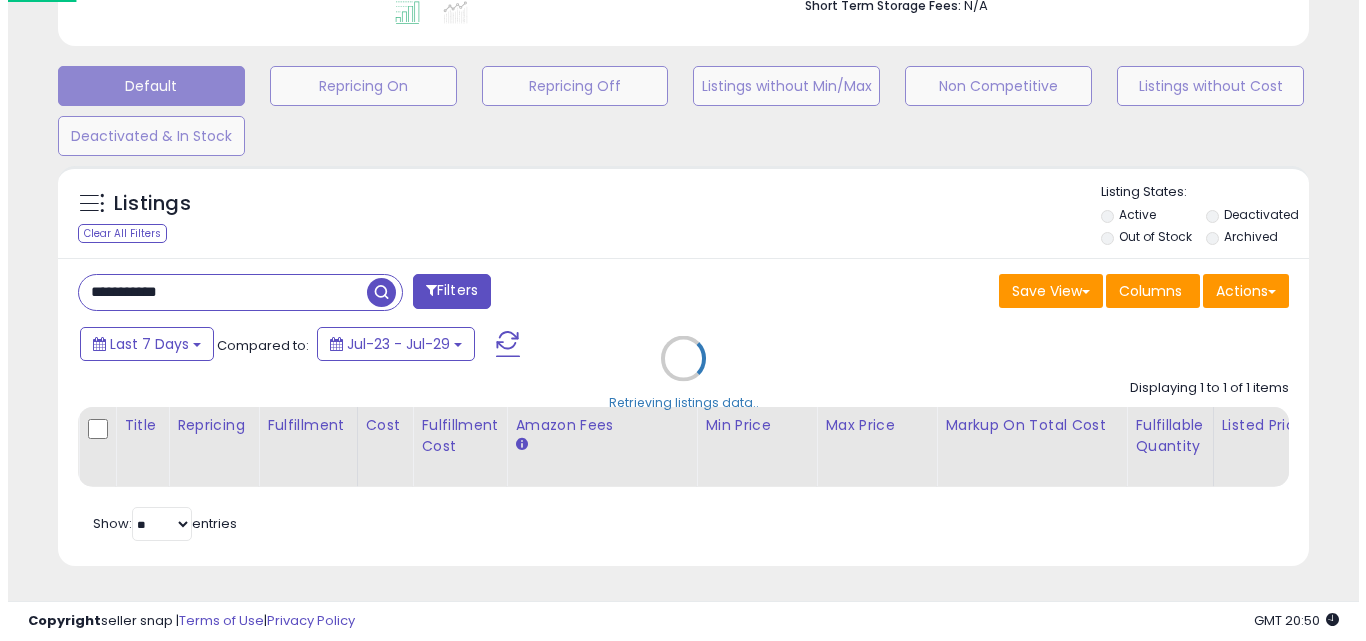 scroll, scrollTop: 579, scrollLeft: 0, axis: vertical 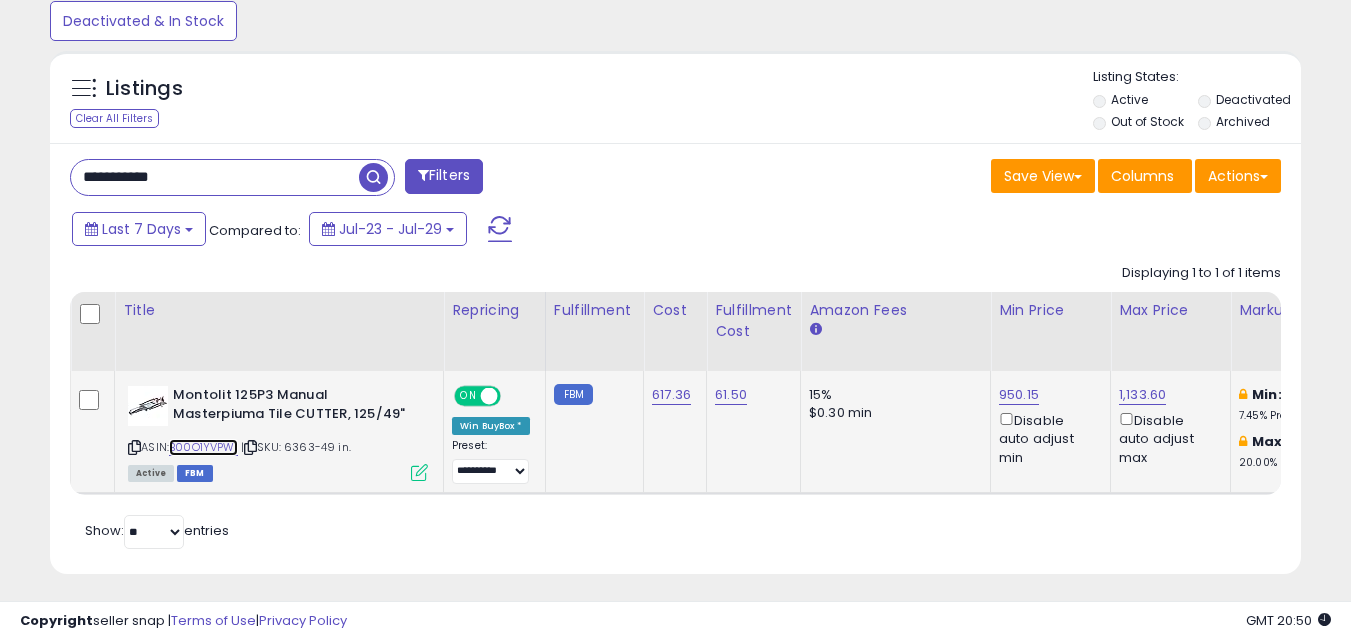 click on "B00O1YVPWI" at bounding box center (203, 447) 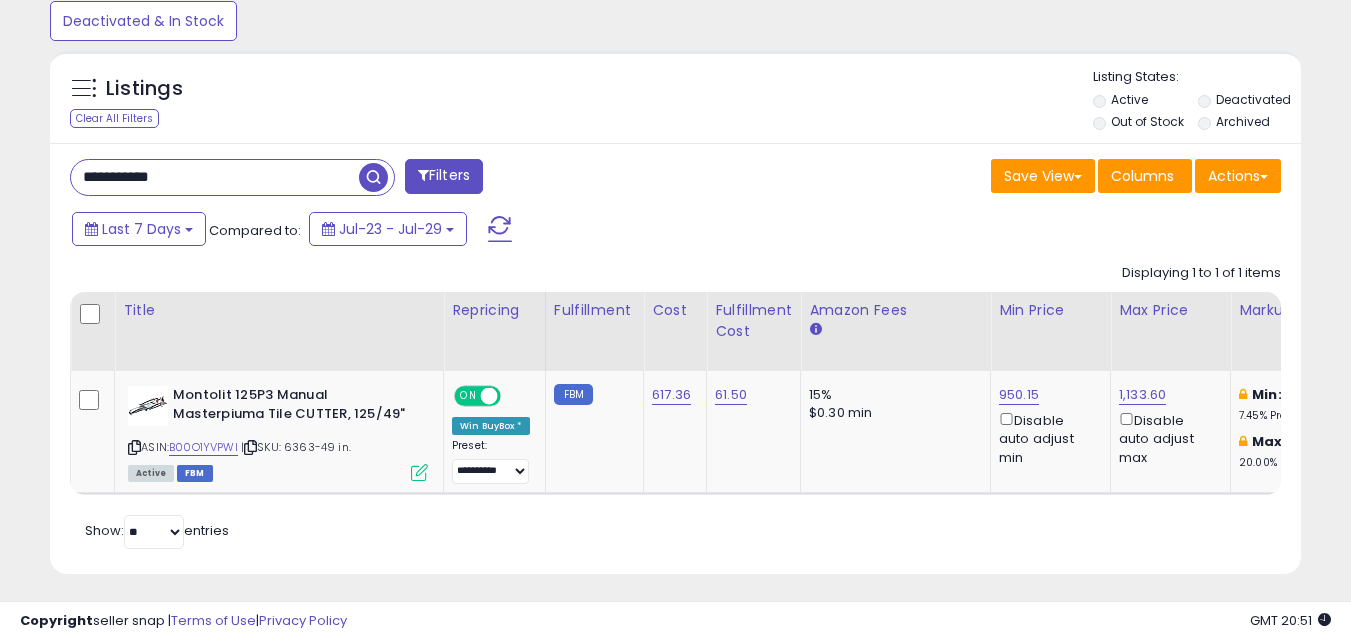 click on "**********" at bounding box center [215, 177] 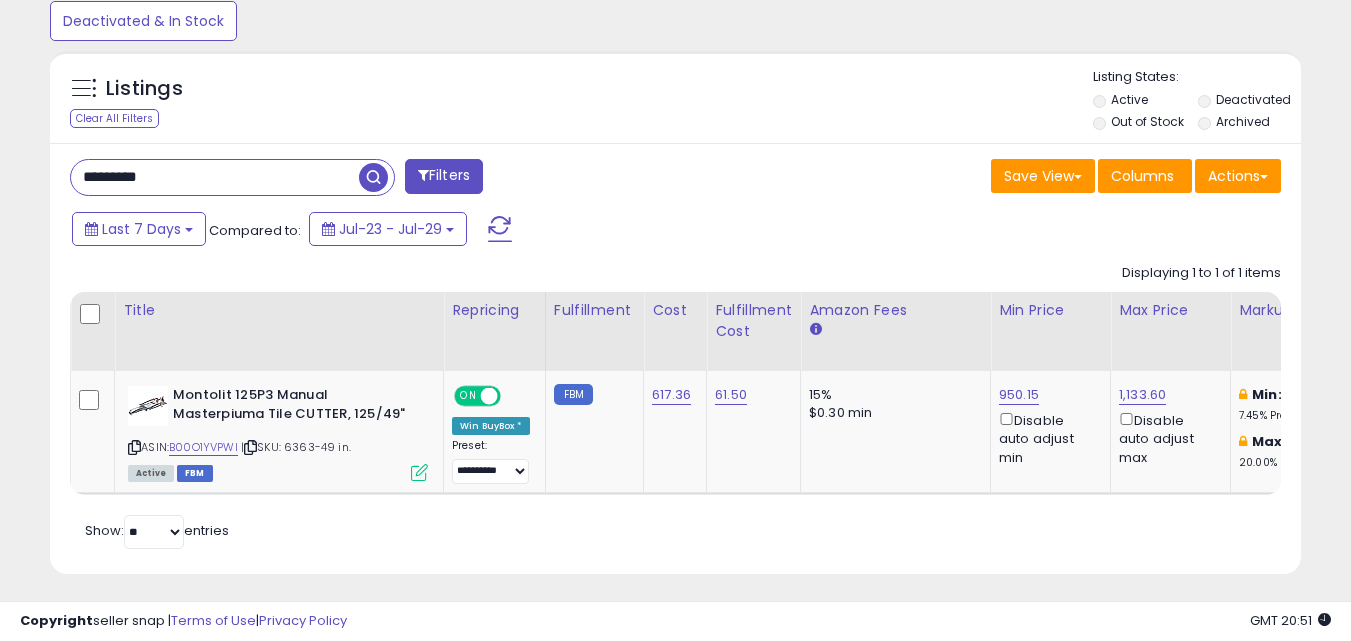 click at bounding box center [373, 177] 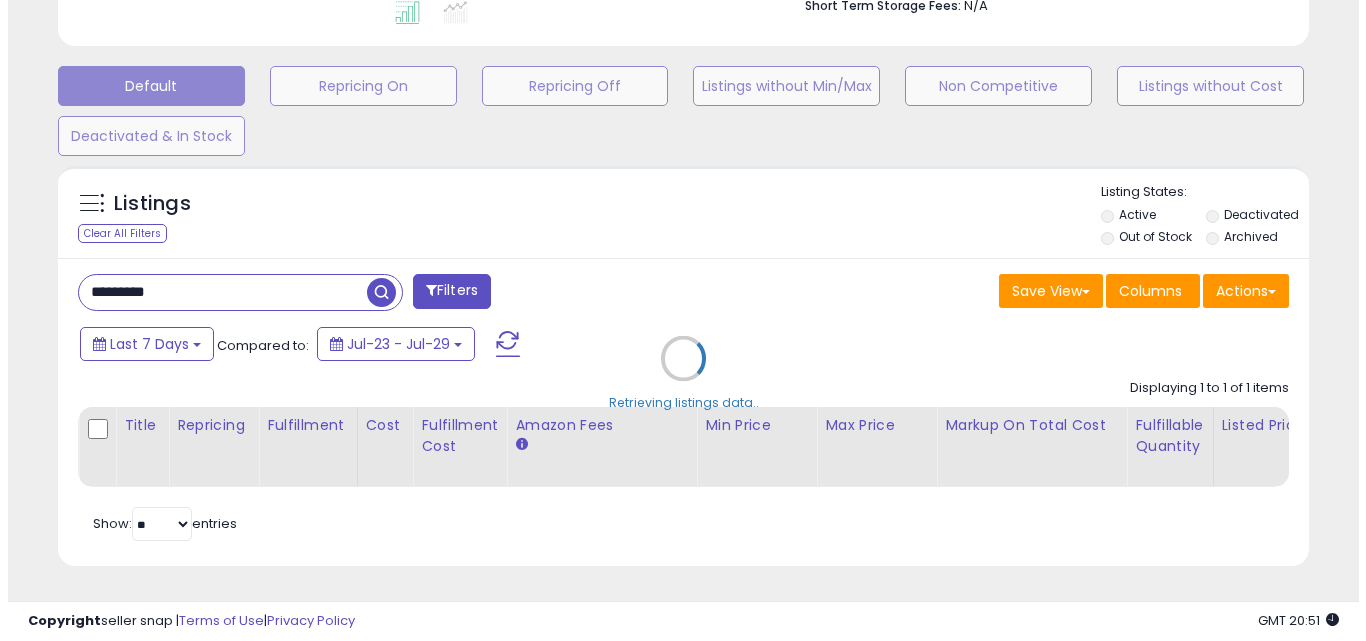 scroll, scrollTop: 579, scrollLeft: 0, axis: vertical 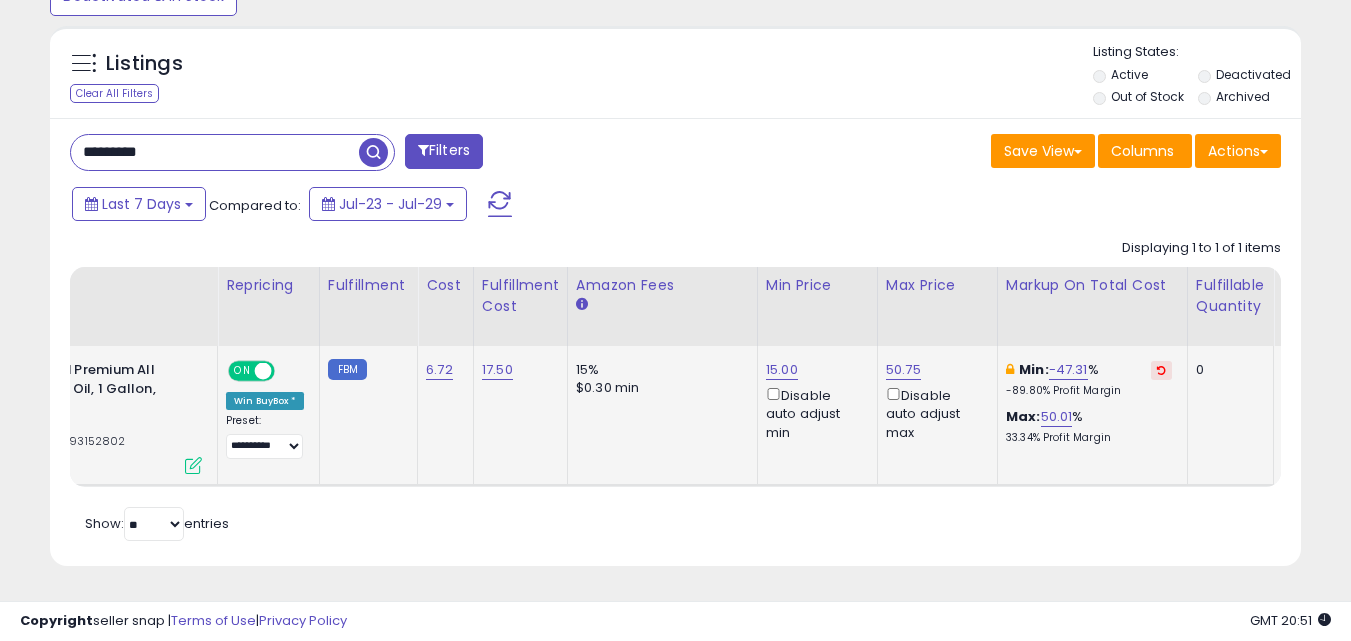 click on "15% $0.30 min" 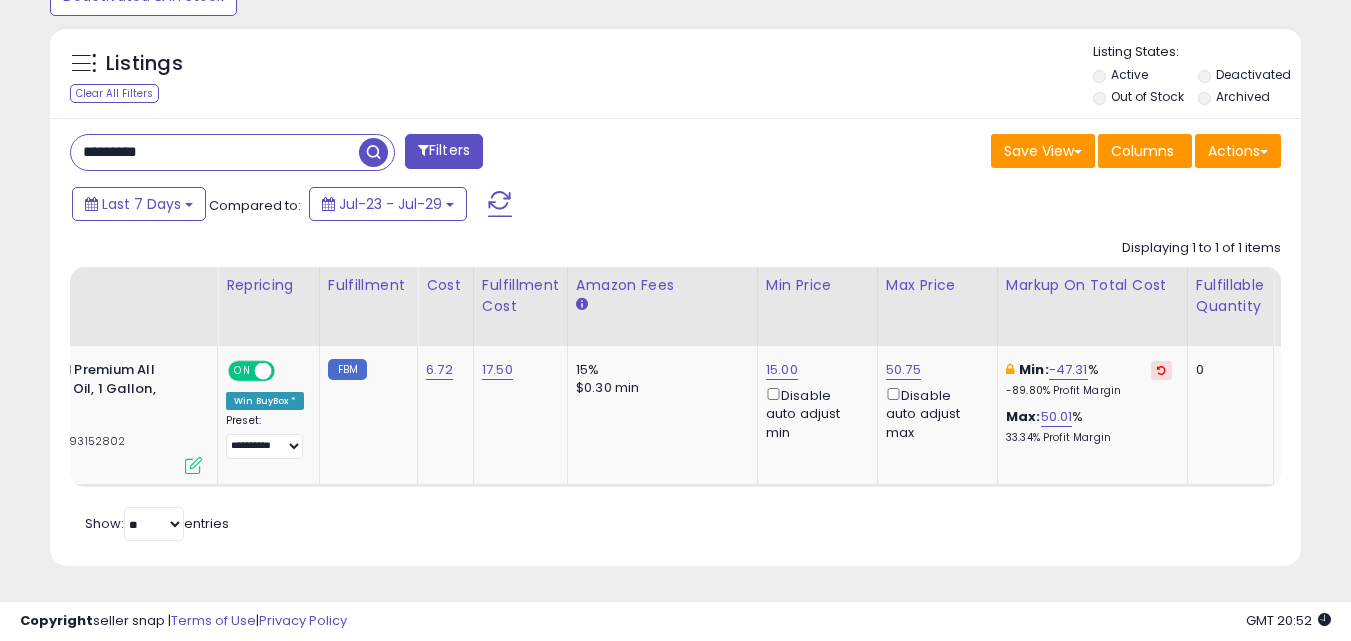 click on "*********" at bounding box center [215, 152] 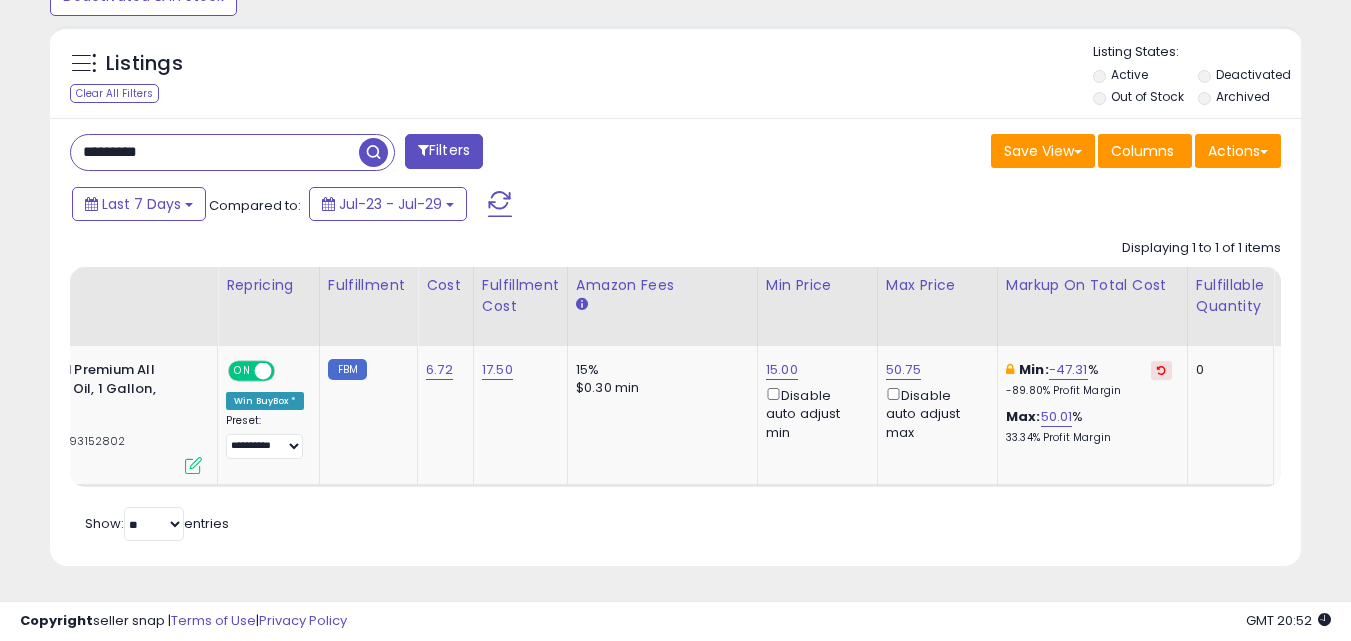 paste on "*" 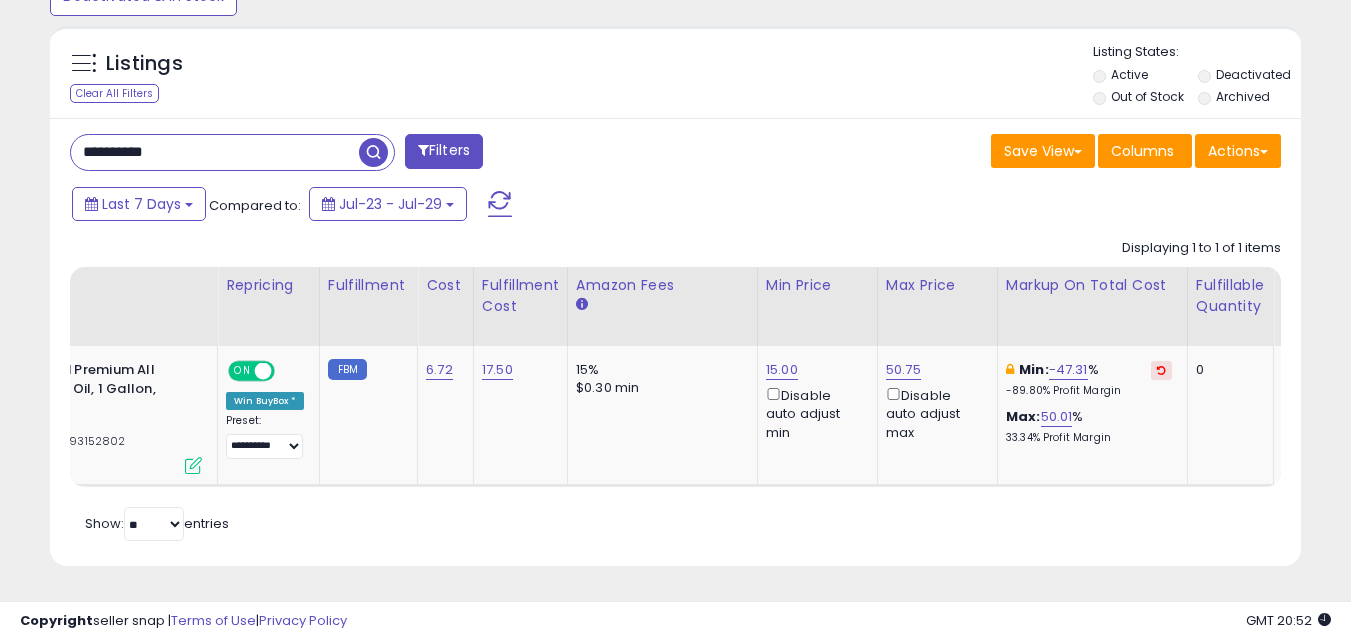 click at bounding box center [373, 152] 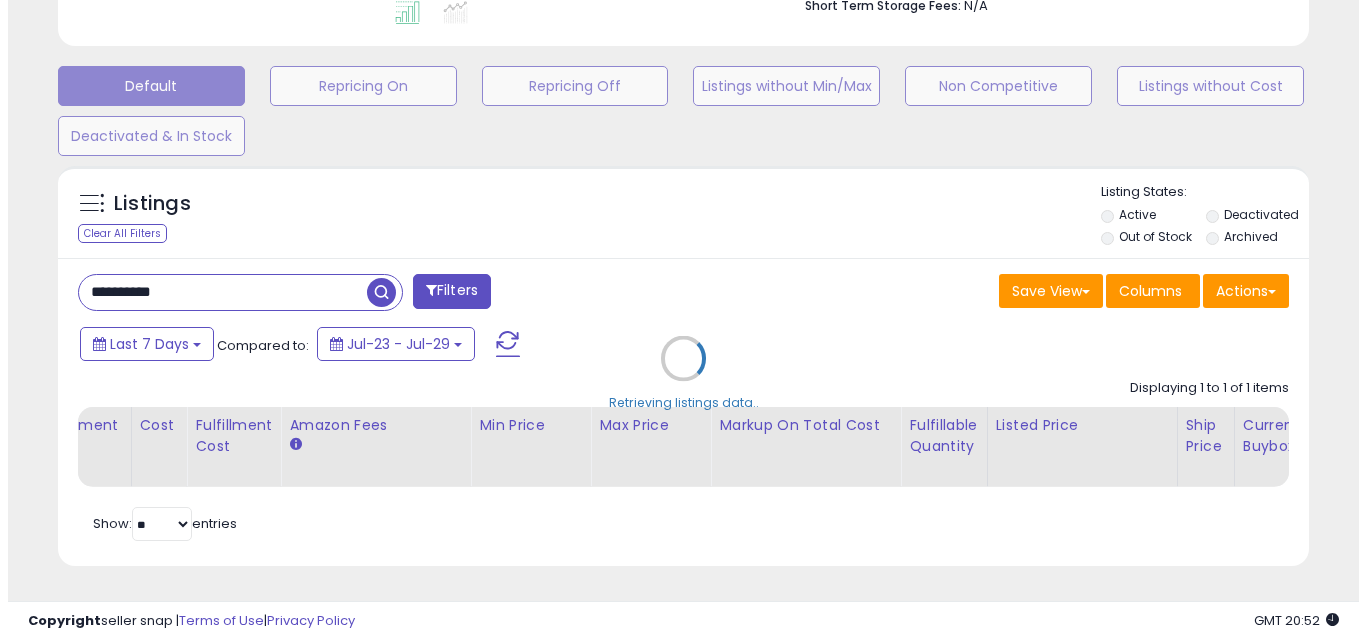 scroll, scrollTop: 579, scrollLeft: 0, axis: vertical 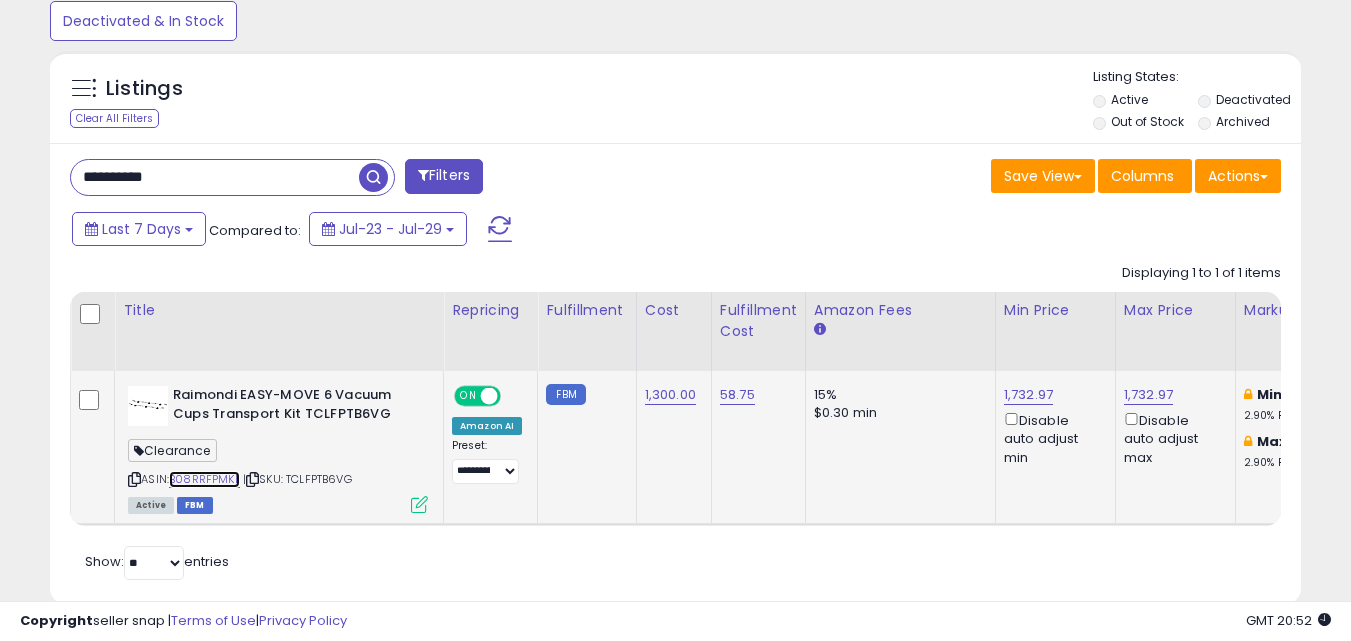 click on "B08RRFPMKL" at bounding box center [204, 479] 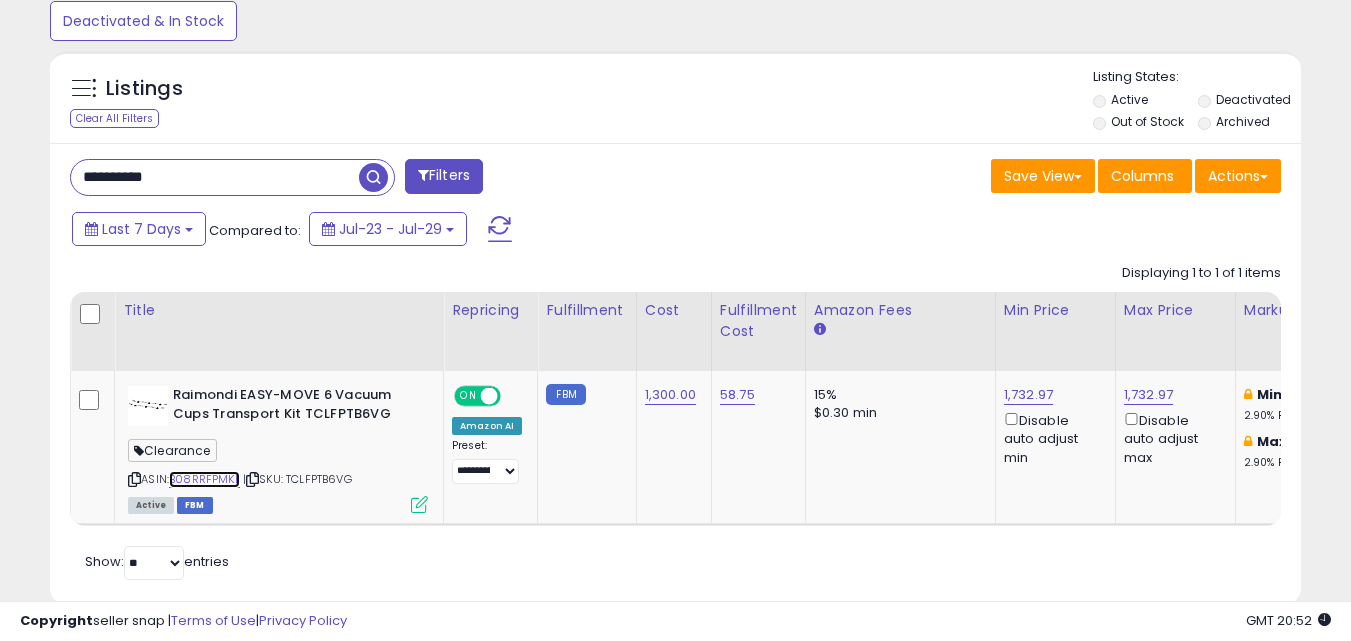 scroll, scrollTop: 0, scrollLeft: 31, axis: horizontal 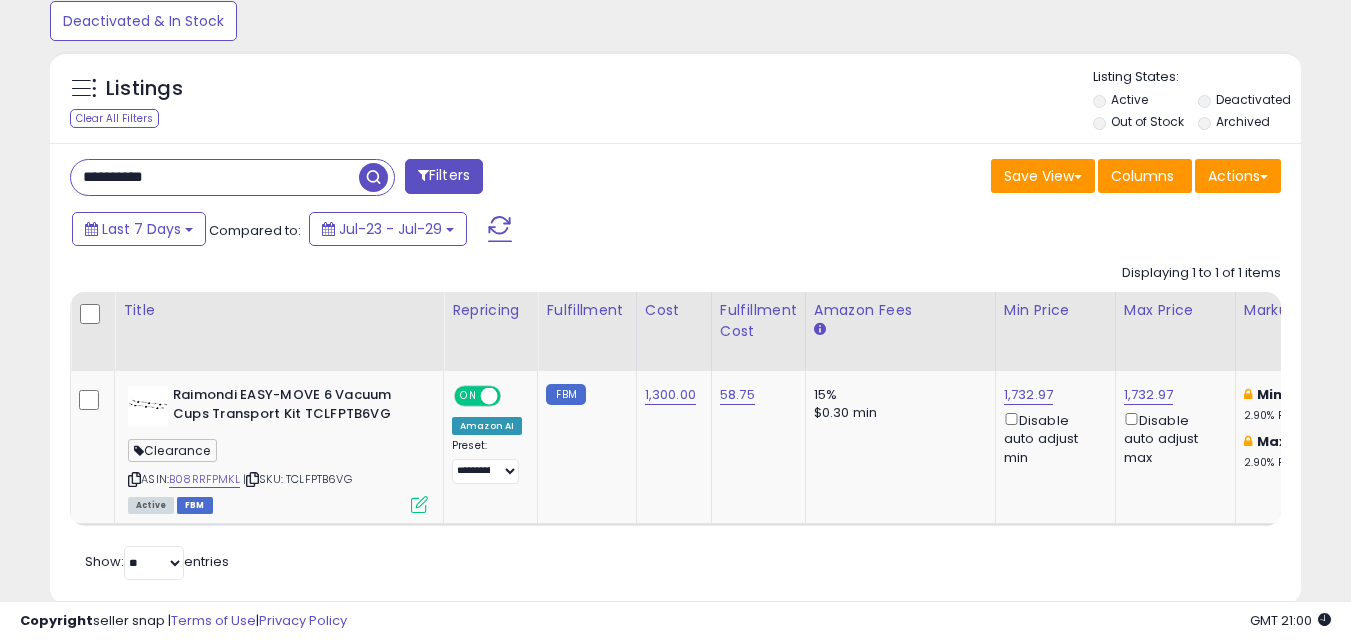 click on "**********" at bounding box center [215, 177] 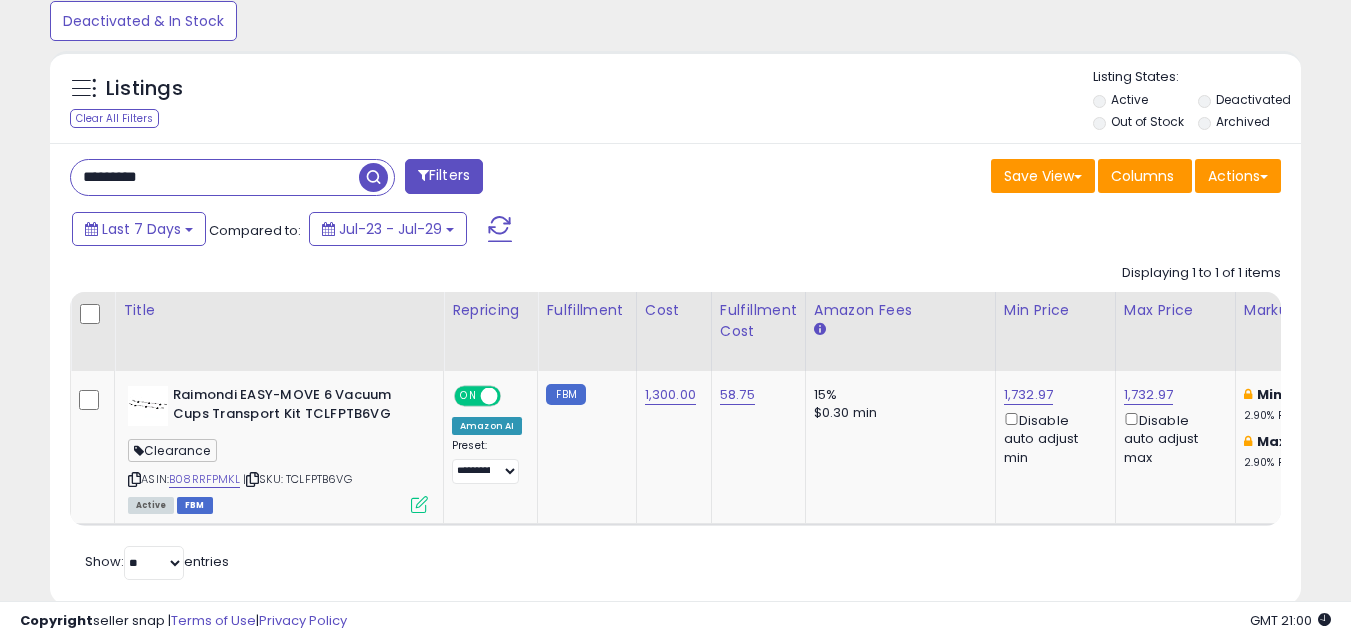 click on "*********" at bounding box center [215, 177] 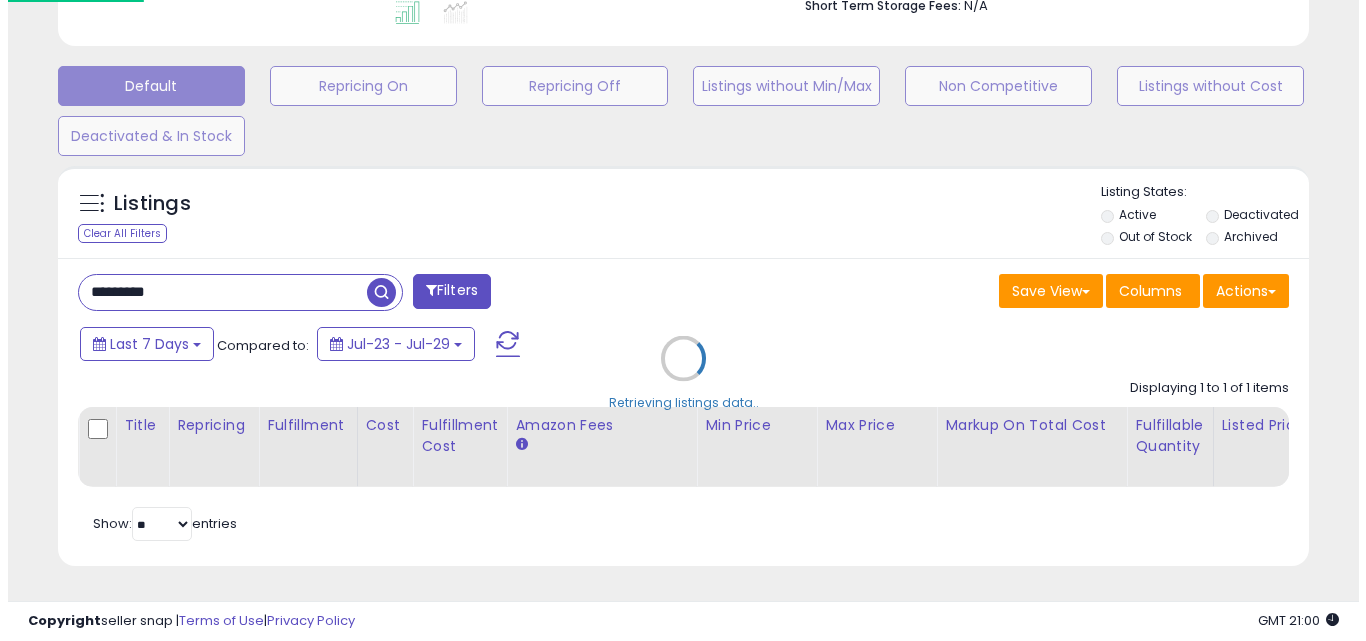 scroll, scrollTop: 579, scrollLeft: 0, axis: vertical 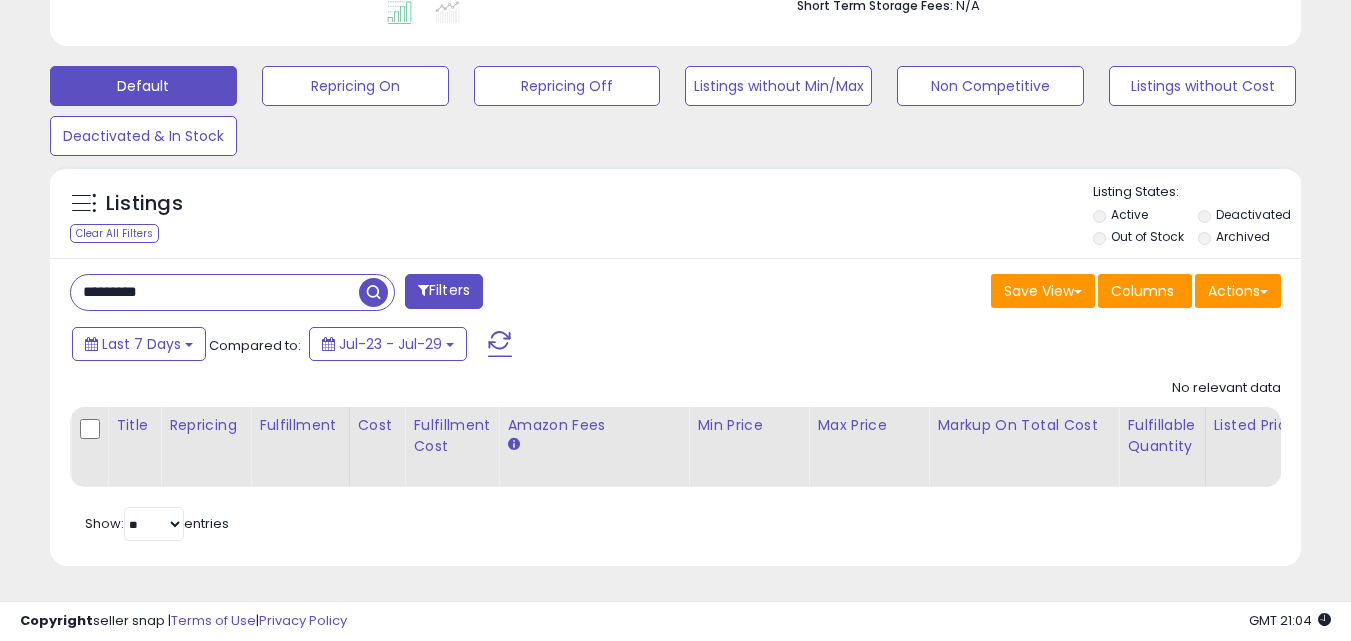 click on "*********" at bounding box center (215, 292) 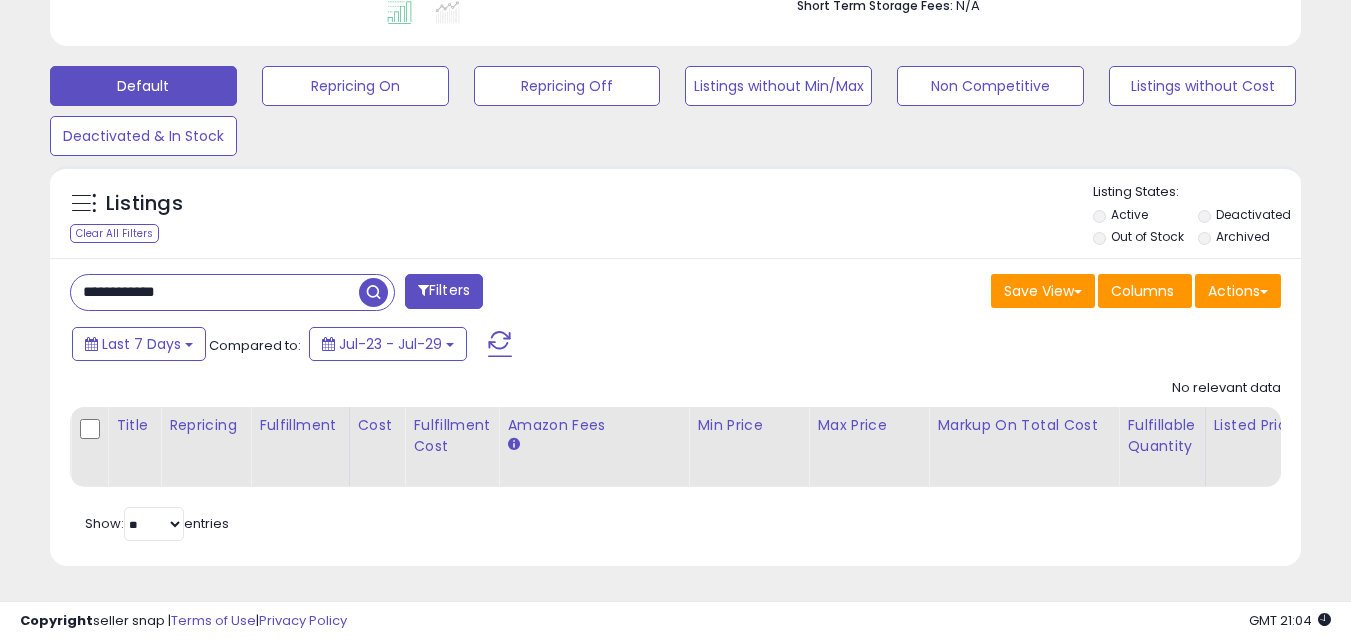 click at bounding box center (373, 292) 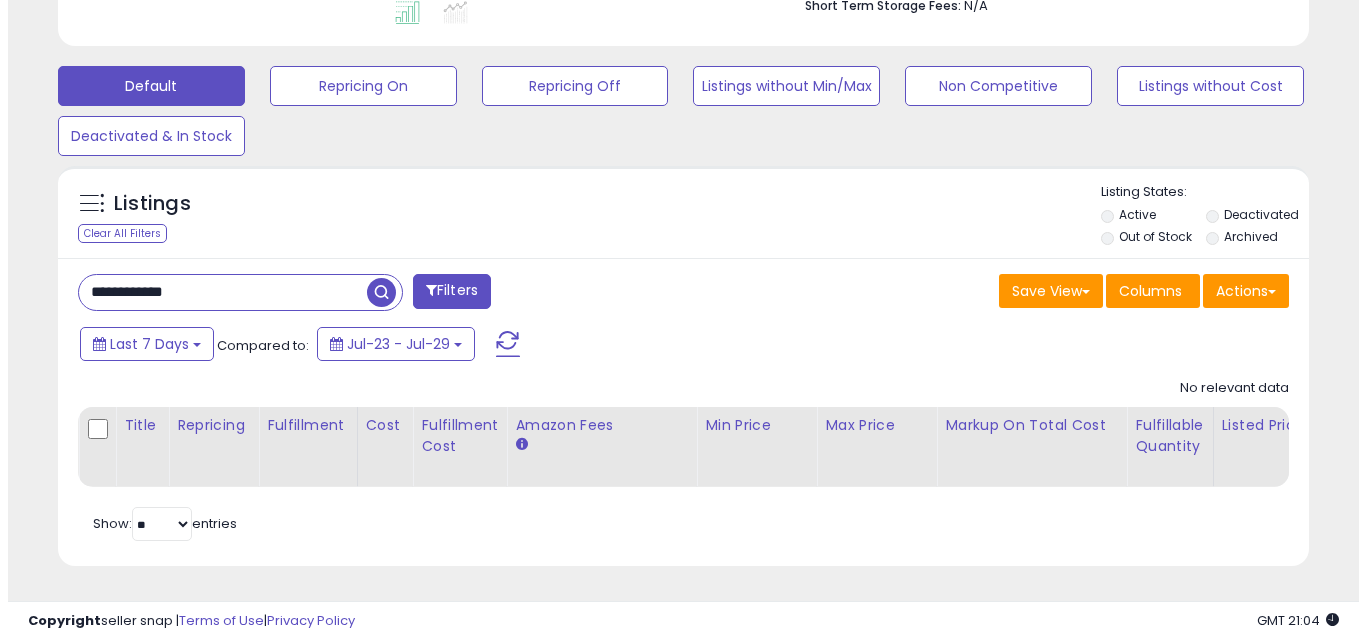 scroll, scrollTop: 410, scrollLeft: 732, axis: both 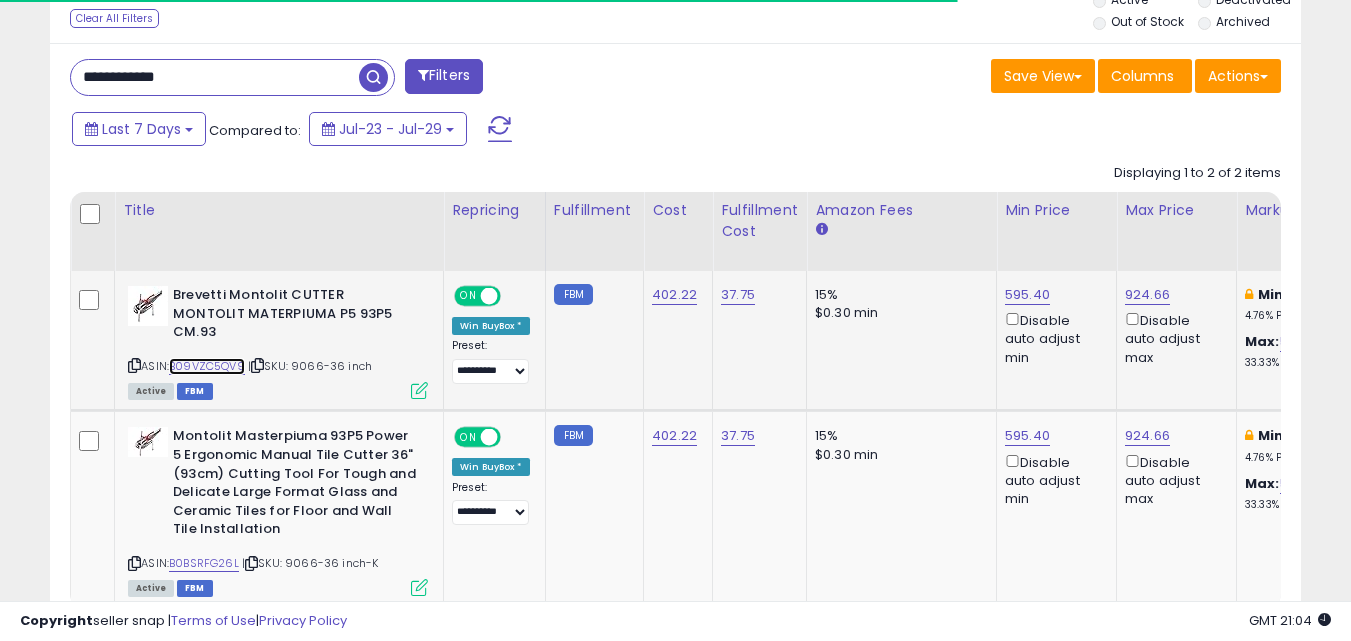 click on "B09VZC5QV9" at bounding box center (207, 366) 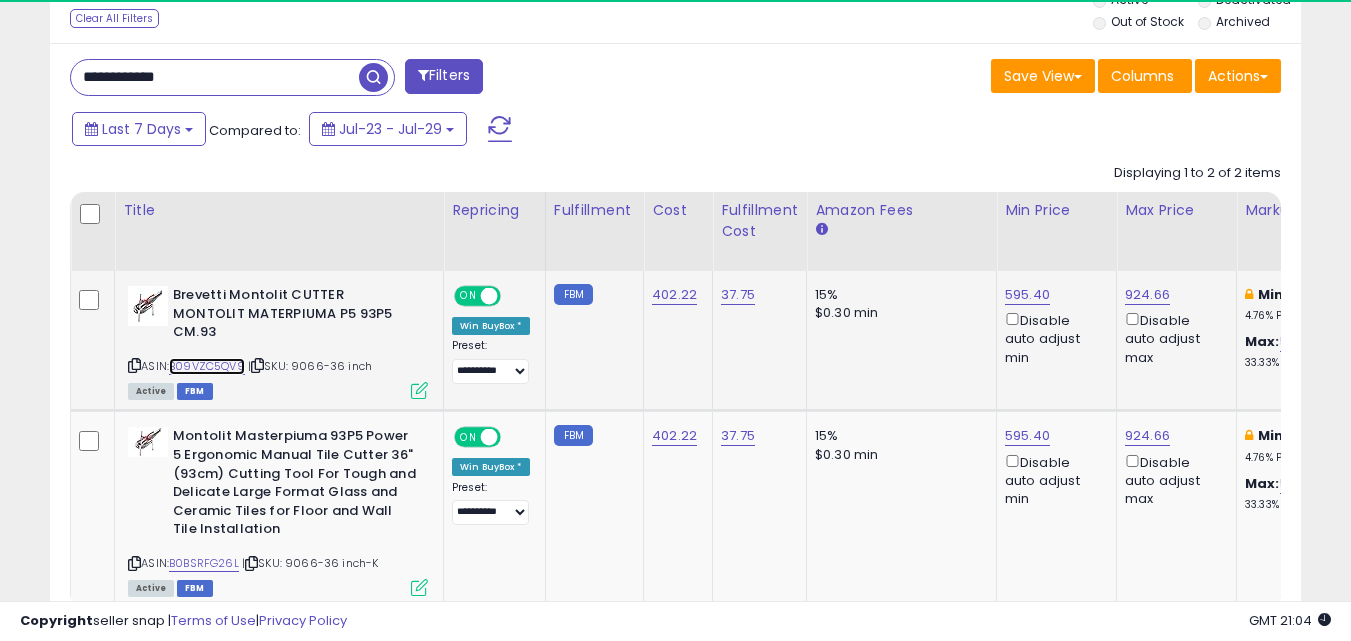 scroll, scrollTop: 999590, scrollLeft: 999276, axis: both 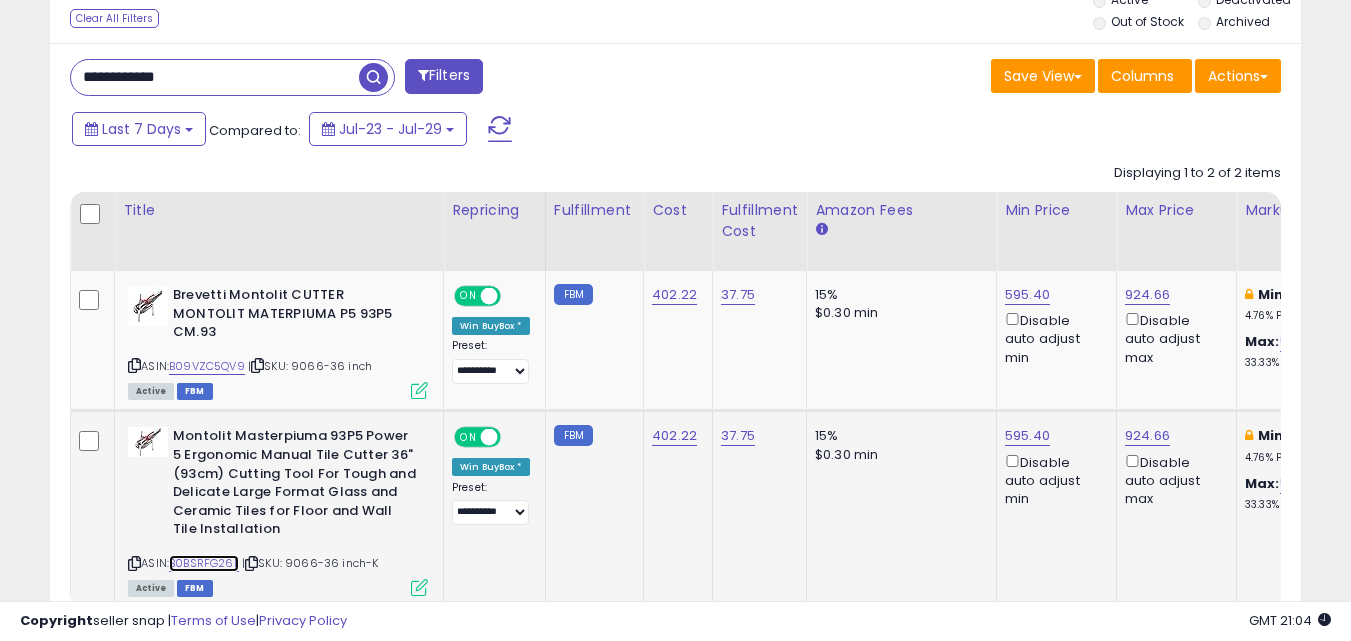 click on "B0BSRFG26L" at bounding box center [204, 563] 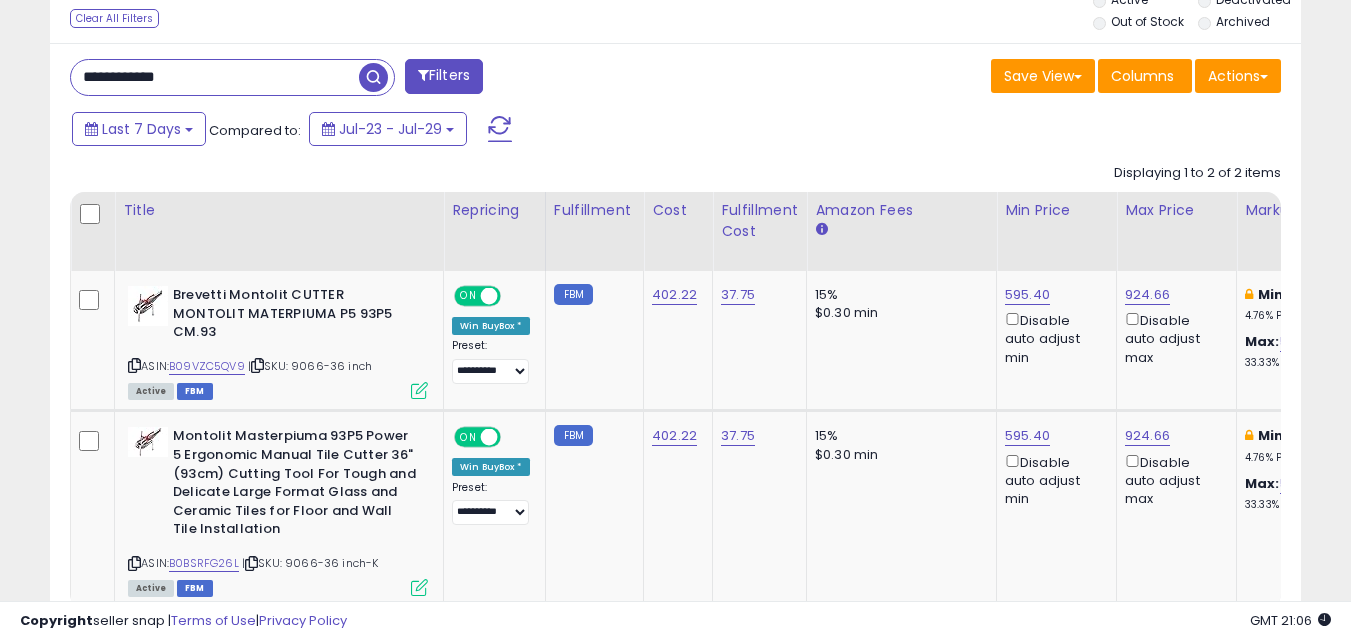click on "**********" at bounding box center [215, 77] 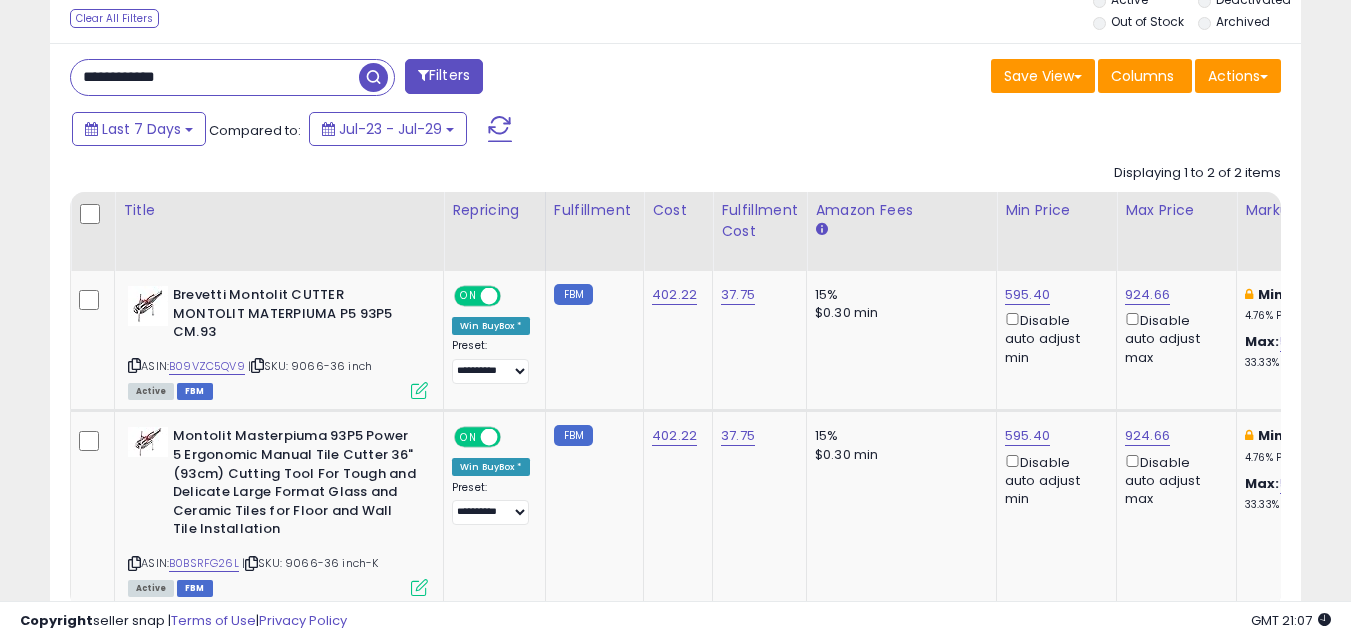 paste 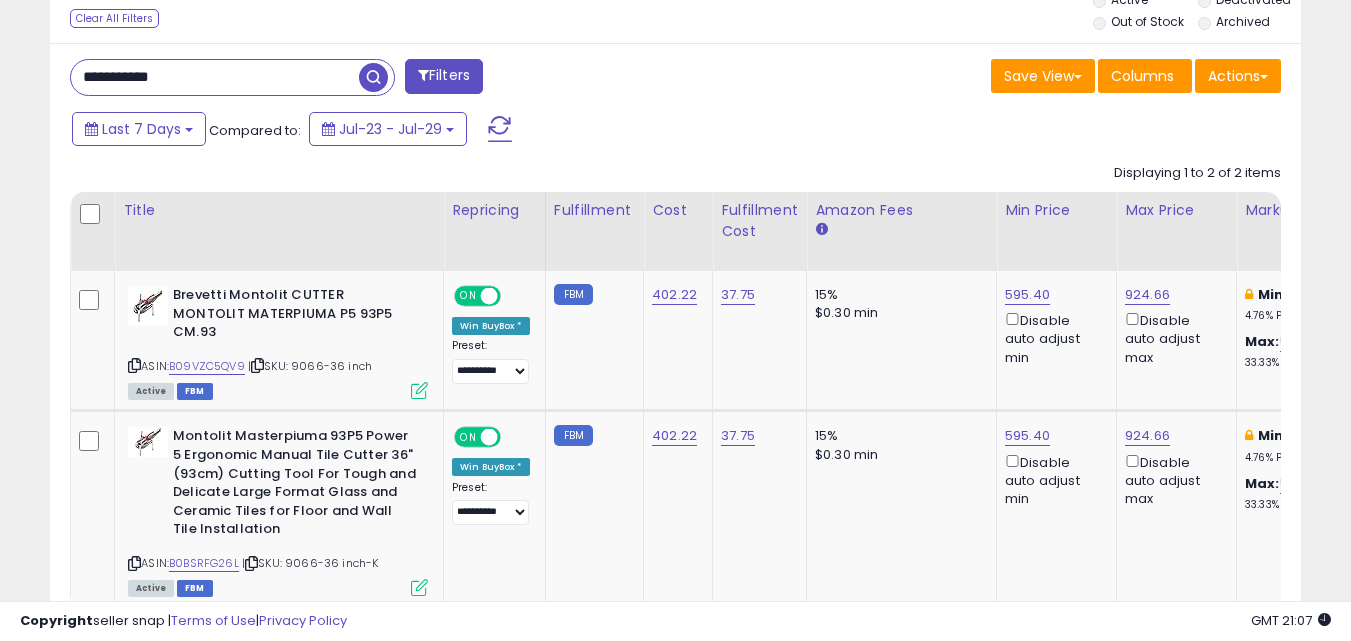click at bounding box center [373, 77] 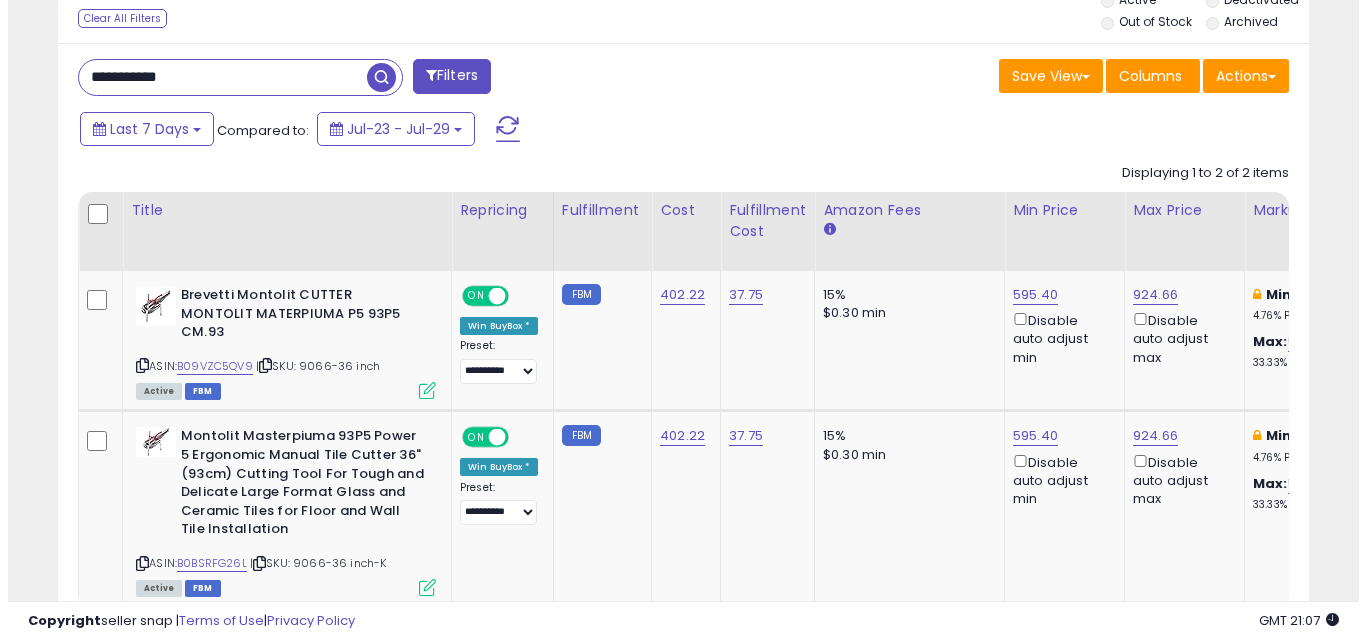 scroll, scrollTop: 579, scrollLeft: 0, axis: vertical 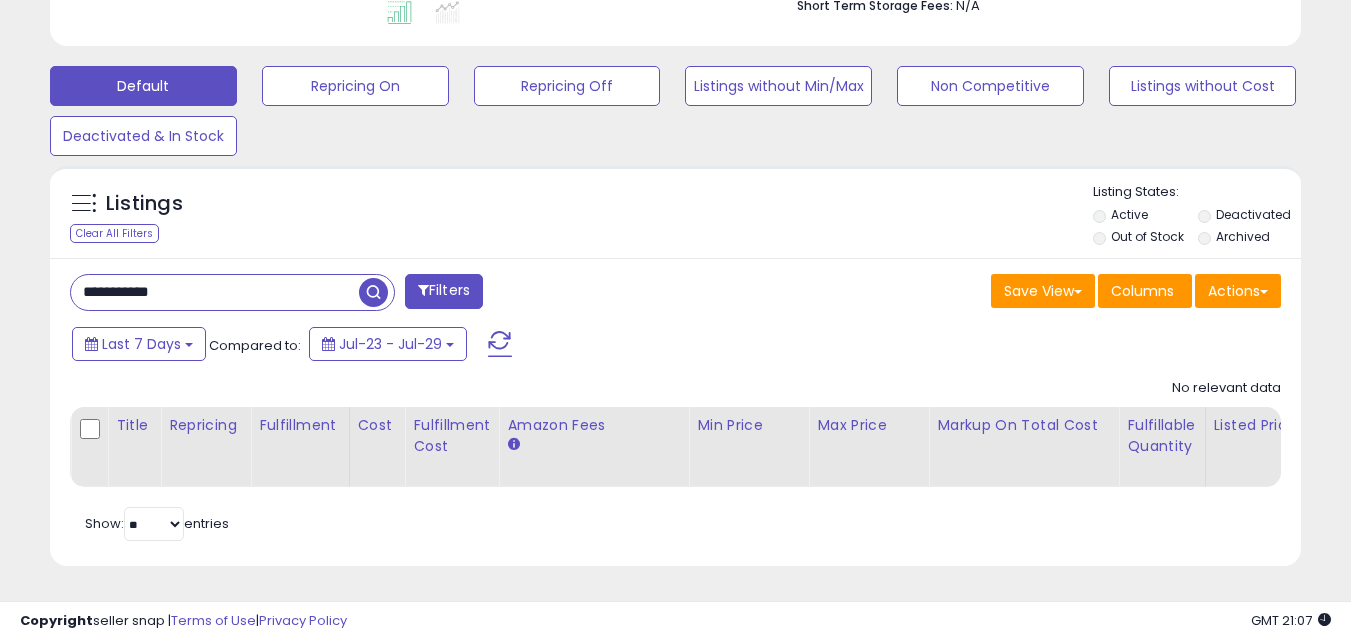 click at bounding box center [373, 292] 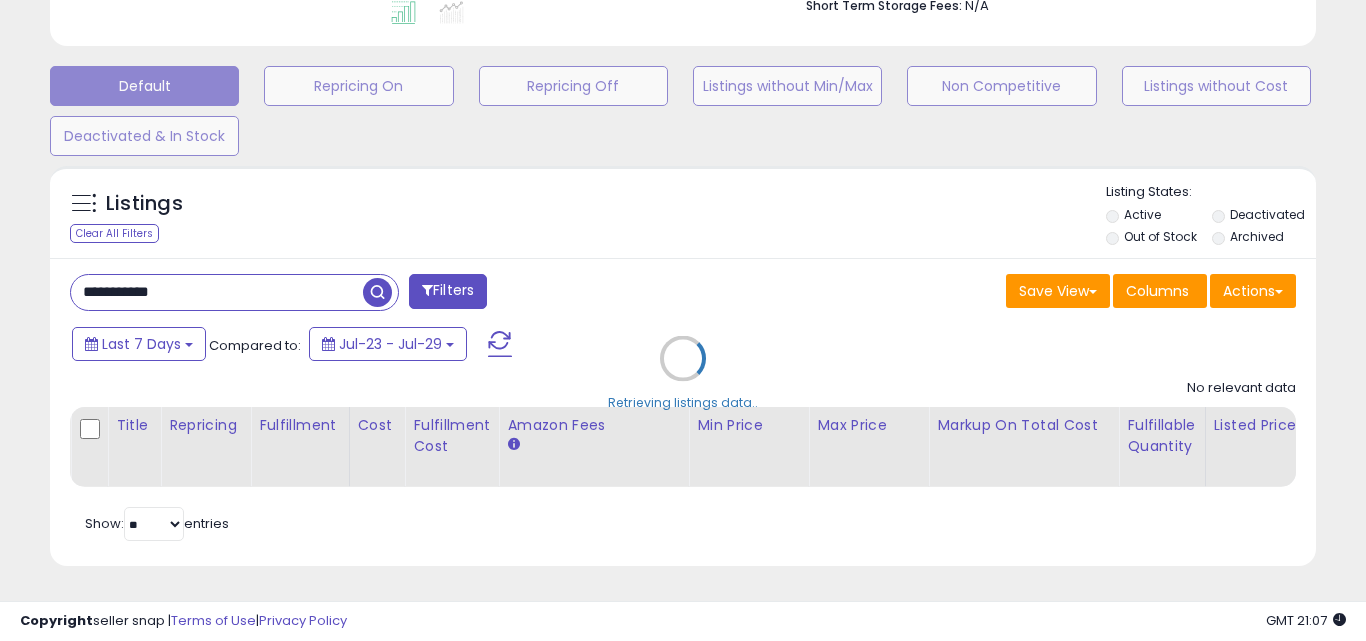 scroll, scrollTop: 999590, scrollLeft: 999267, axis: both 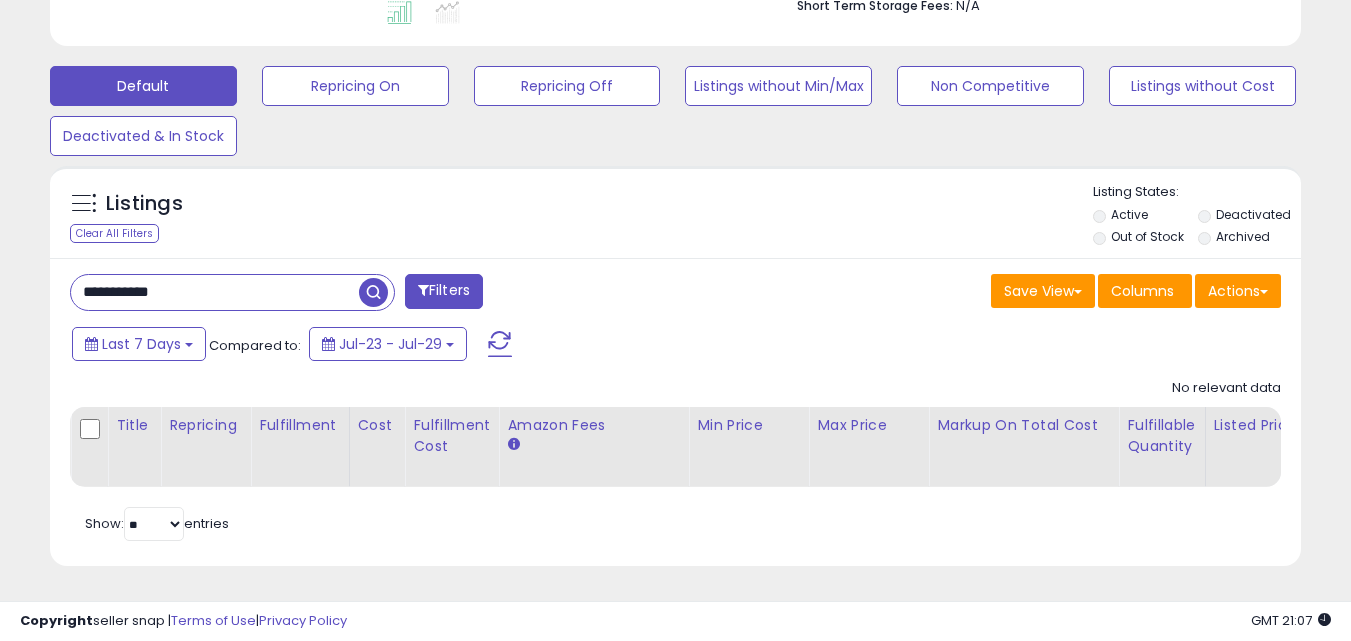click on "**********" at bounding box center [215, 292] 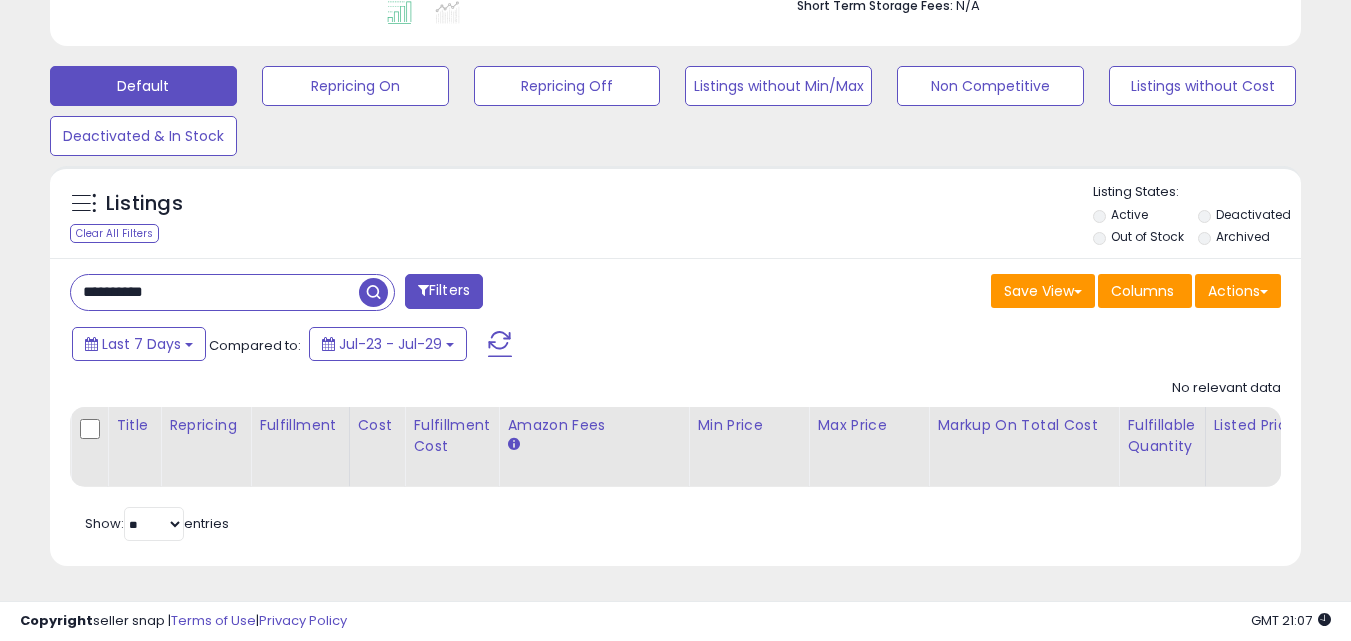 type on "**********" 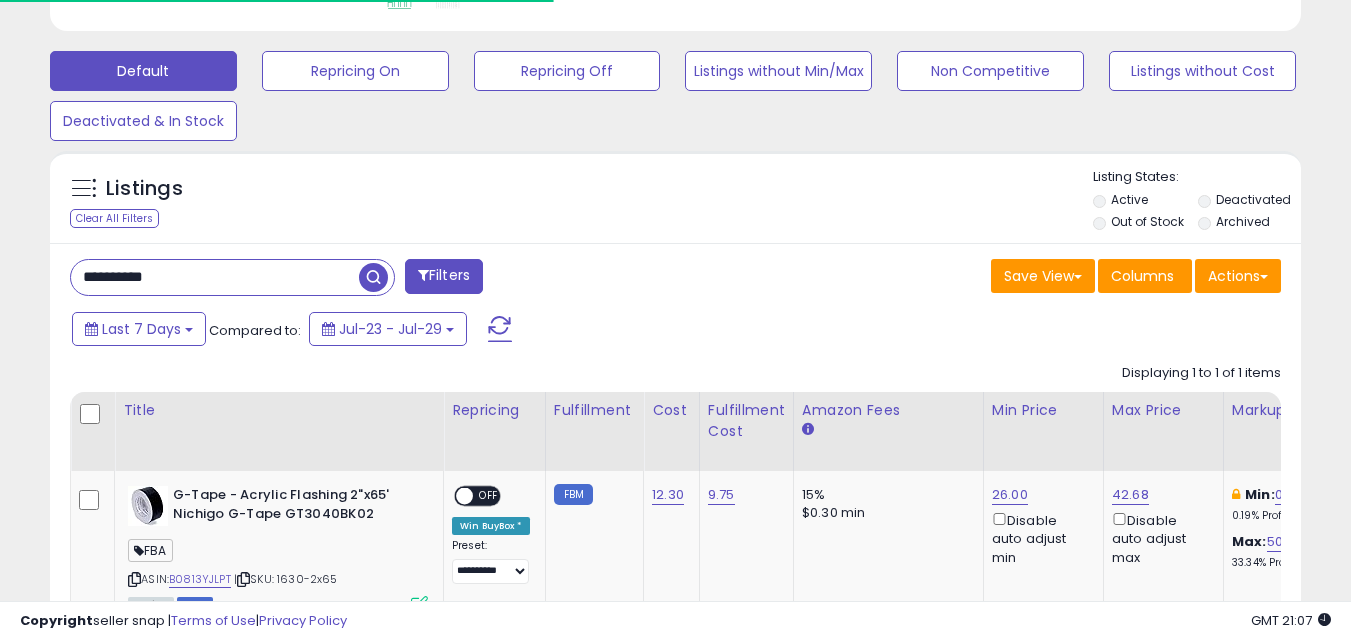 scroll, scrollTop: 410, scrollLeft: 724, axis: both 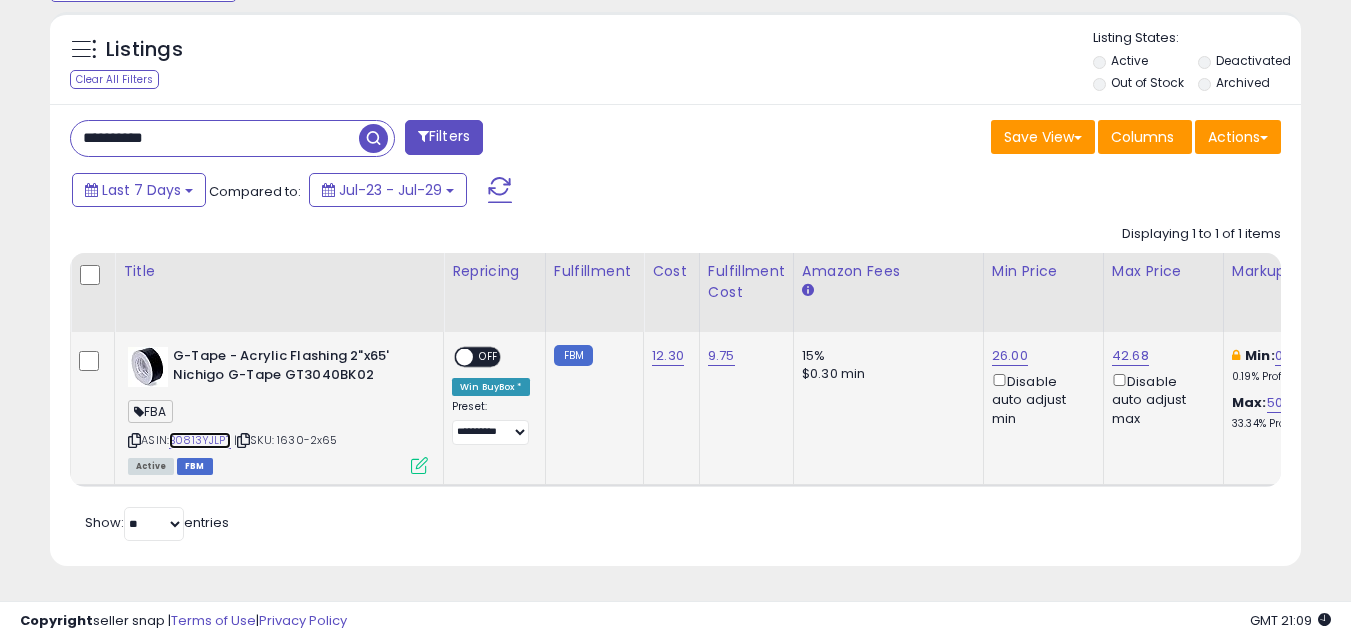 click on "B0813YJLPT" at bounding box center [200, 440] 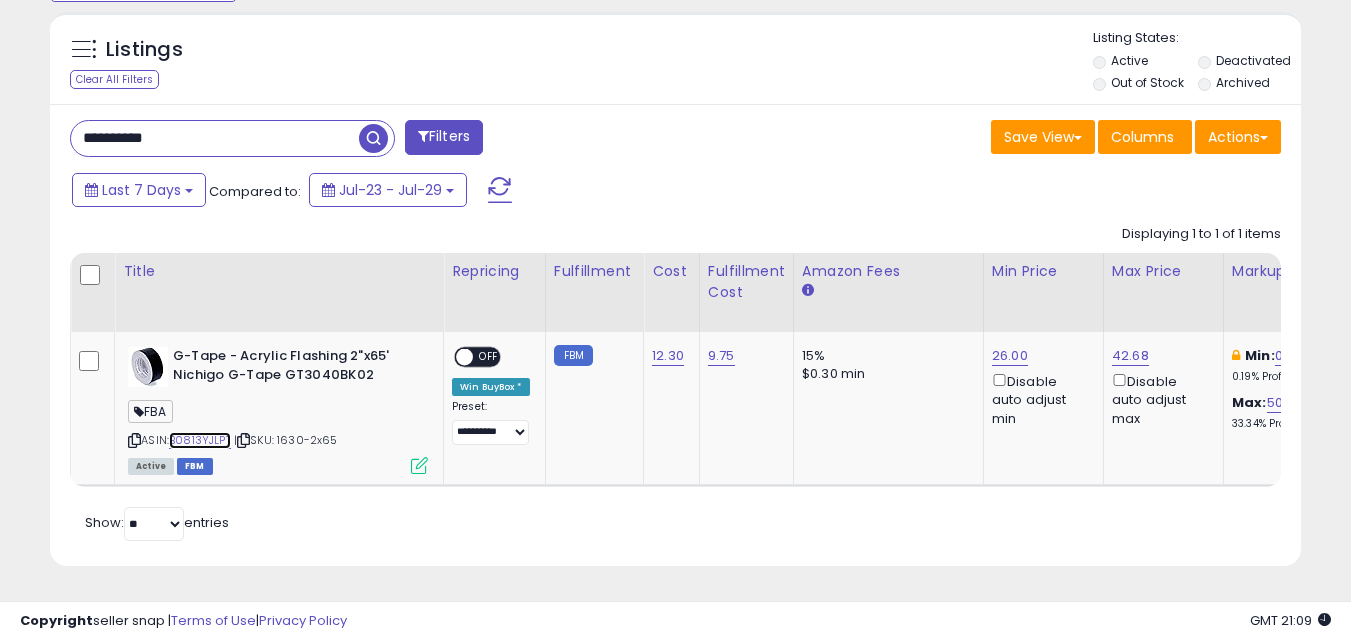 scroll, scrollTop: 0, scrollLeft: 129, axis: horizontal 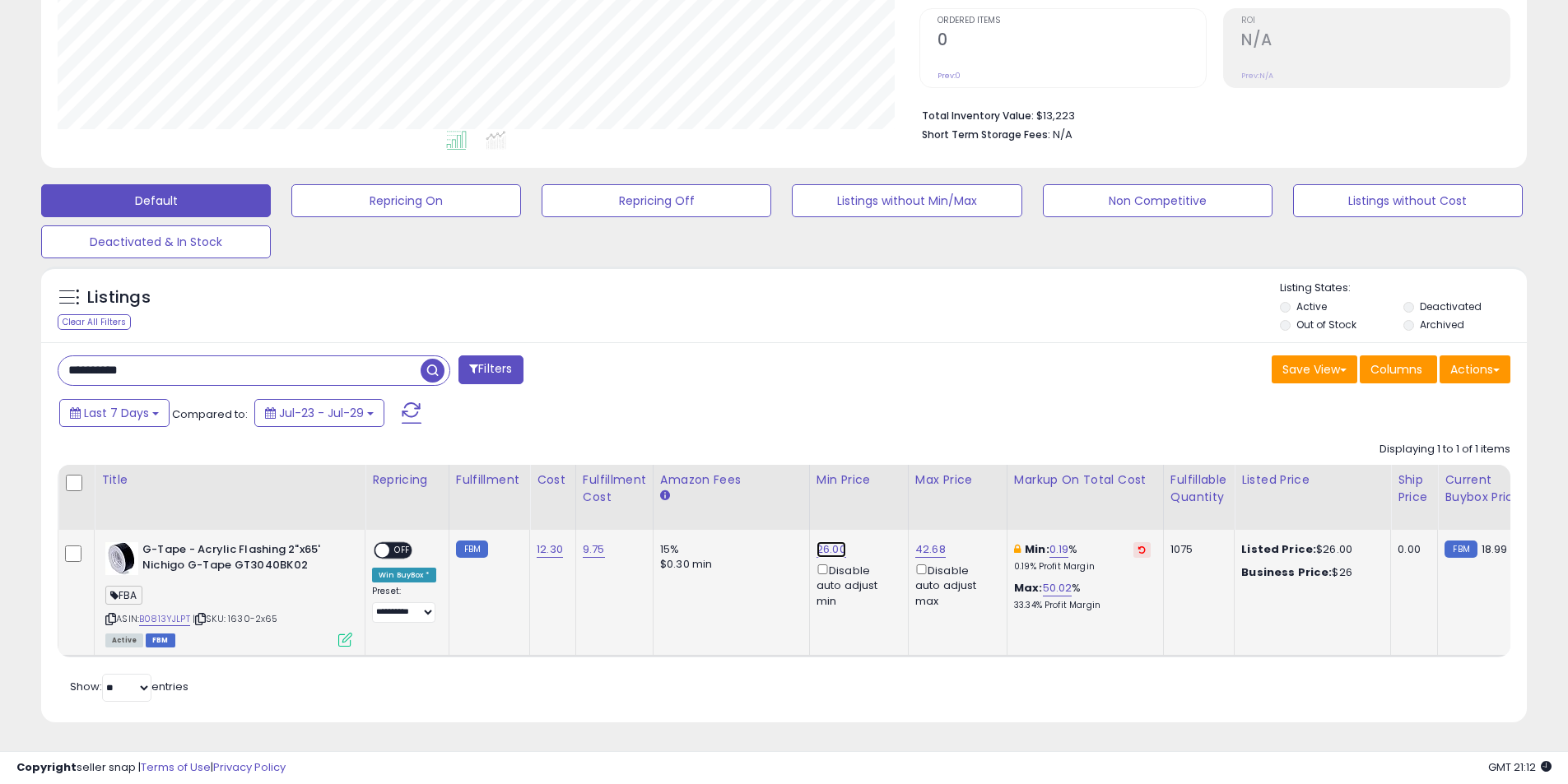 click on "26.00" at bounding box center (831, 550) 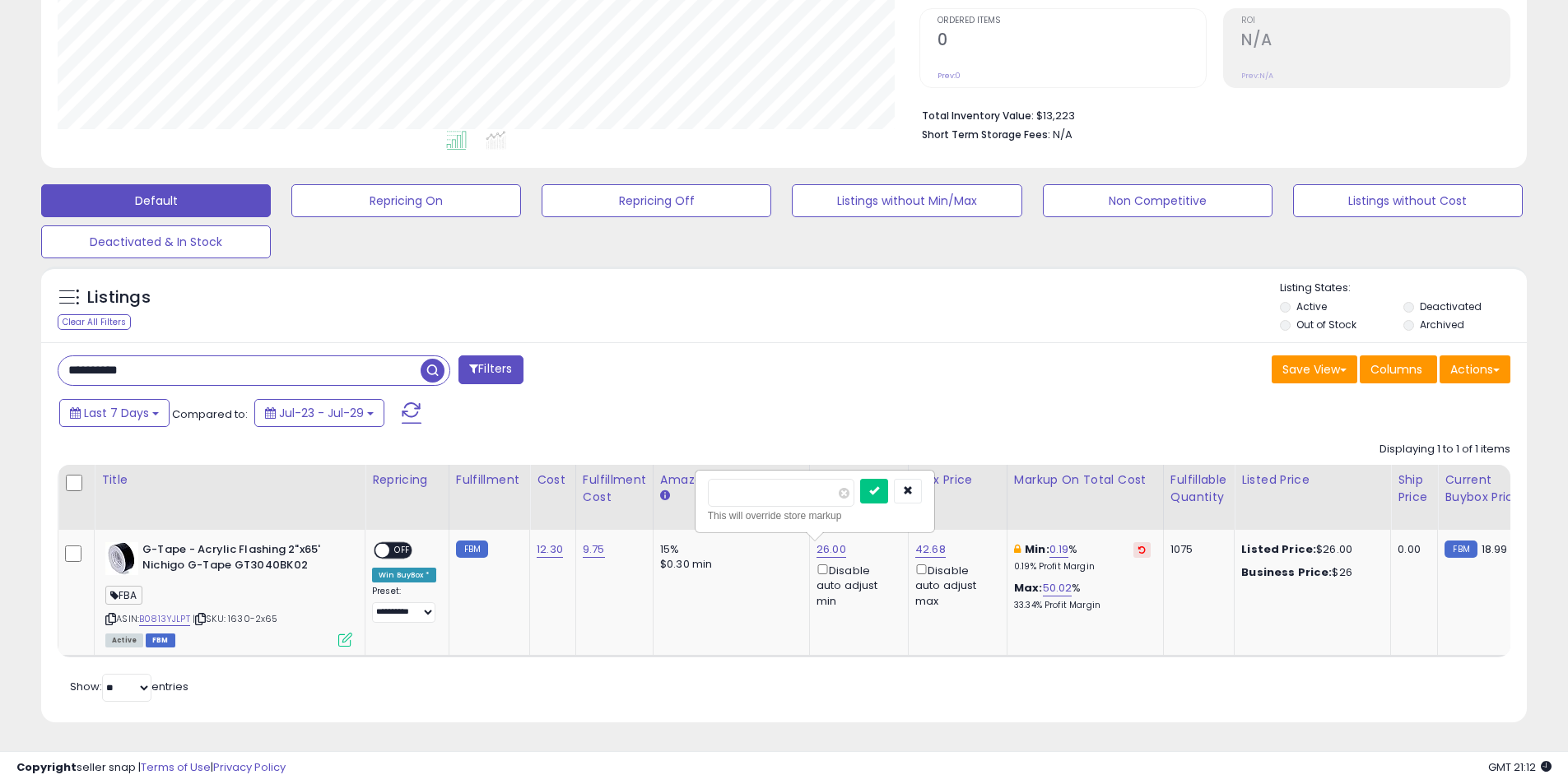 drag, startPoint x: 676, startPoint y: 476, endPoint x: 661, endPoint y: 476, distance: 15 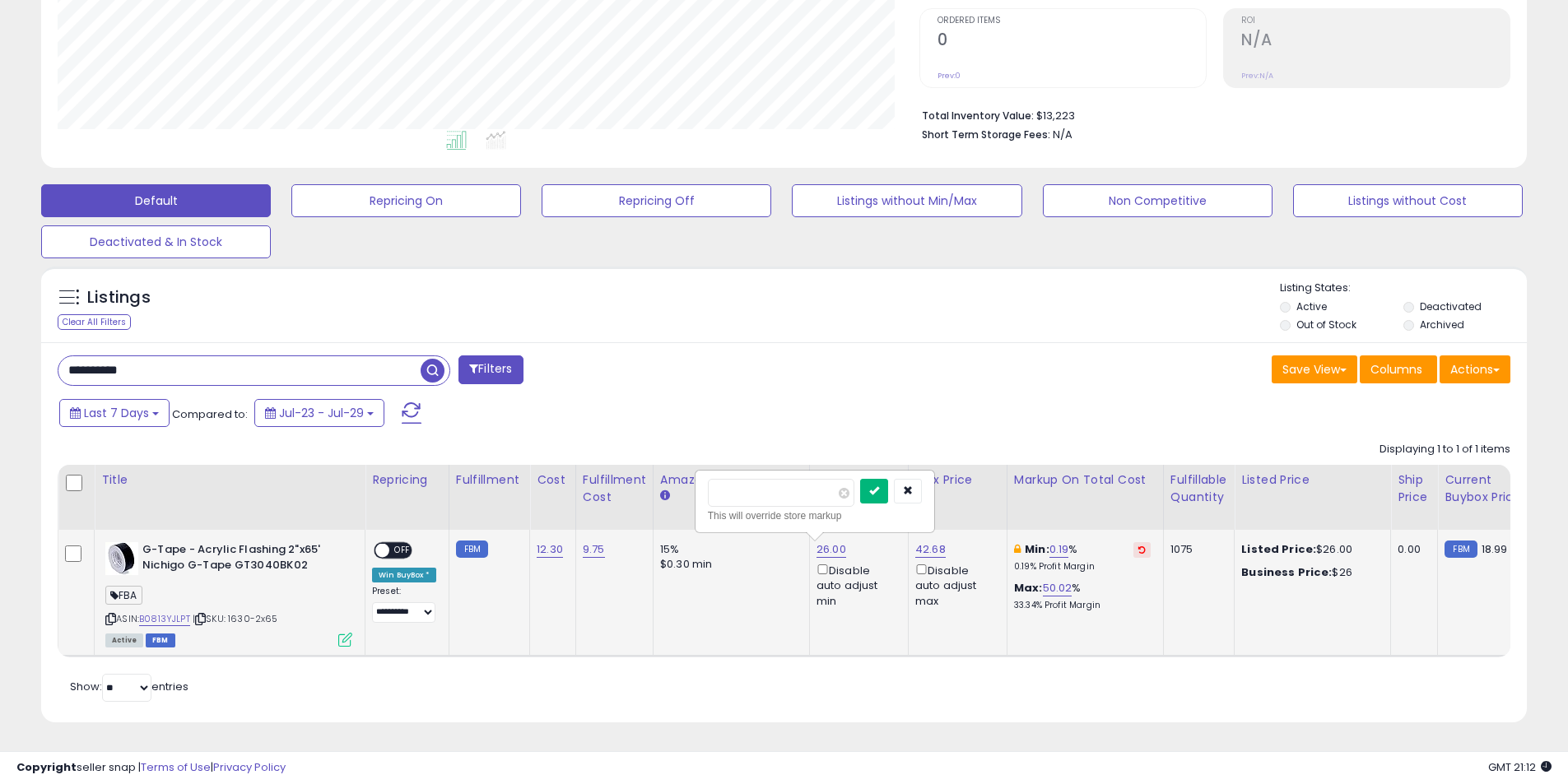 type on "**" 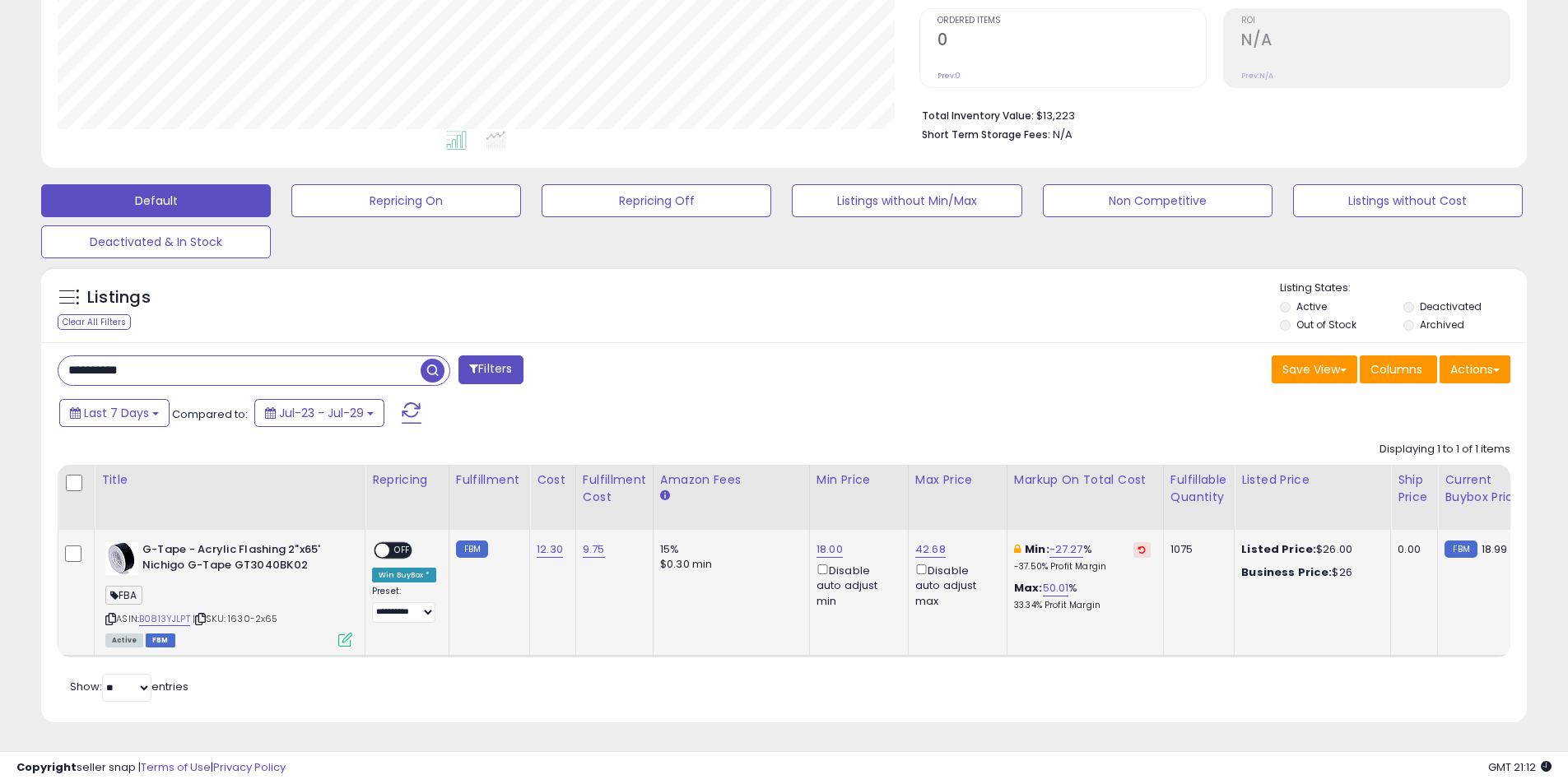 click on "**********" at bounding box center (415, 372) 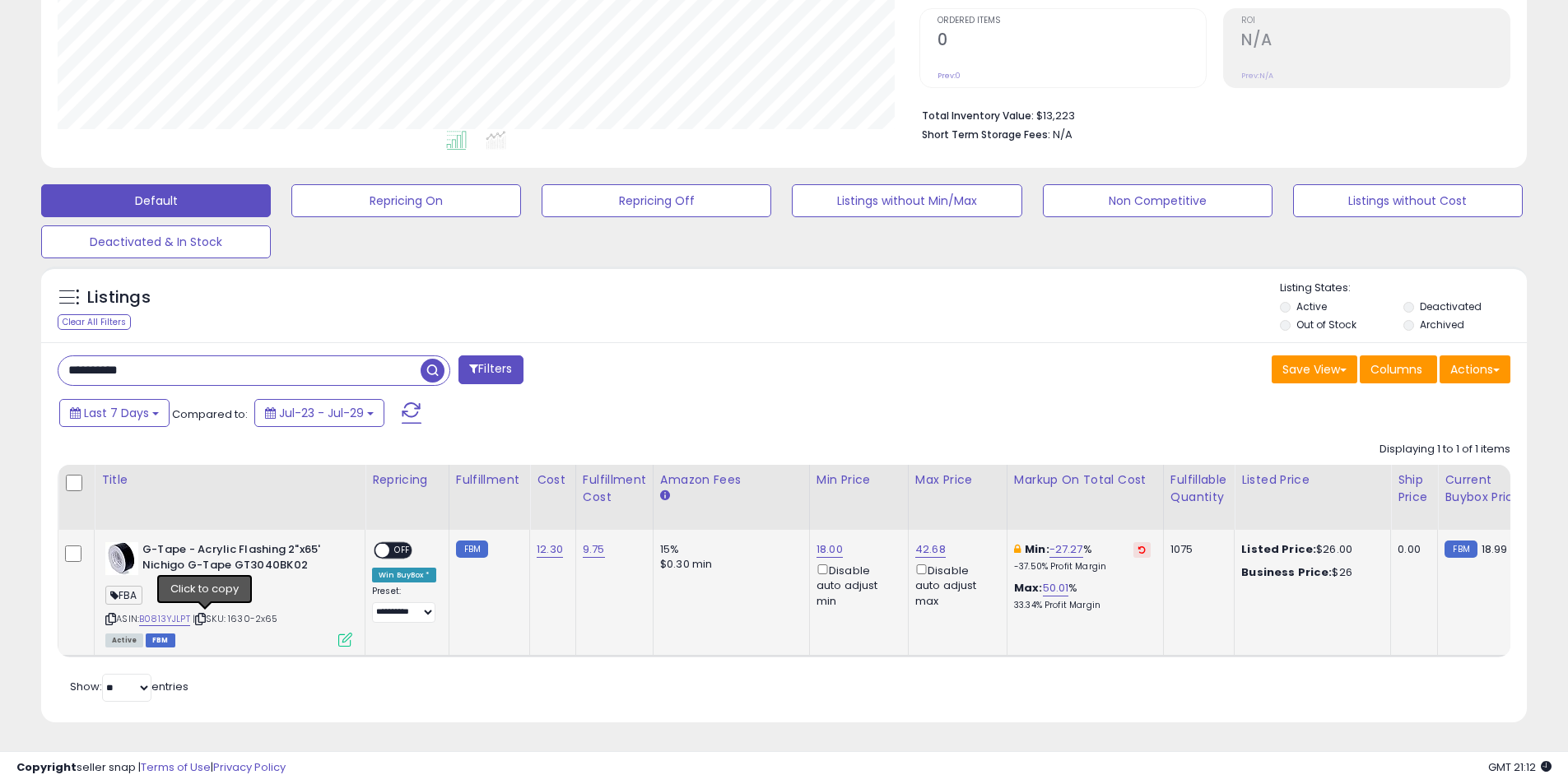 click at bounding box center (200, 619) 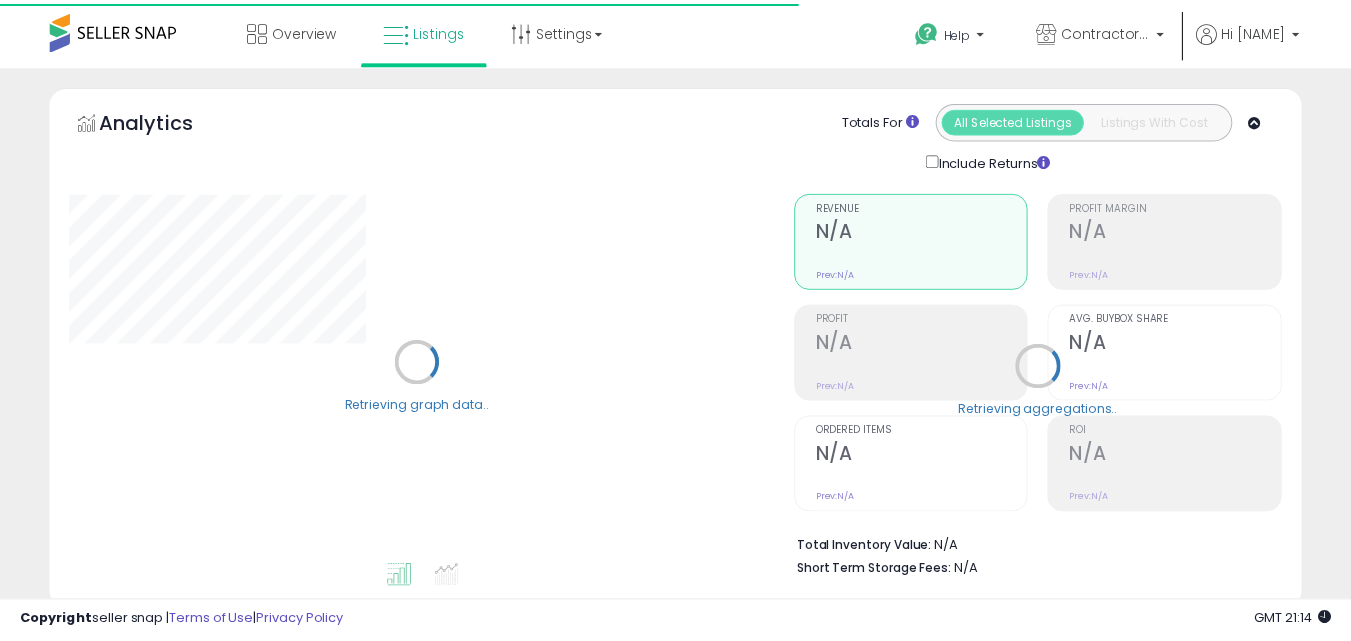 scroll, scrollTop: 0, scrollLeft: 0, axis: both 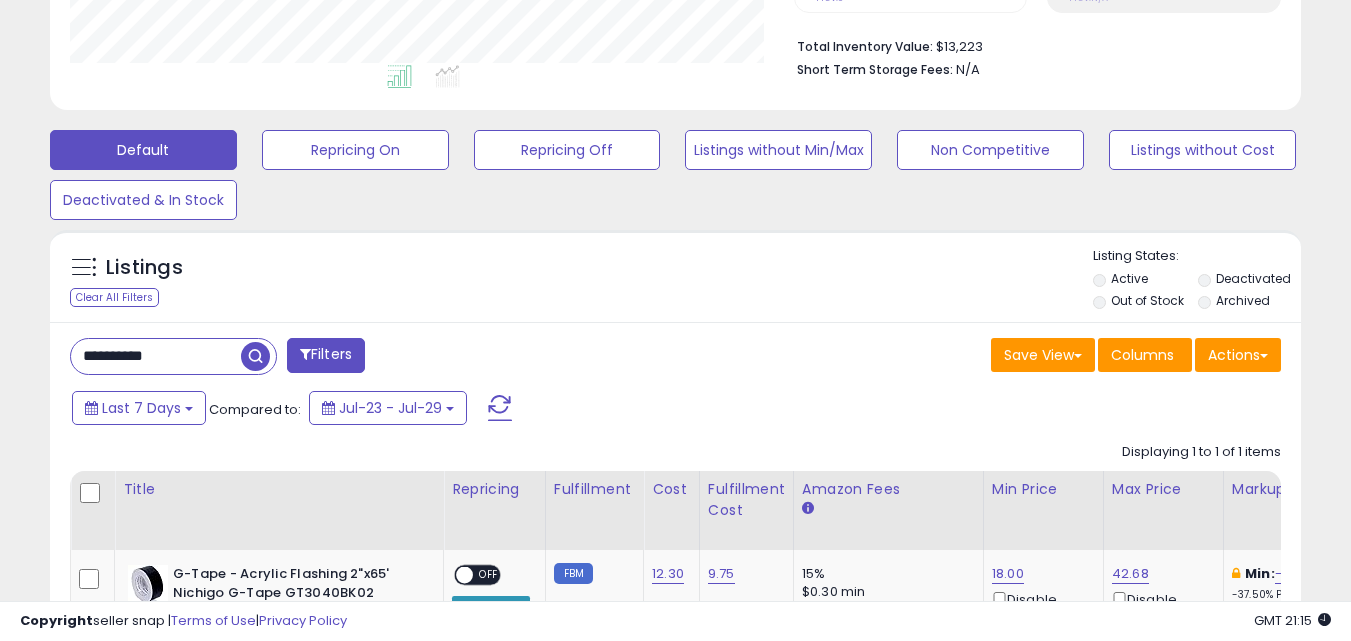 click on "**********" at bounding box center (156, 356) 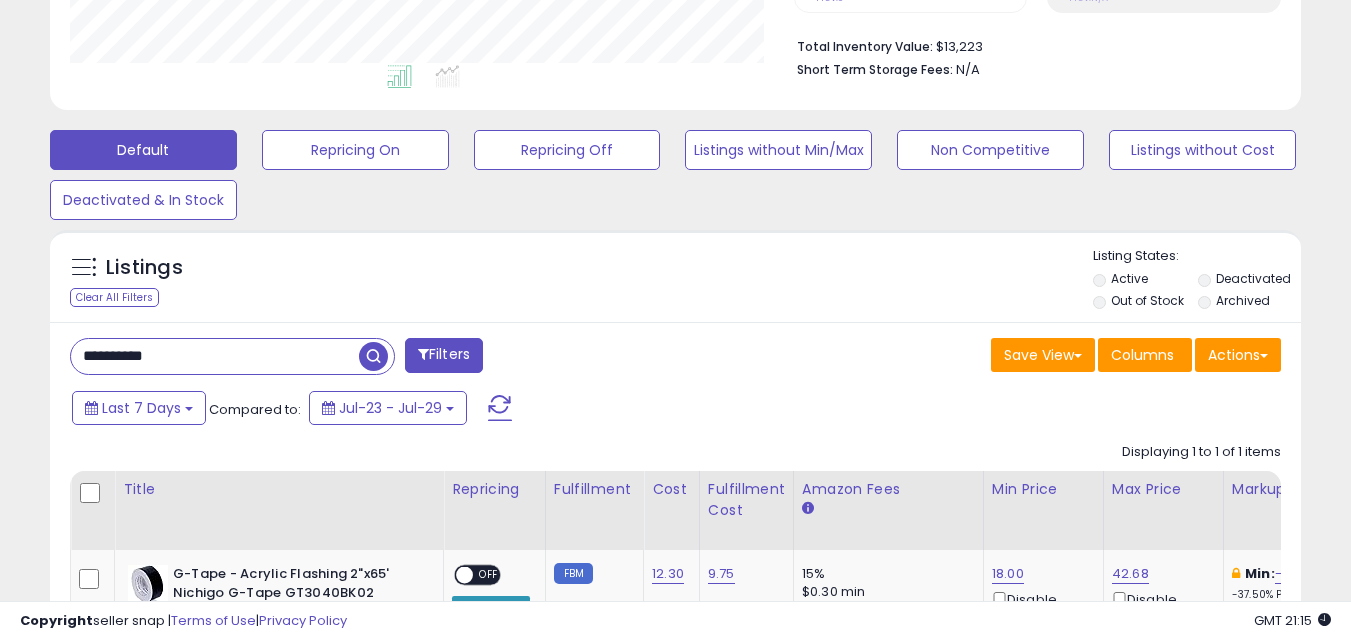 click on "**********" at bounding box center [215, 356] 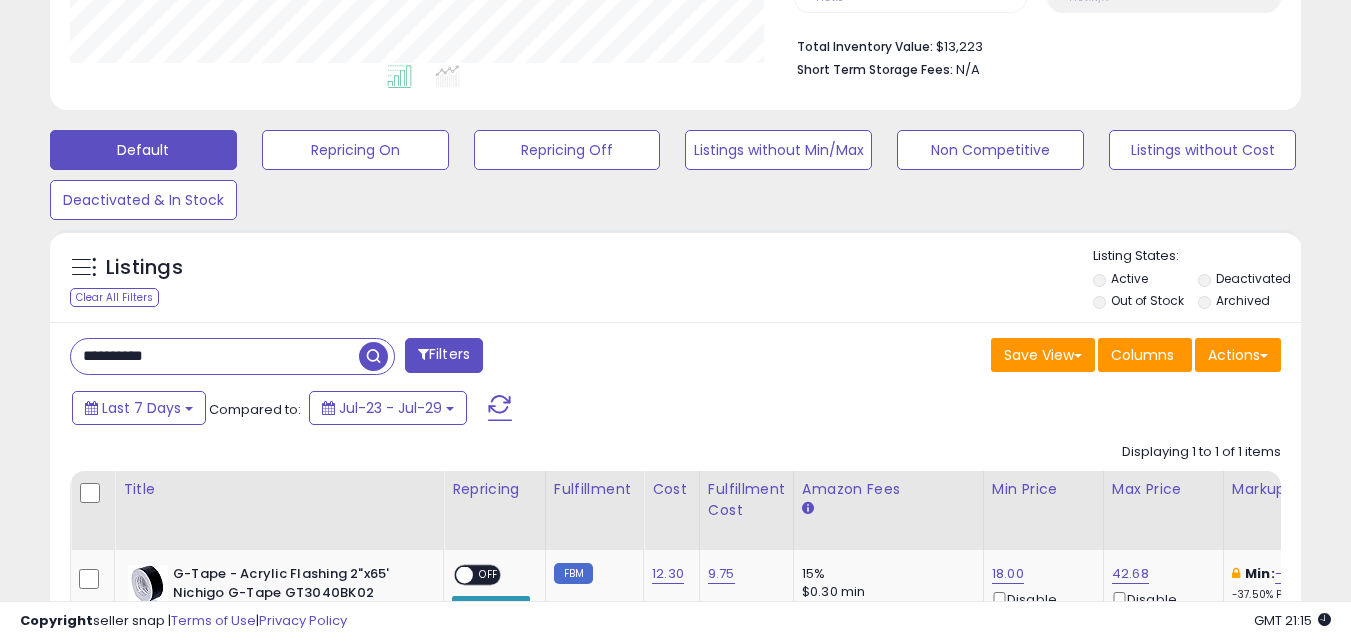 paste 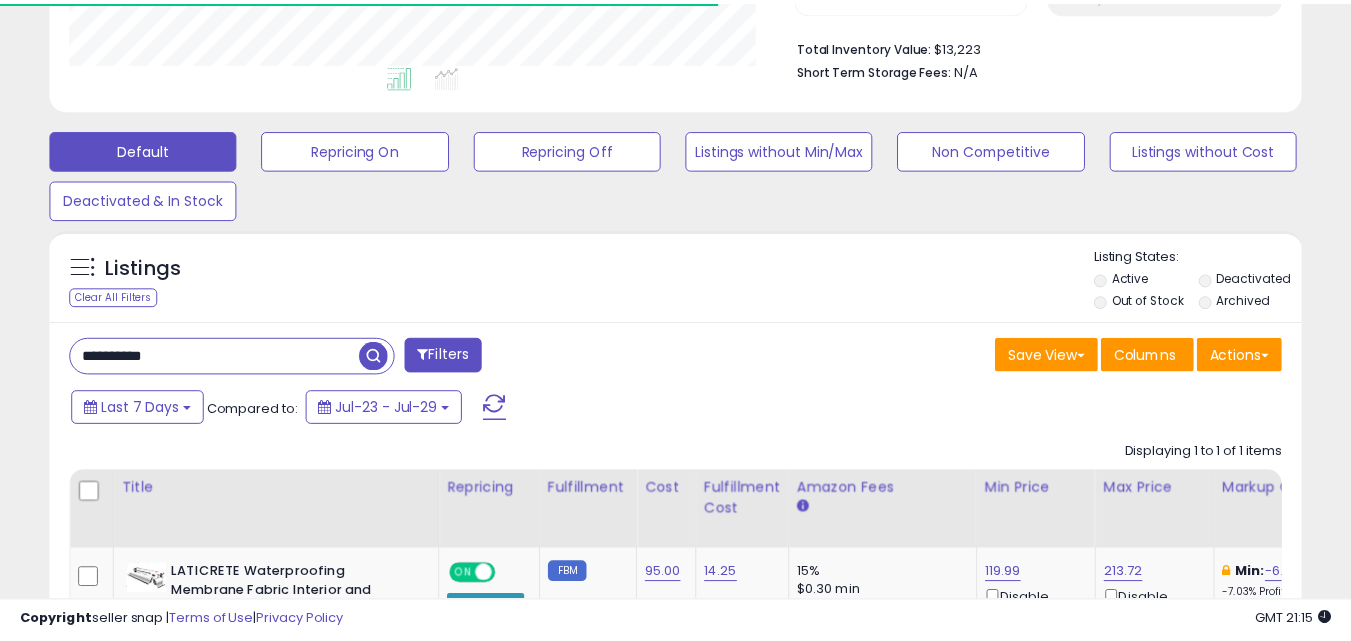 scroll, scrollTop: 410, scrollLeft: 724, axis: both 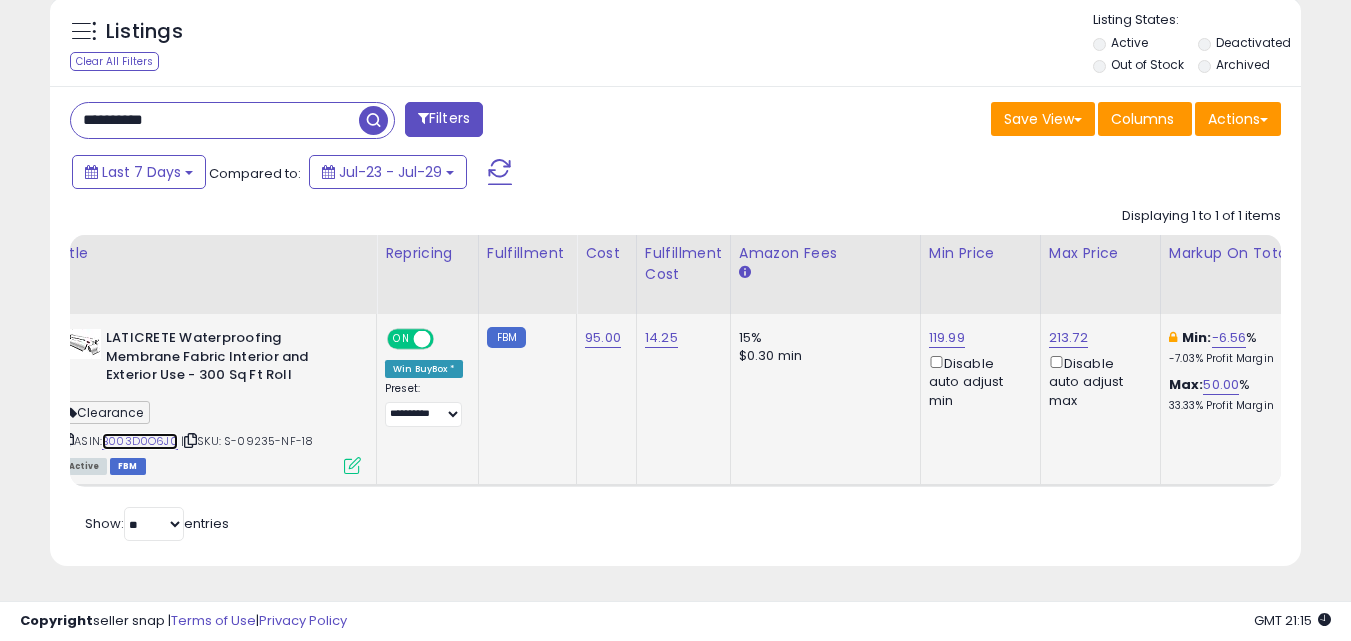 click on "B003D0O6J0" at bounding box center [140, 441] 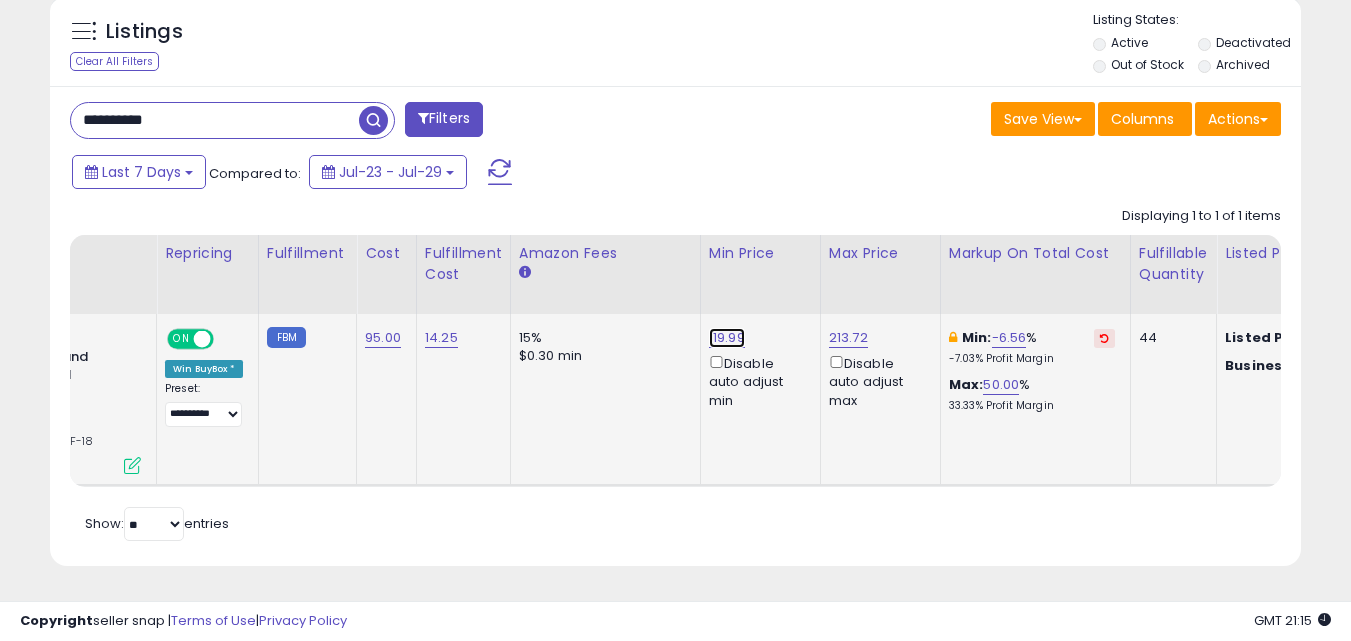 click on "119.99" at bounding box center (727, 338) 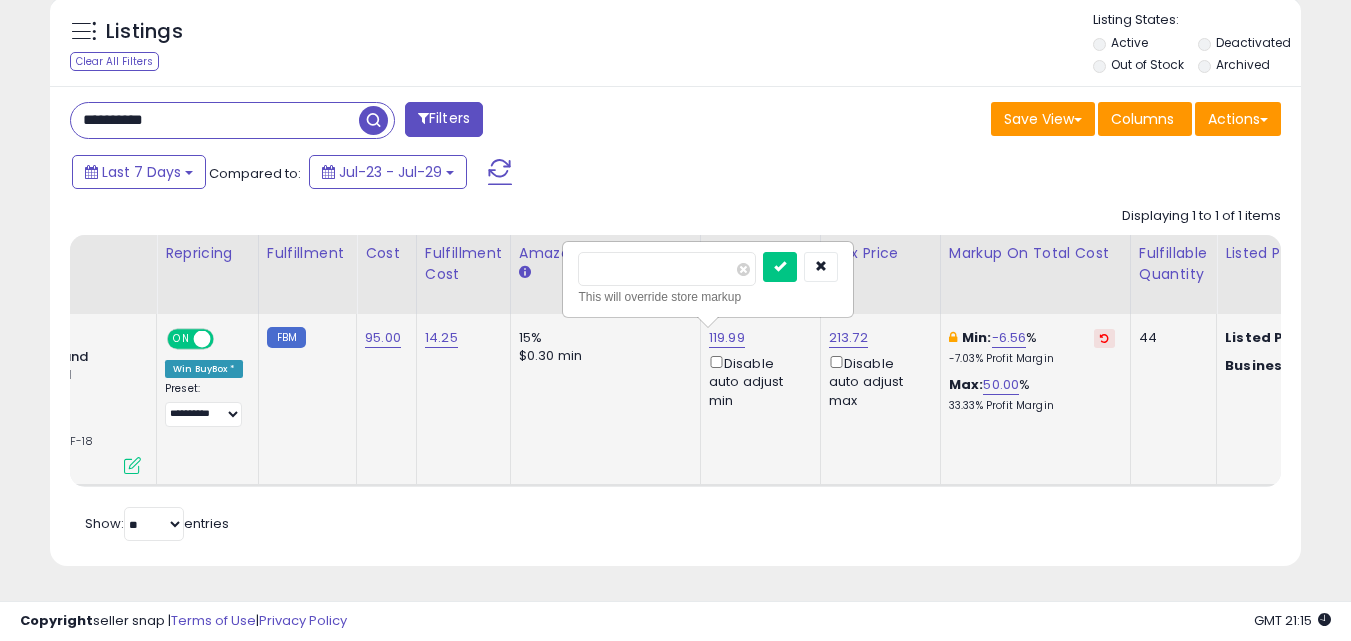 drag, startPoint x: 698, startPoint y: 258, endPoint x: 634, endPoint y: 265, distance: 64.381676 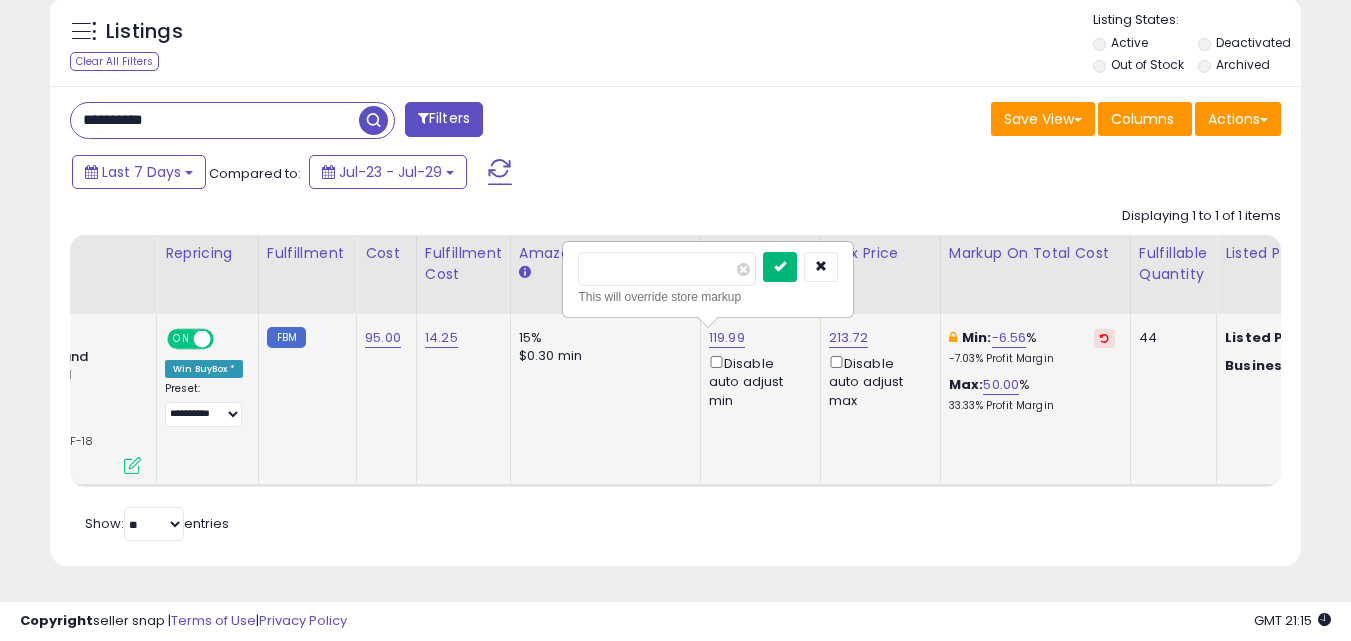 type on "******" 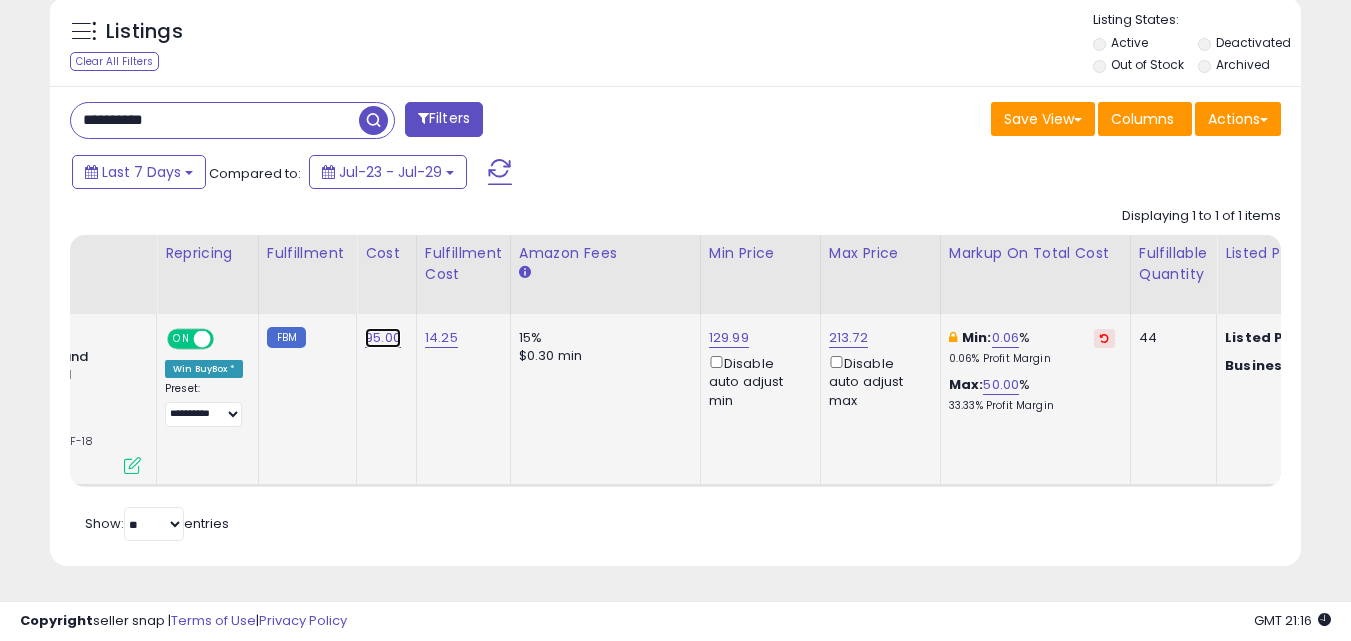 click on "95.00" at bounding box center (383, 338) 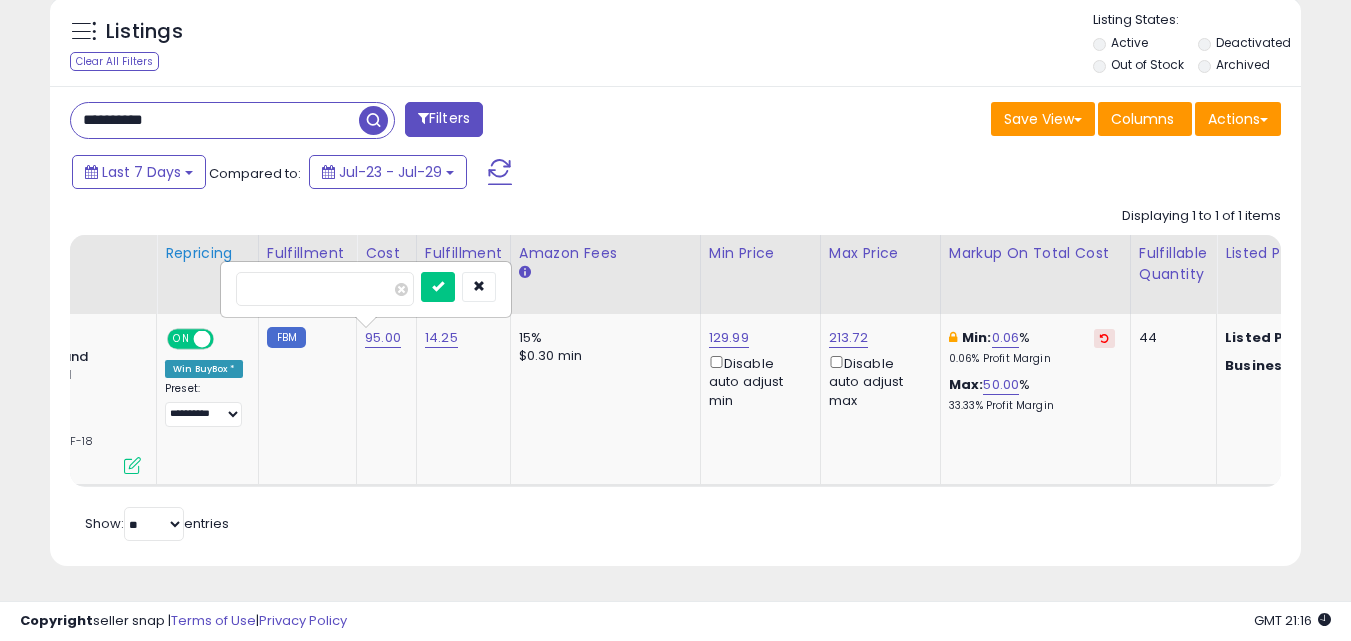drag, startPoint x: 363, startPoint y: 278, endPoint x: 160, endPoint y: 280, distance: 203.00986 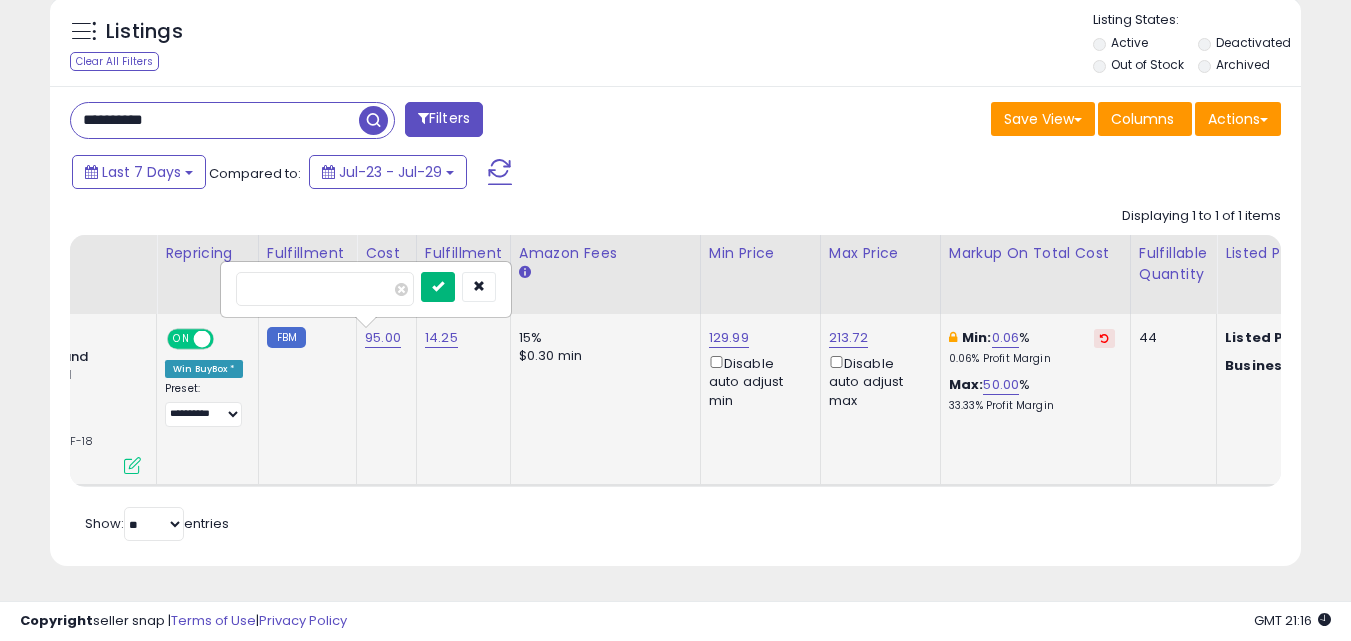 type on "*****" 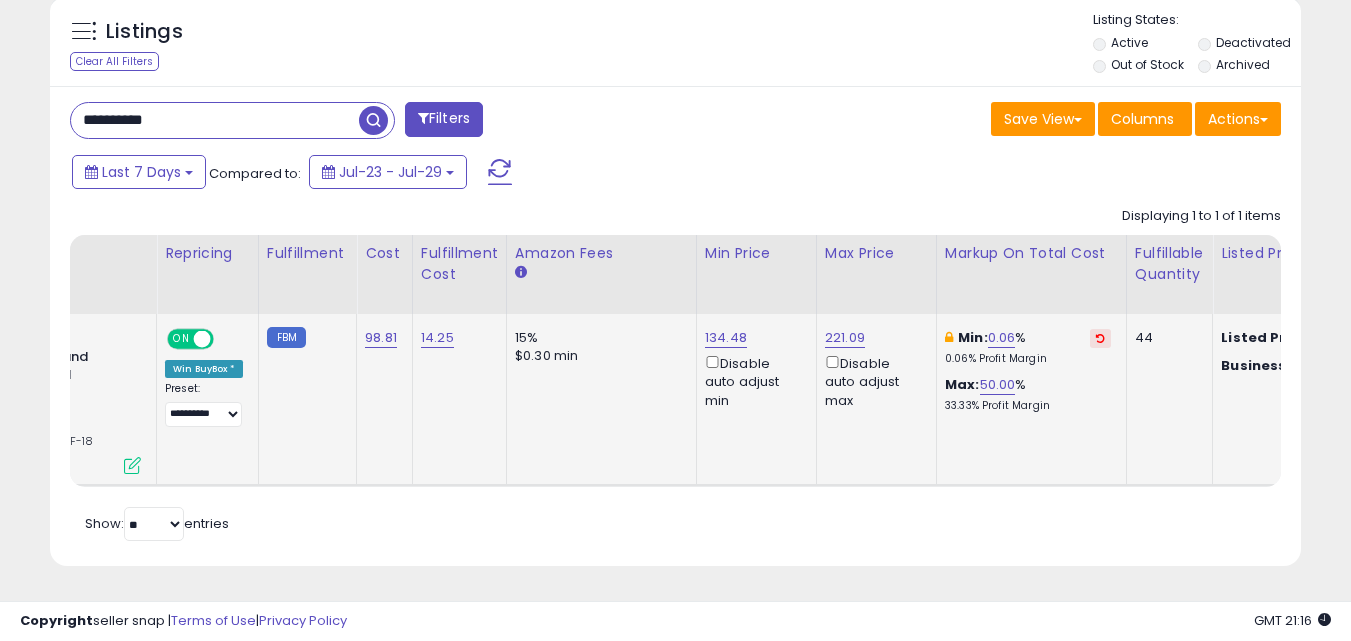 click on "15% $0.30 min" 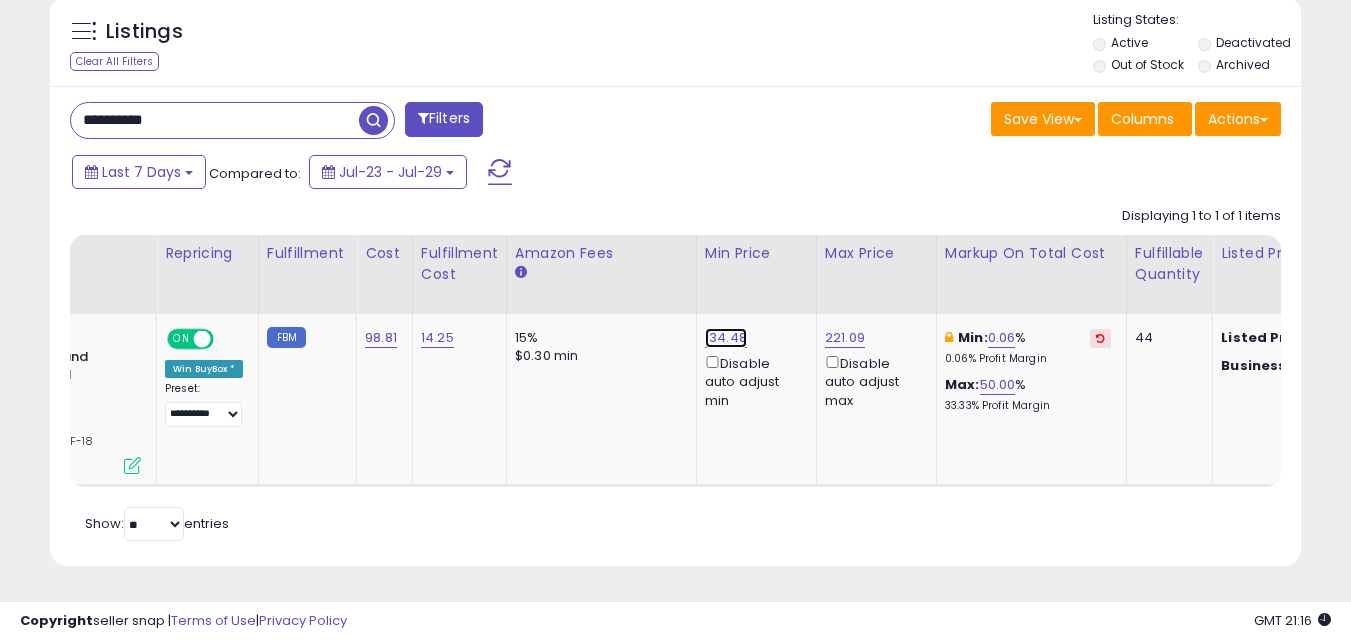 click on "134.48" at bounding box center [726, 338] 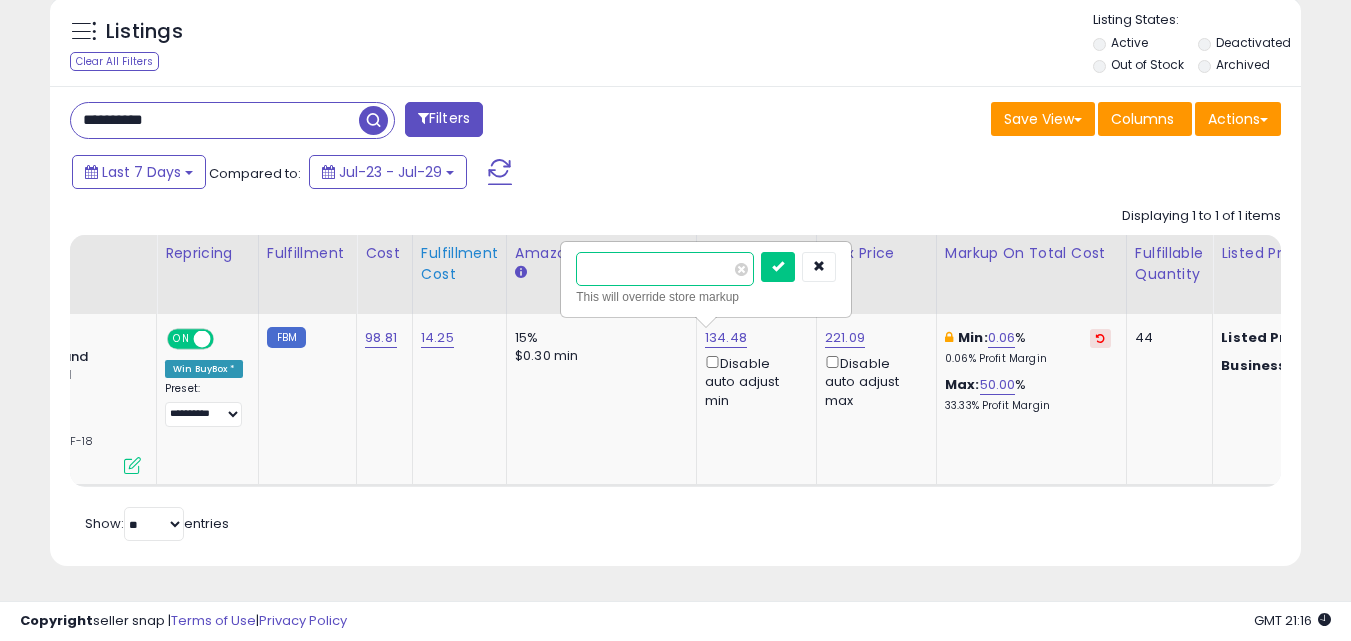 drag, startPoint x: 685, startPoint y: 252, endPoint x: 414, endPoint y: 256, distance: 271.0295 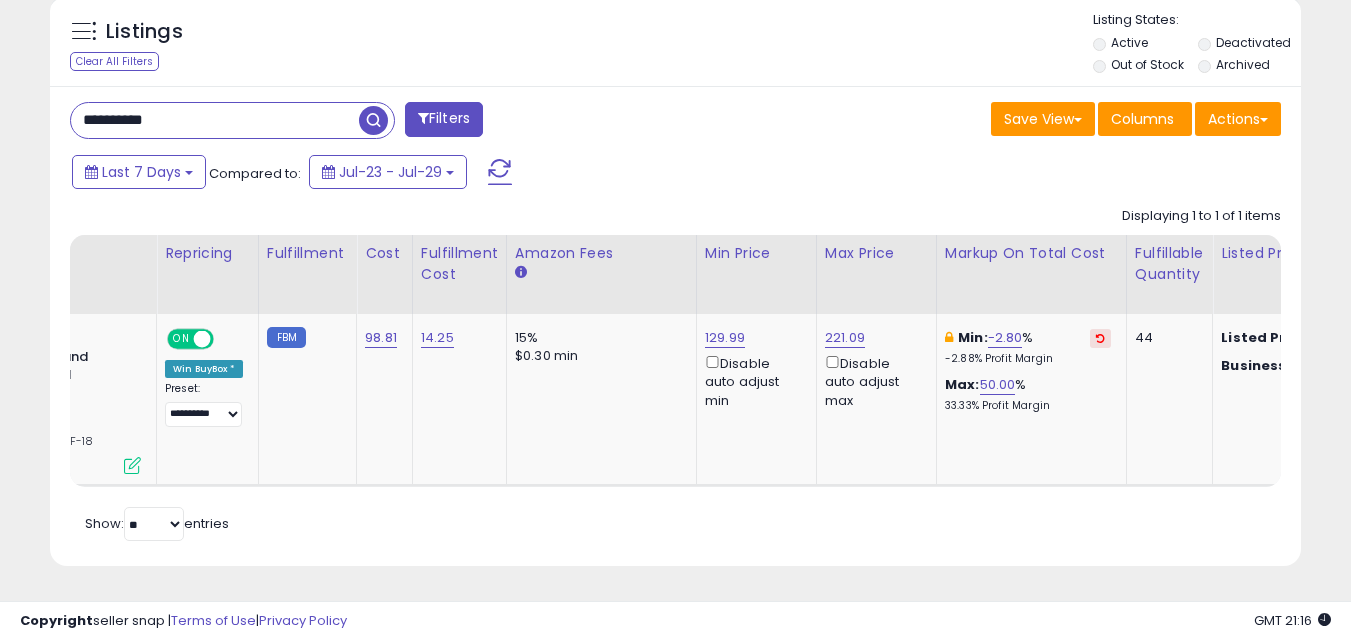 scroll, scrollTop: 0, scrollLeft: 0, axis: both 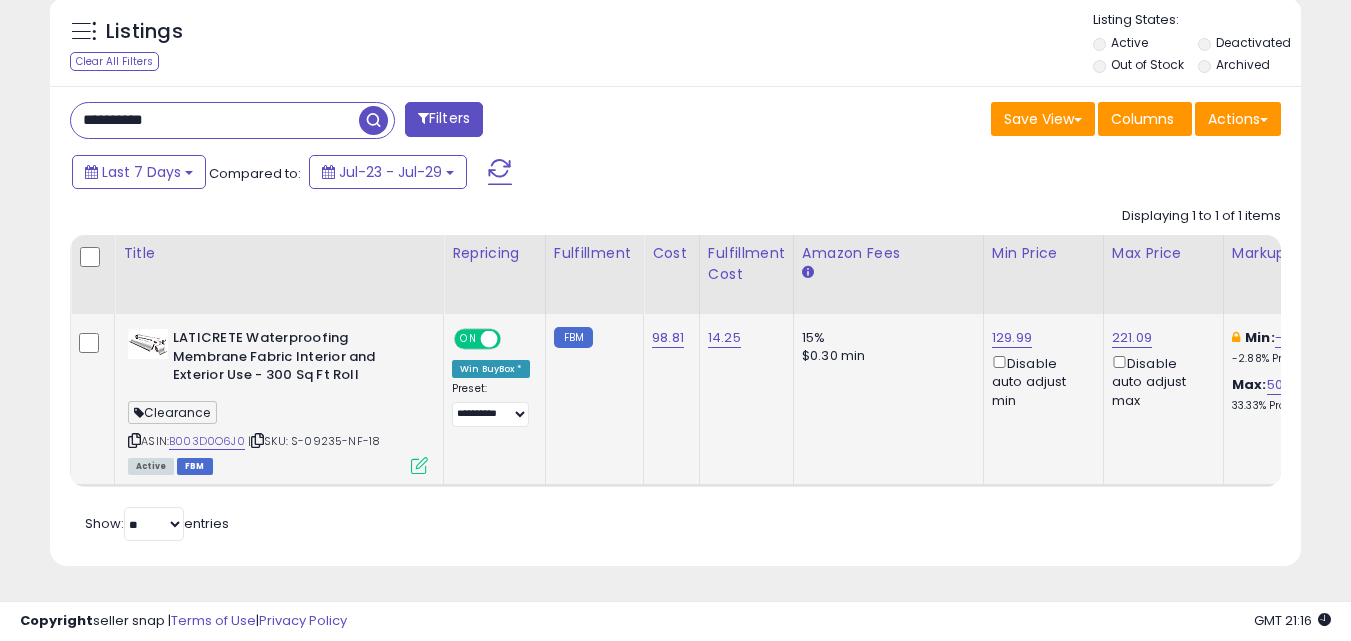 click at bounding box center [257, 440] 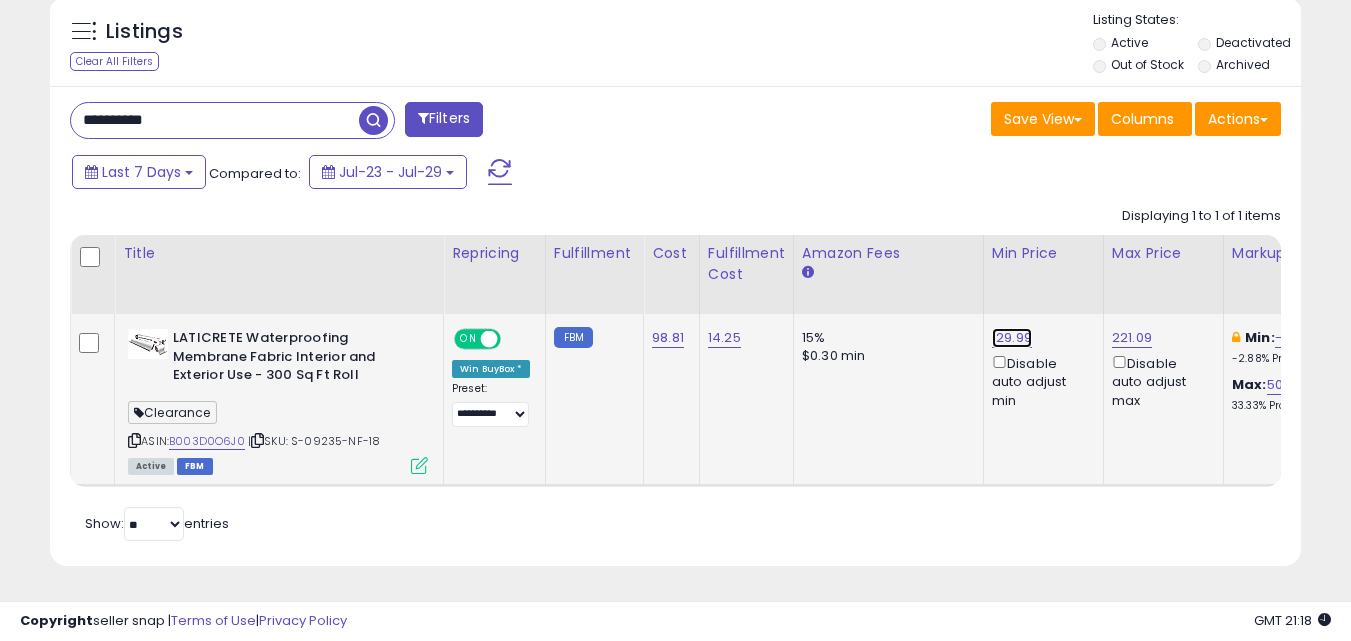 click on "129.99" at bounding box center (1012, 338) 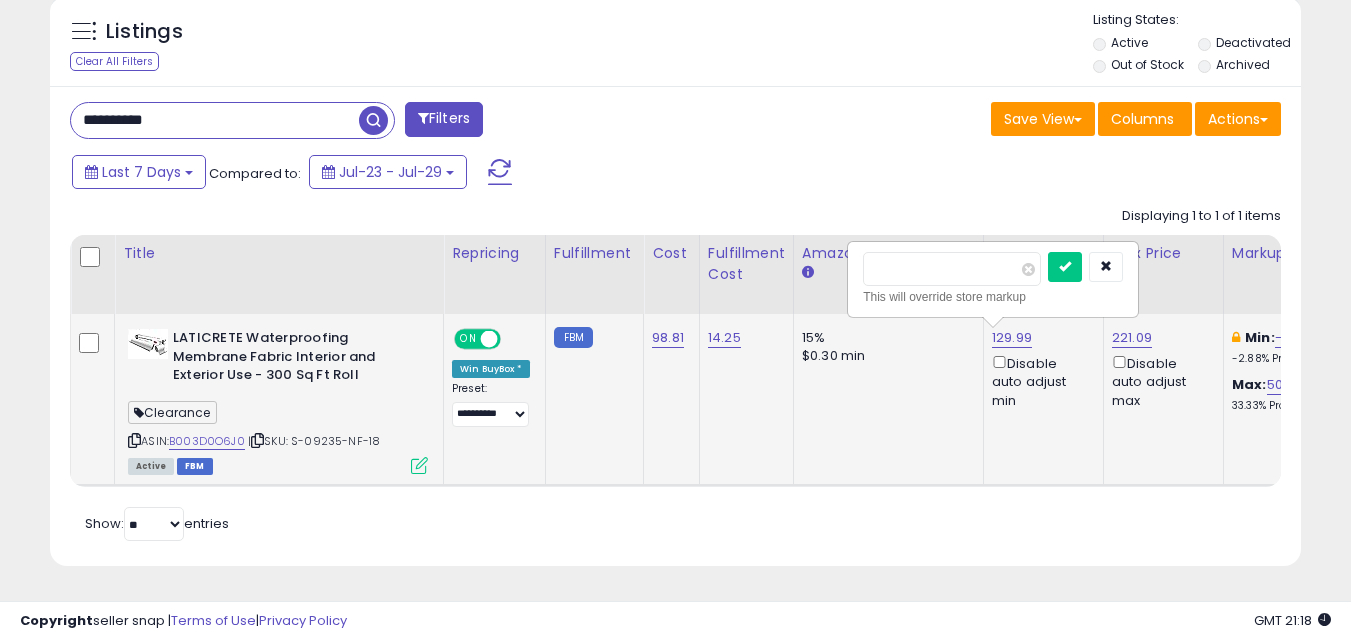 click on "******" at bounding box center [952, 269] 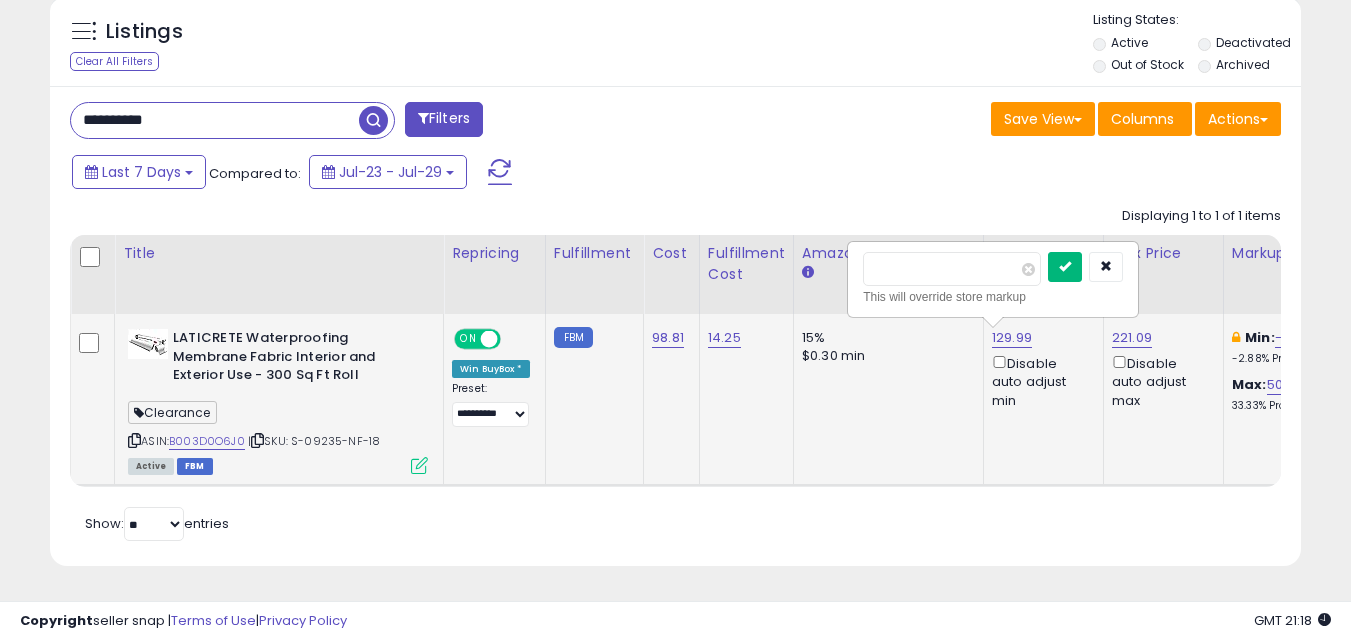 type on "******" 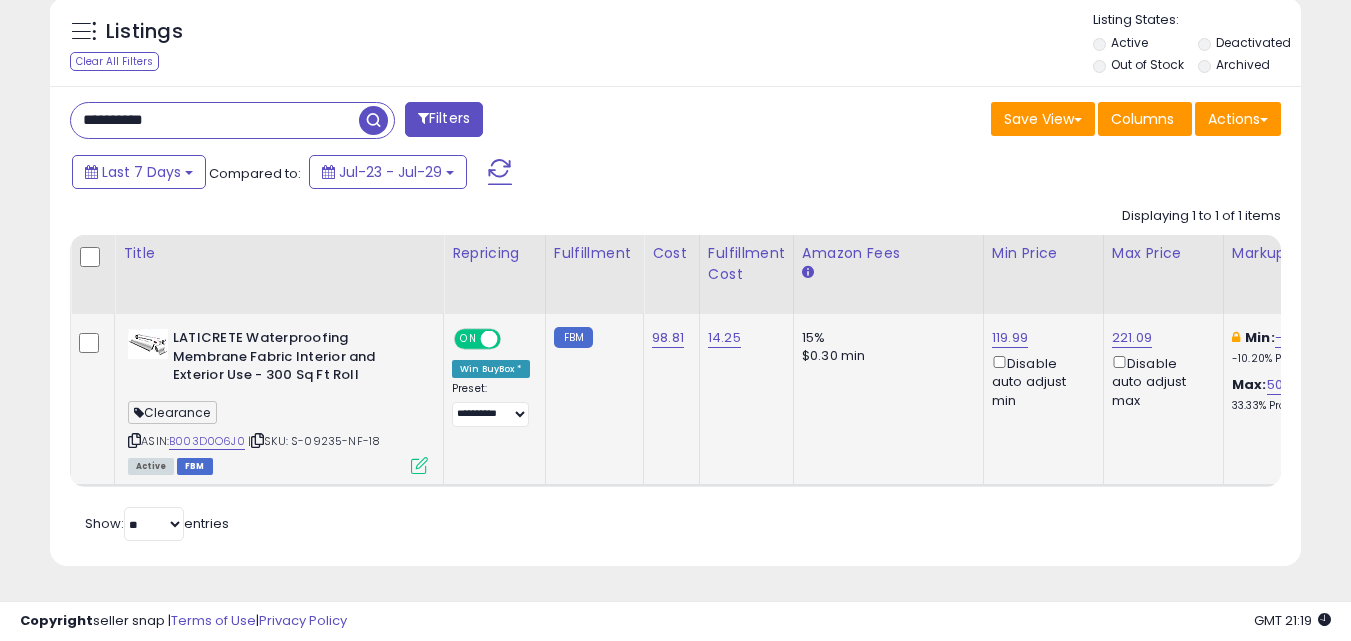 click on "**********" at bounding box center [215, 120] 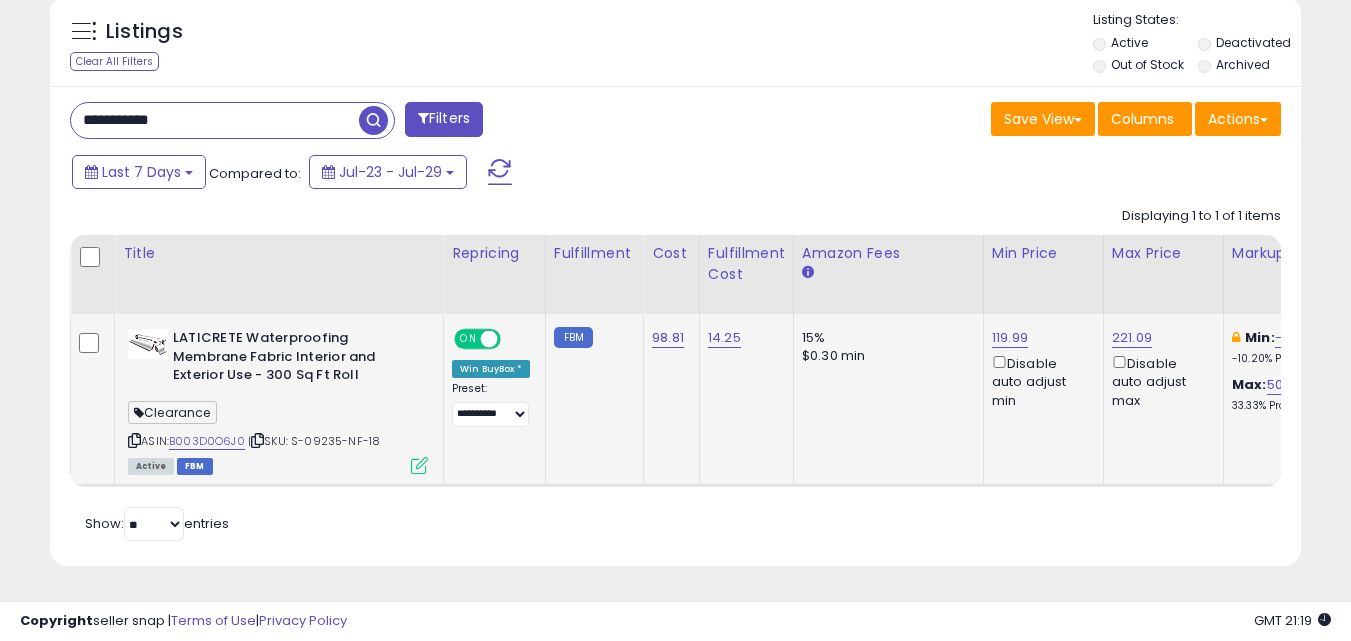 click at bounding box center [376, 118] 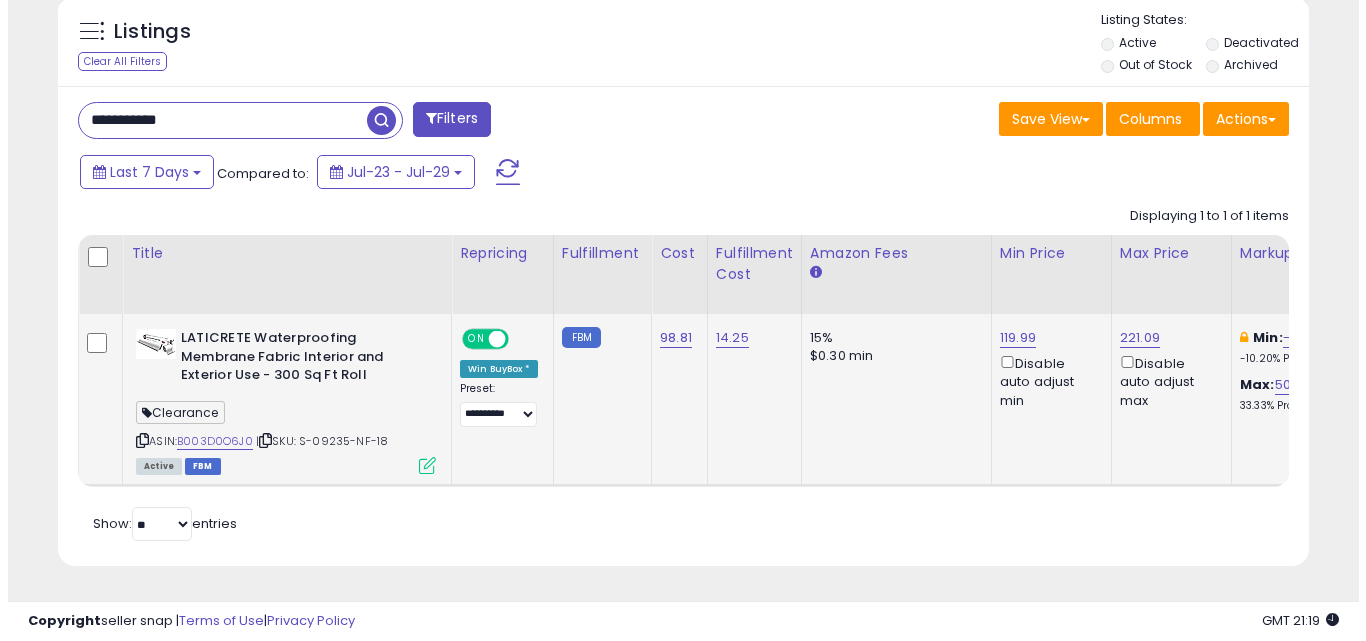 scroll, scrollTop: 579, scrollLeft: 0, axis: vertical 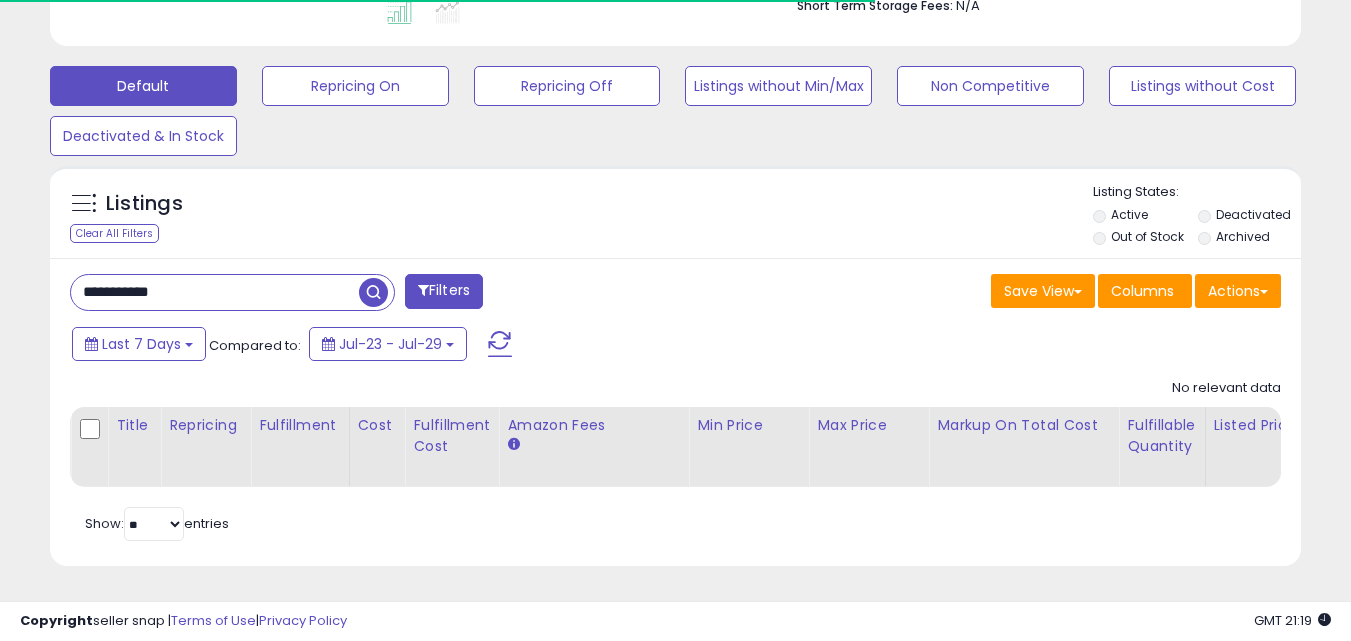 click on "**********" at bounding box center (215, 292) 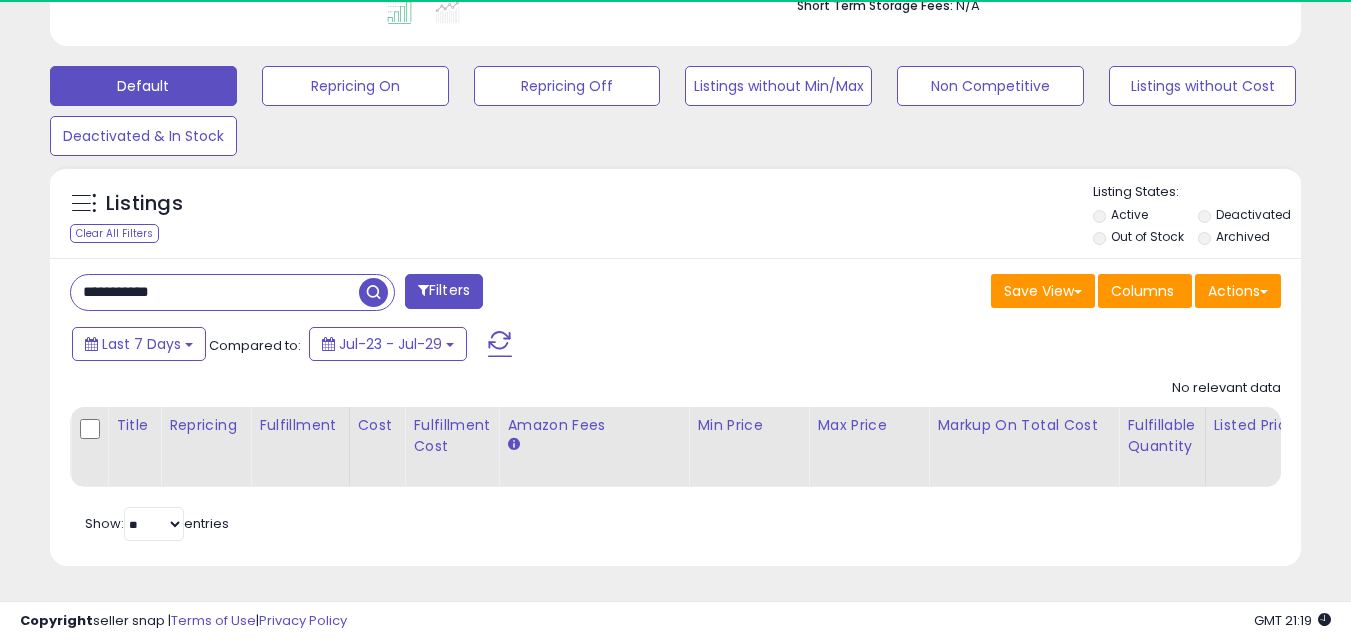 scroll, scrollTop: 999590, scrollLeft: 999276, axis: both 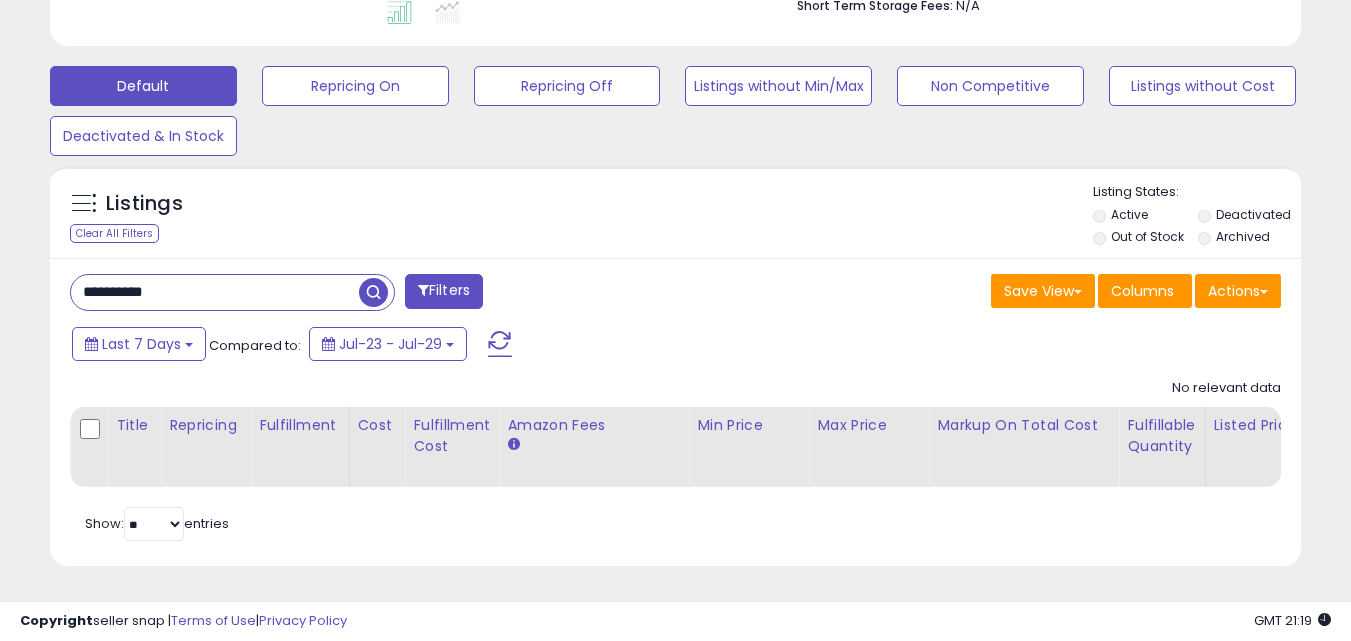 click on "**********" at bounding box center (215, 292) 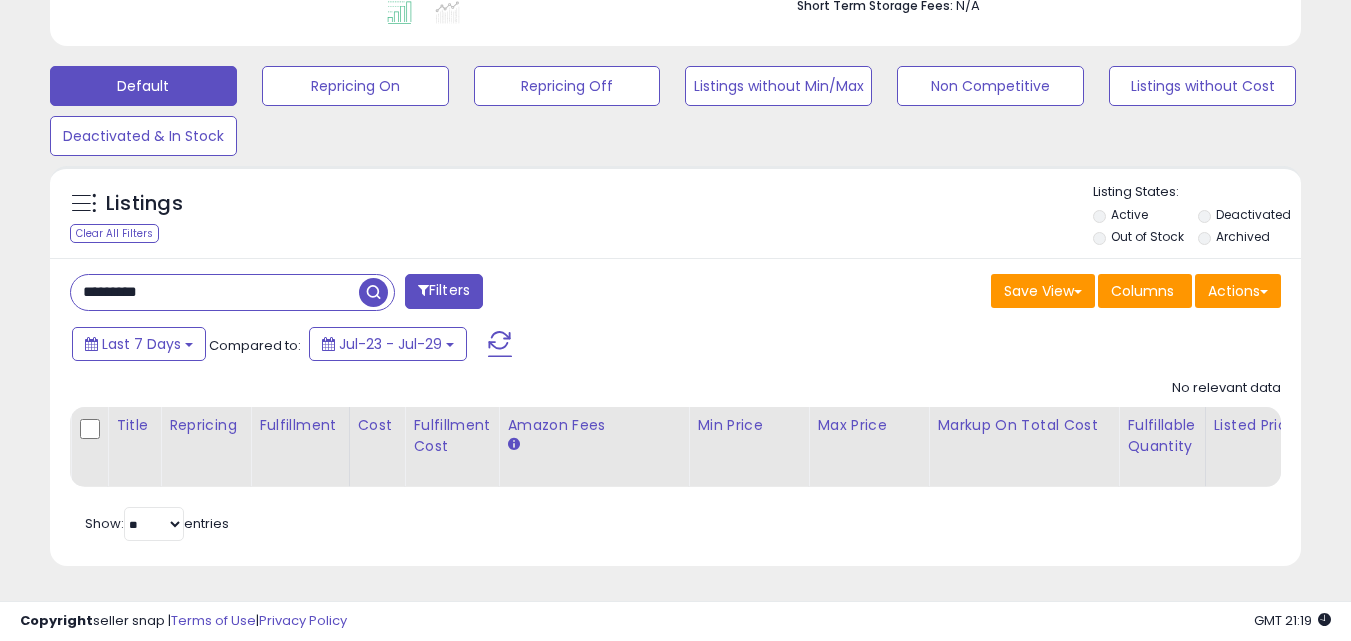 click at bounding box center (373, 292) 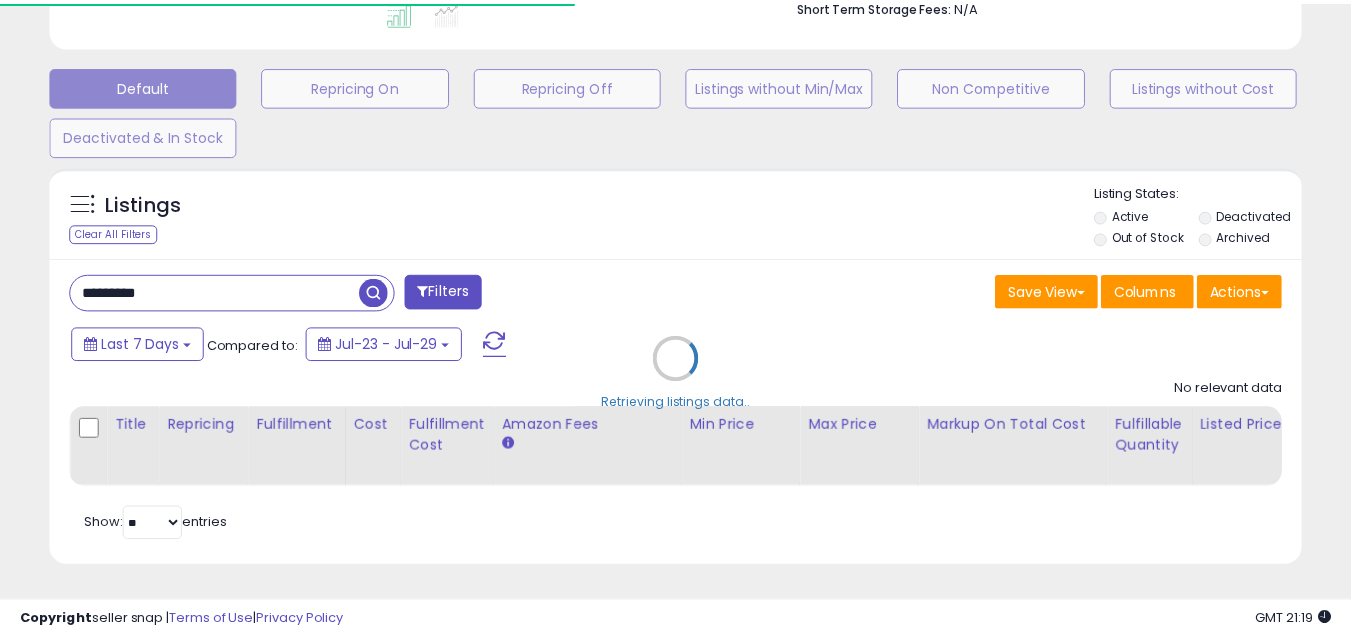 scroll, scrollTop: 410, scrollLeft: 724, axis: both 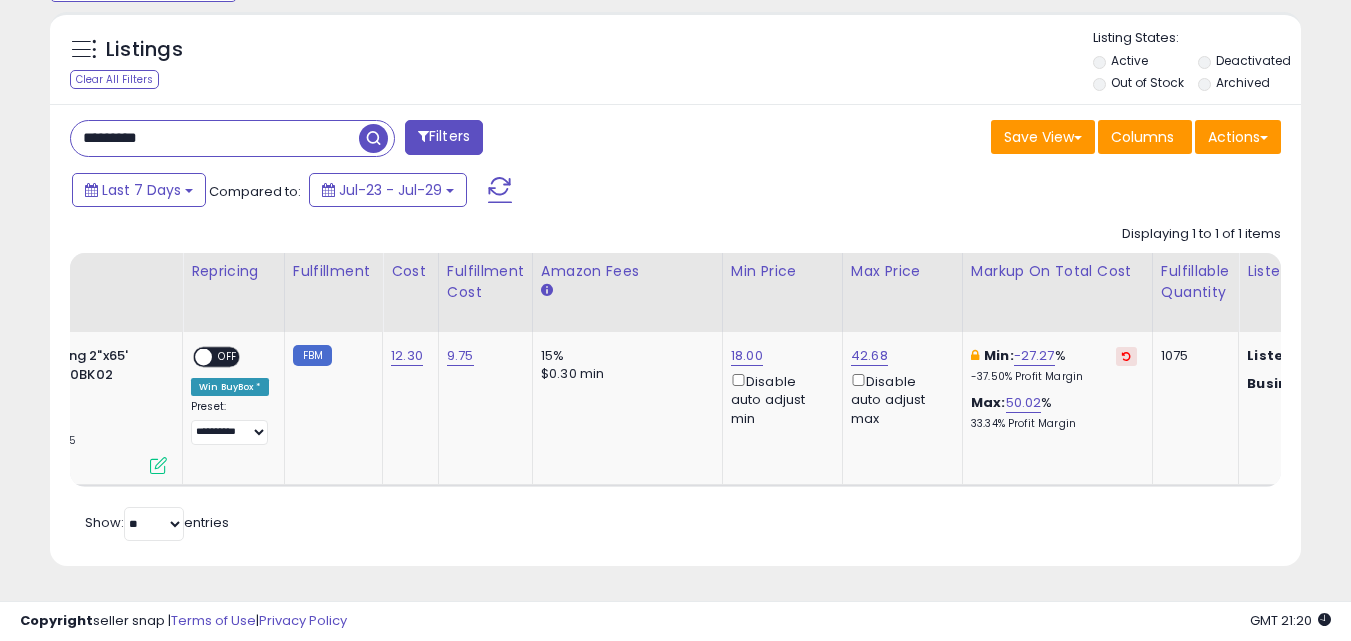 click on "*********" at bounding box center [215, 138] 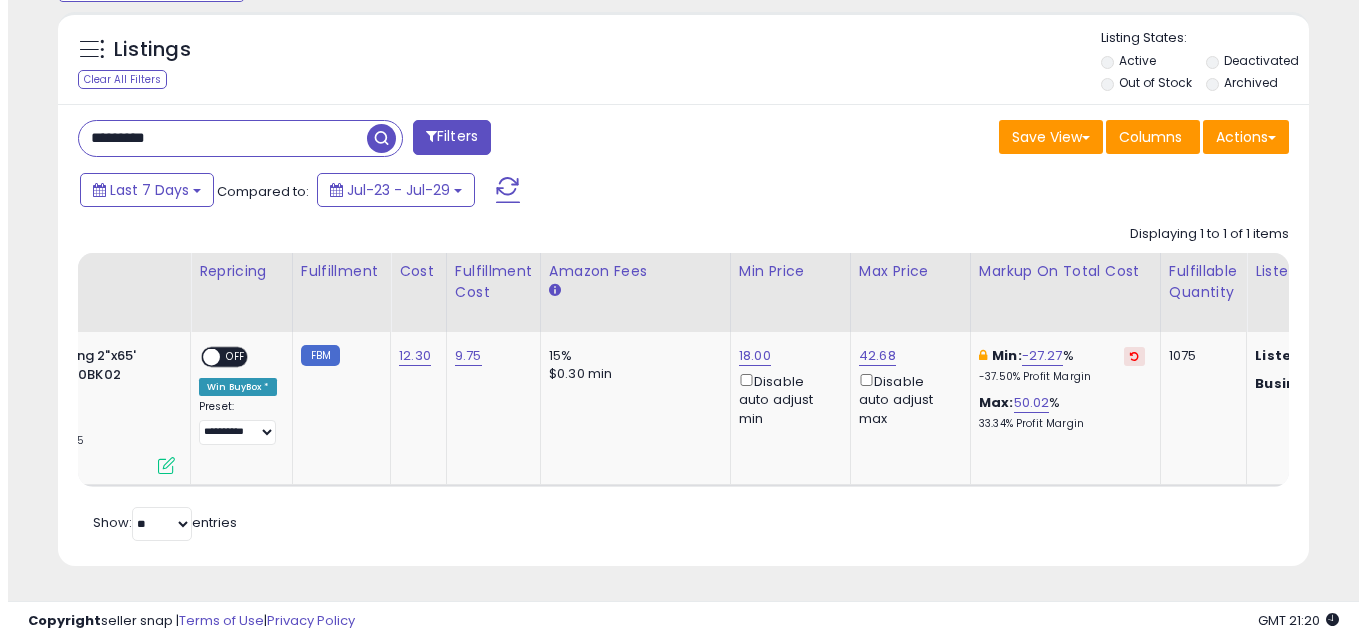scroll, scrollTop: 579, scrollLeft: 0, axis: vertical 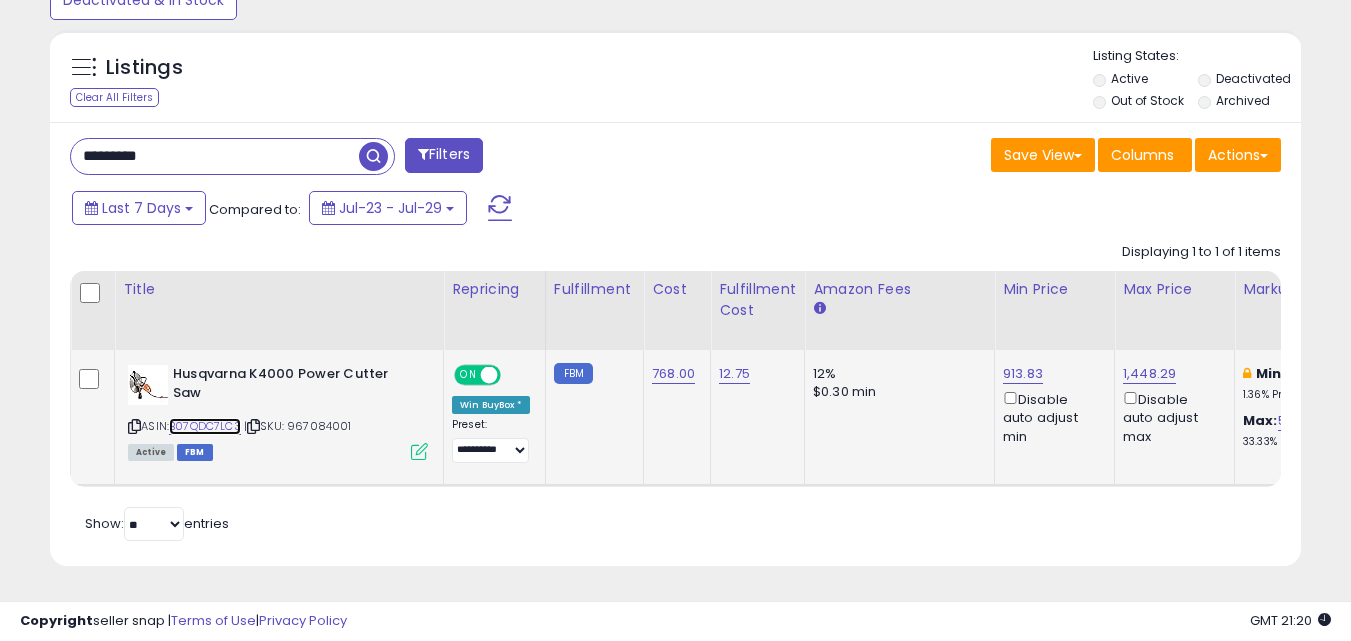 click on "B07QDC7LC3" at bounding box center [205, 426] 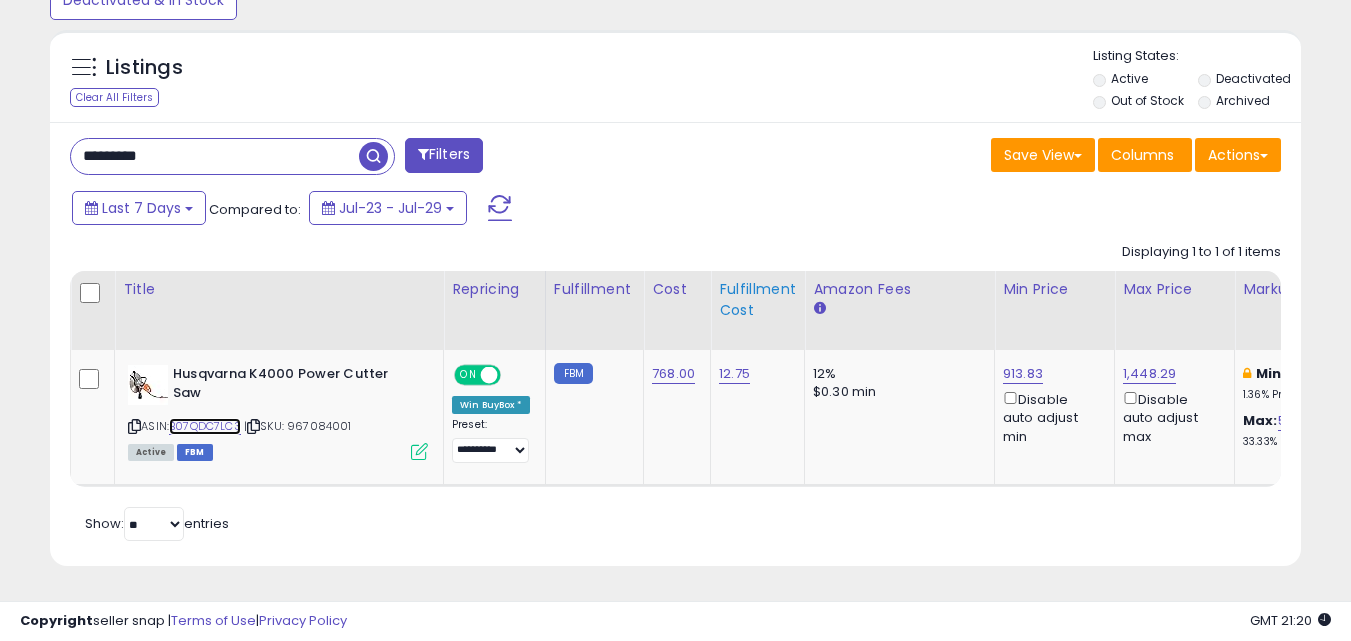 scroll, scrollTop: 715, scrollLeft: 0, axis: vertical 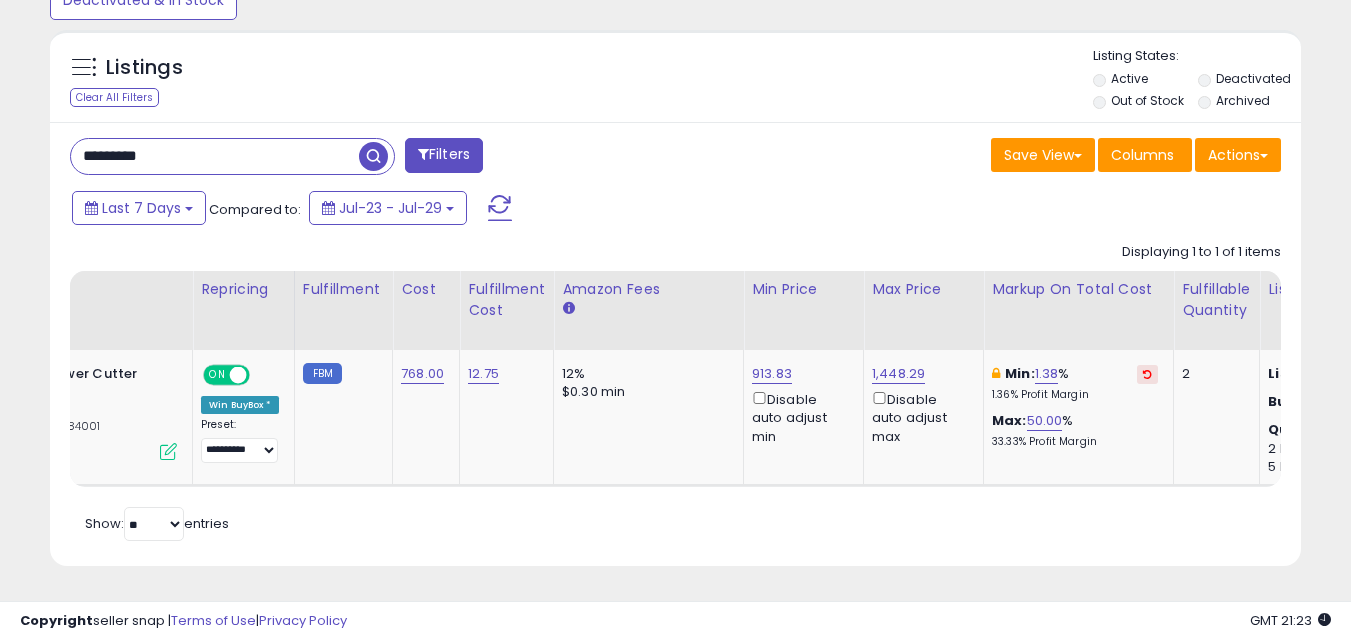 click on "*********" at bounding box center (215, 156) 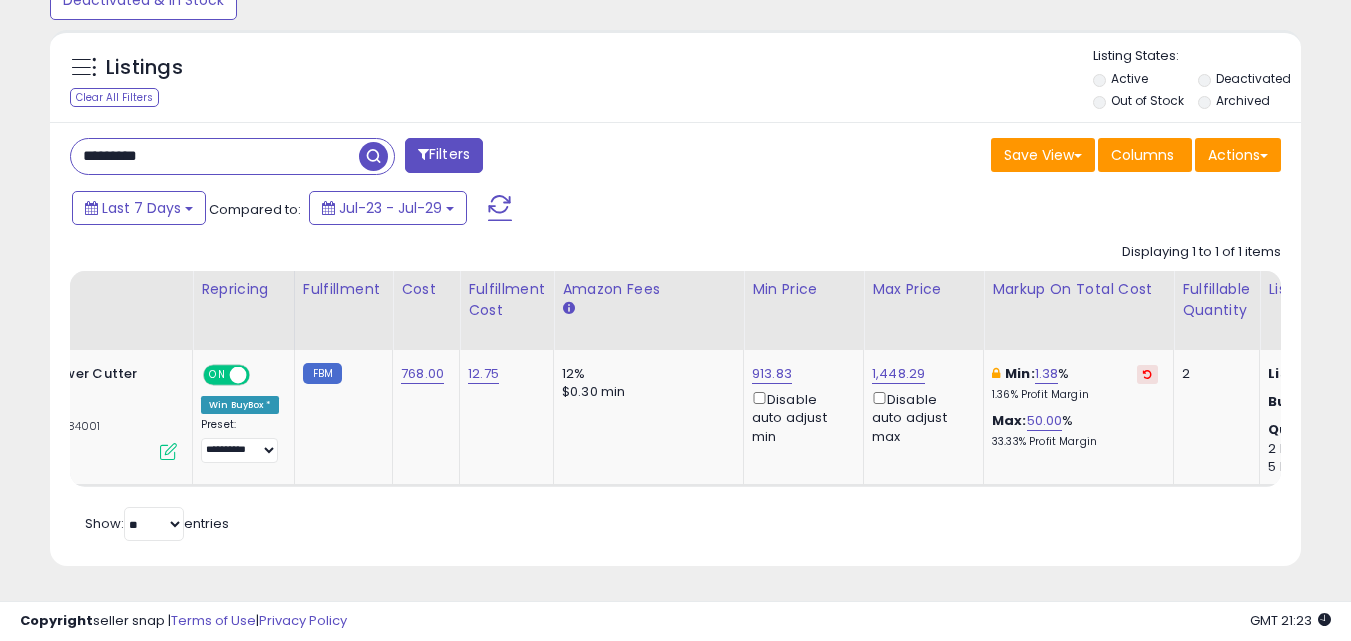 click on "*********" at bounding box center [215, 156] 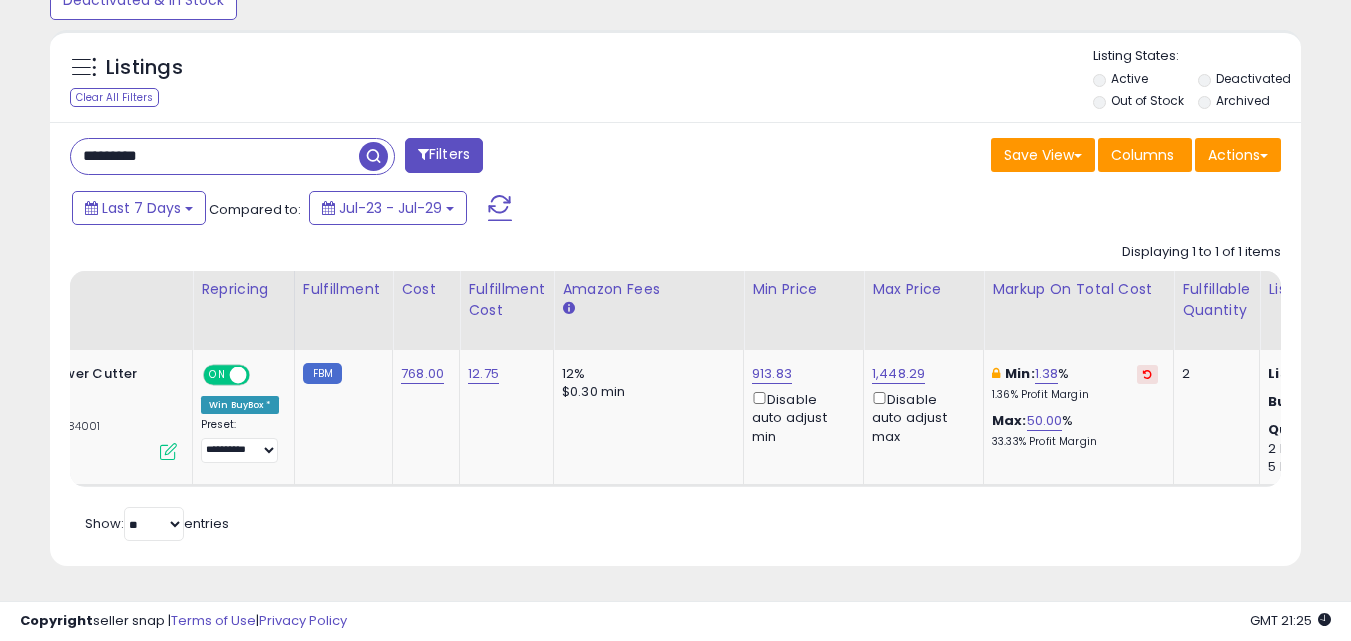 paste 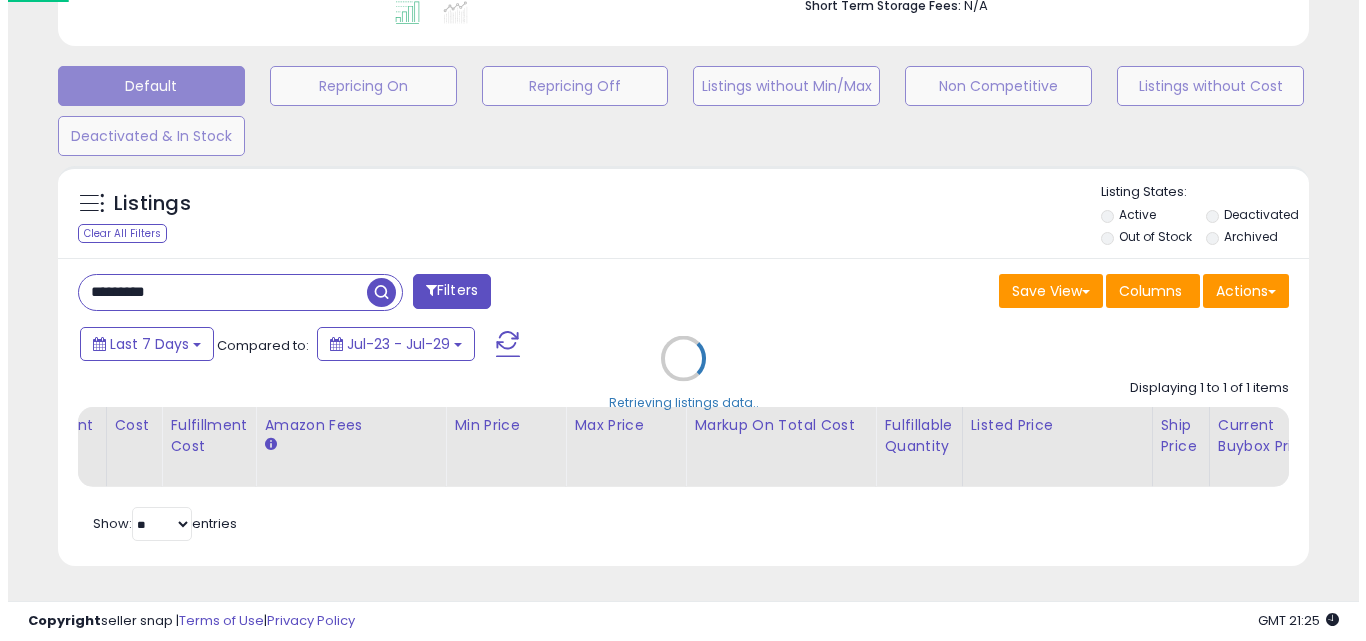 scroll, scrollTop: 579, scrollLeft: 0, axis: vertical 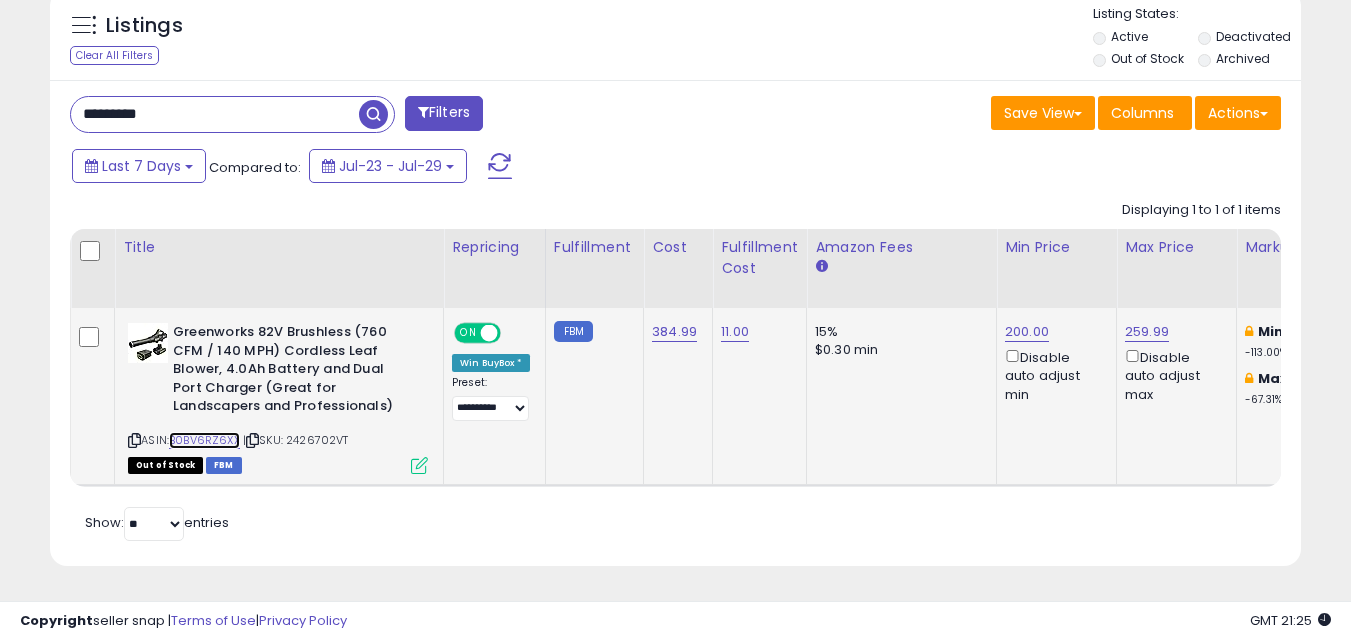 click on "B0BV6RZ6XX" at bounding box center [204, 440] 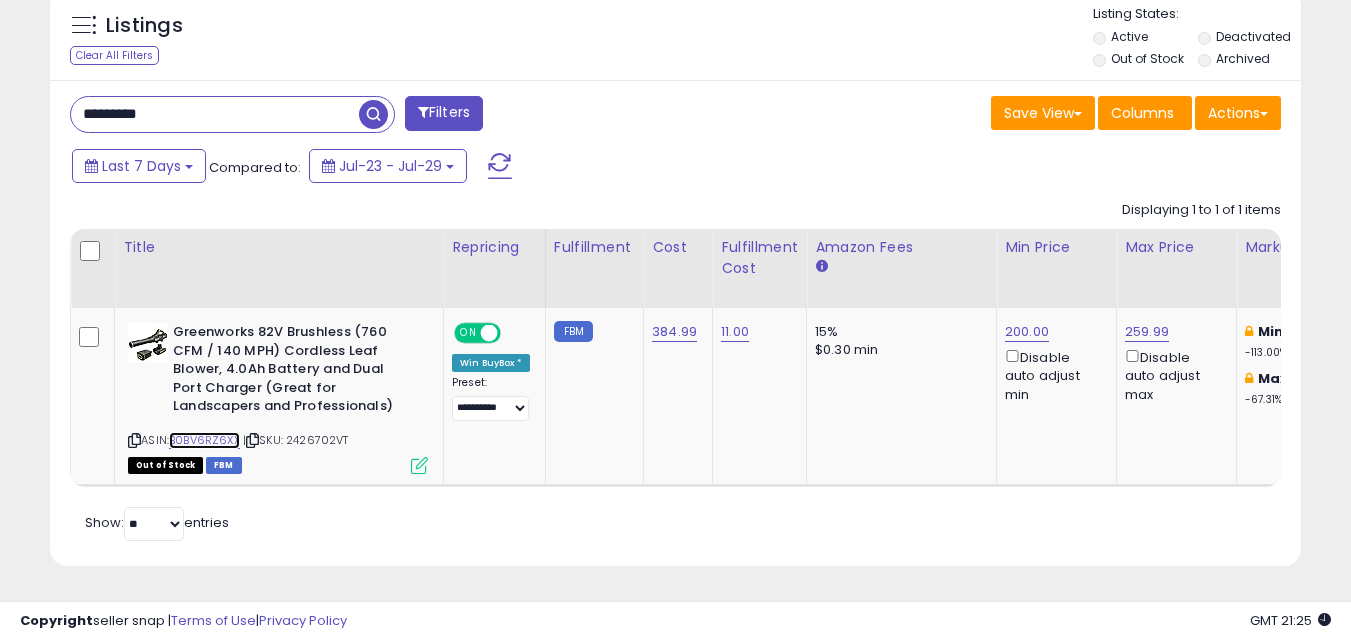 scroll, scrollTop: 0, scrollLeft: 277, axis: horizontal 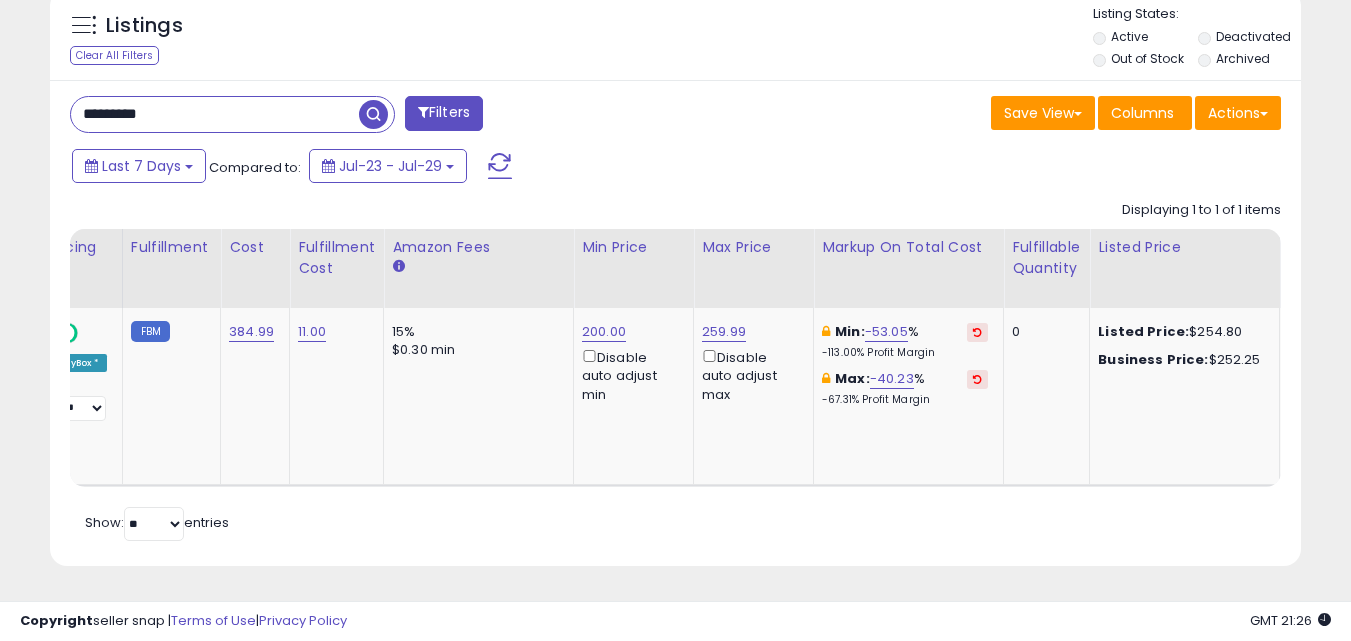 drag, startPoint x: 34, startPoint y: 108, endPoint x: -82, endPoint y: 115, distance: 116.21101 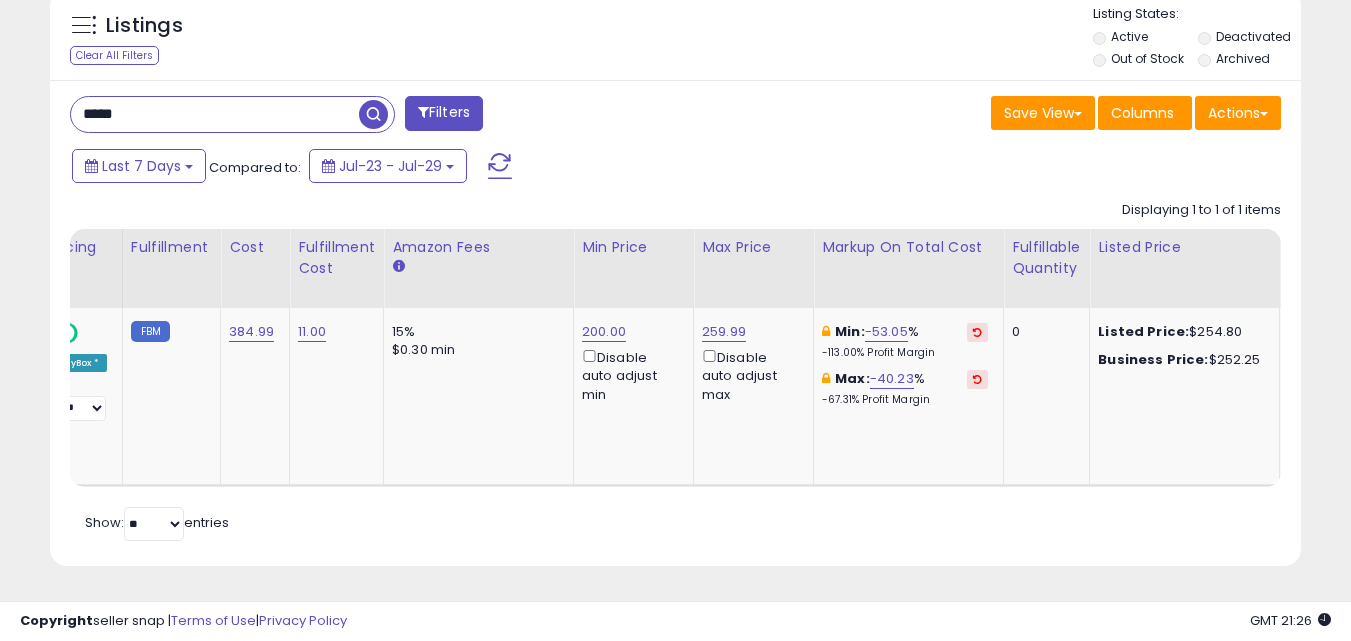 click at bounding box center (376, 112) 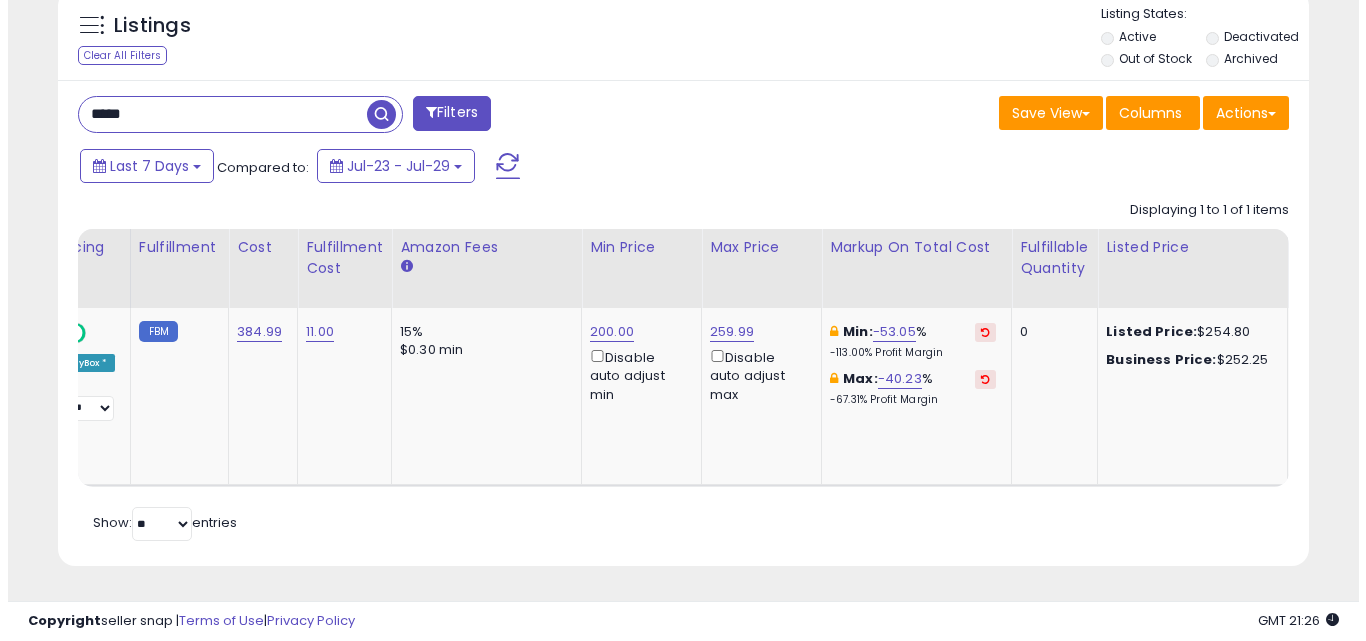 scroll, scrollTop: 579, scrollLeft: 0, axis: vertical 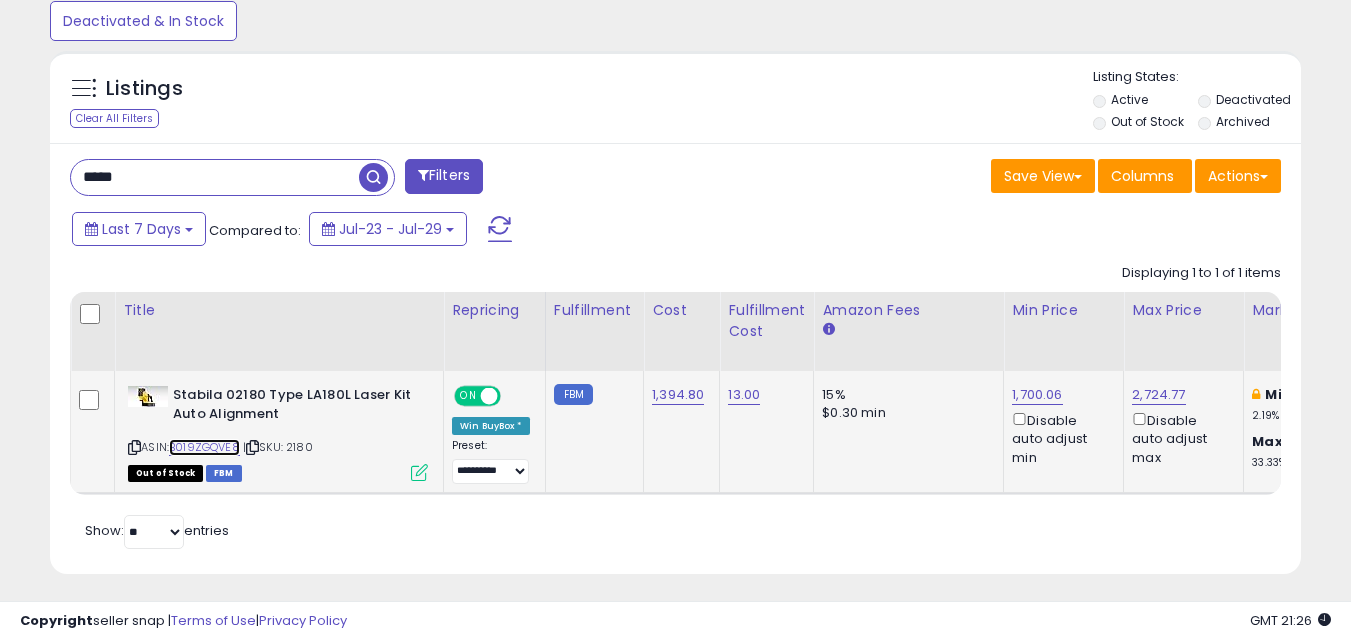 click on "B019ZGQVE8" at bounding box center [204, 447] 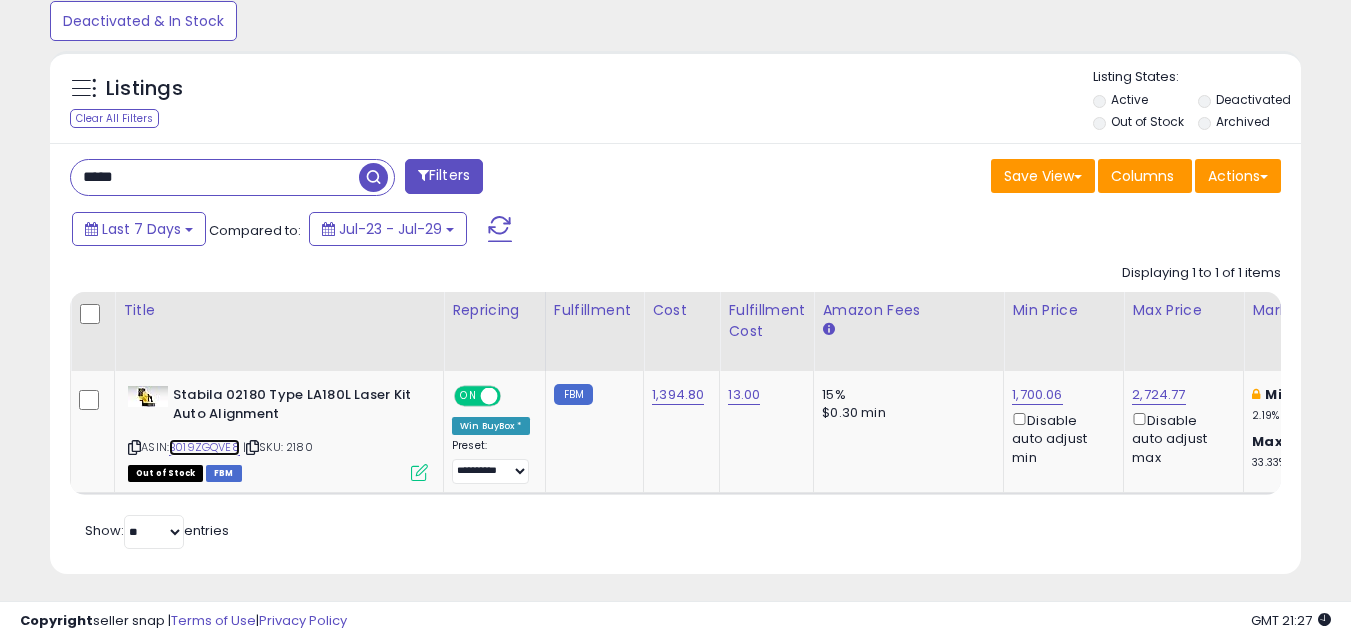 scroll, scrollTop: 0, scrollLeft: 46, axis: horizontal 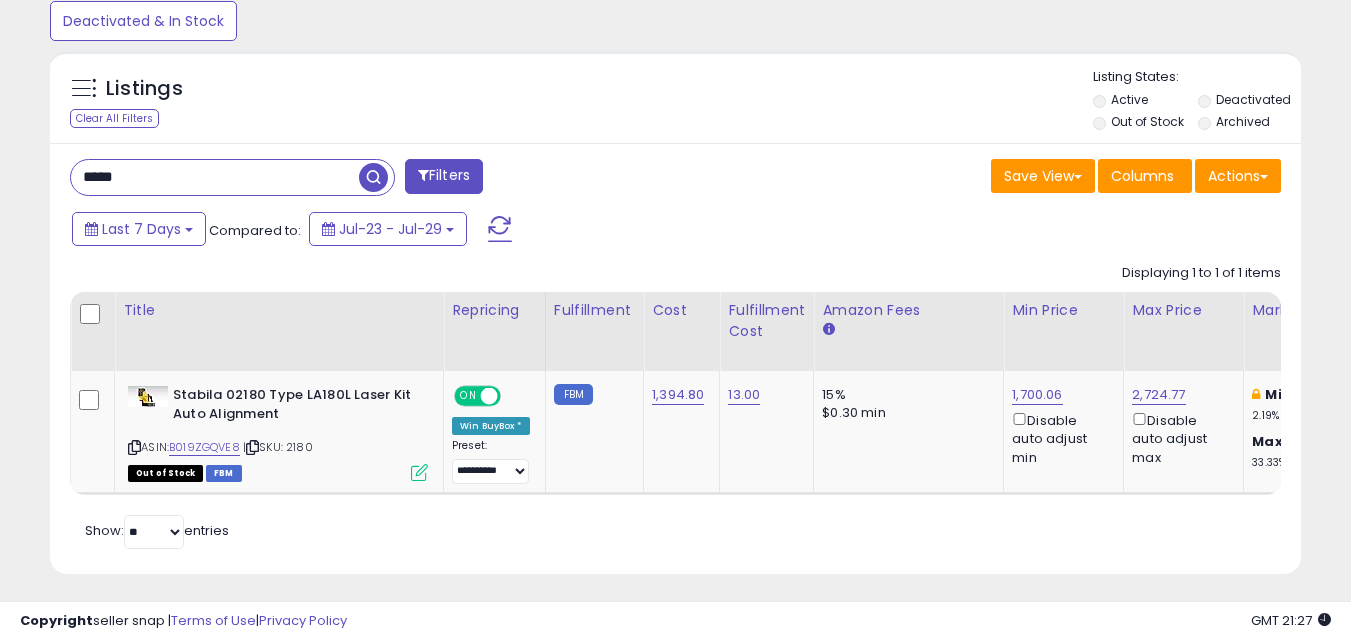 click on "*****" at bounding box center (215, 177) 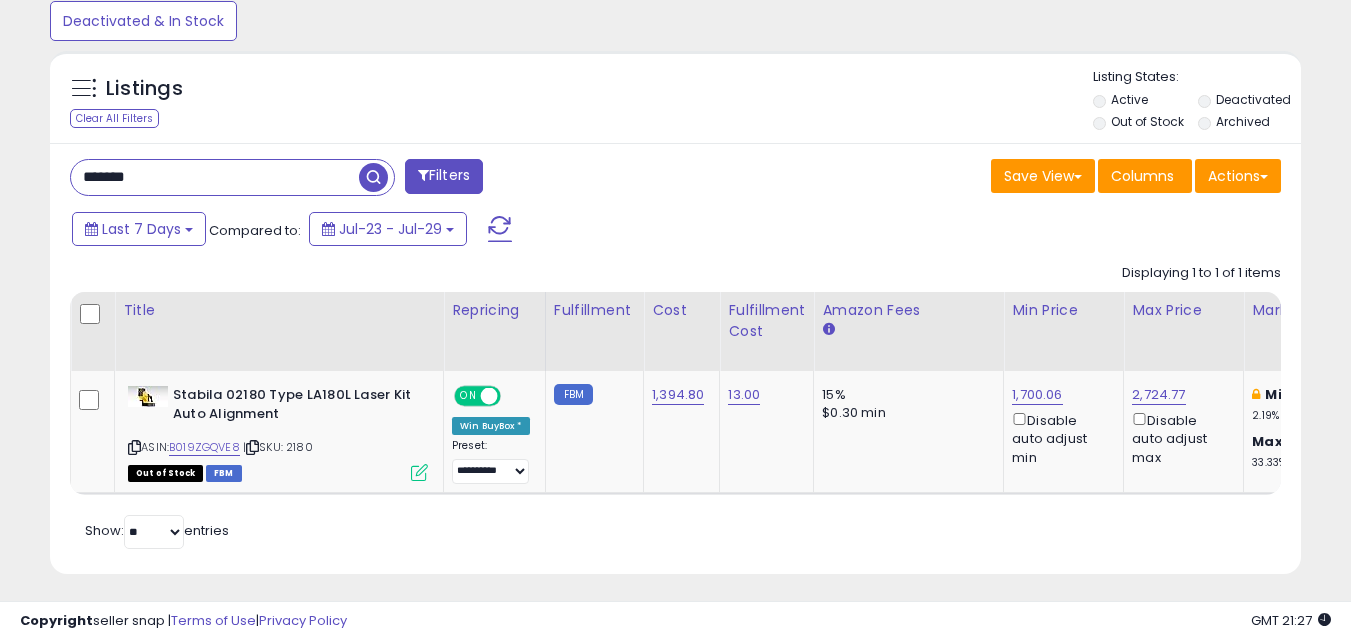 click at bounding box center (373, 177) 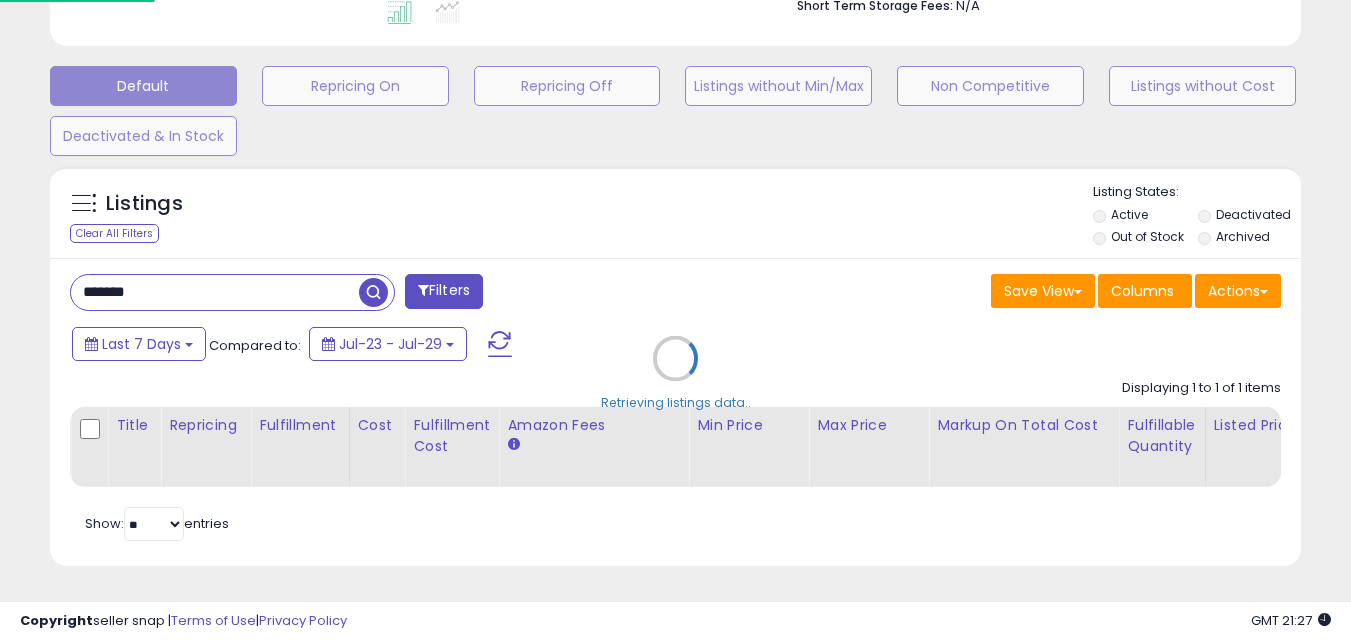 scroll, scrollTop: 999590, scrollLeft: 999267, axis: both 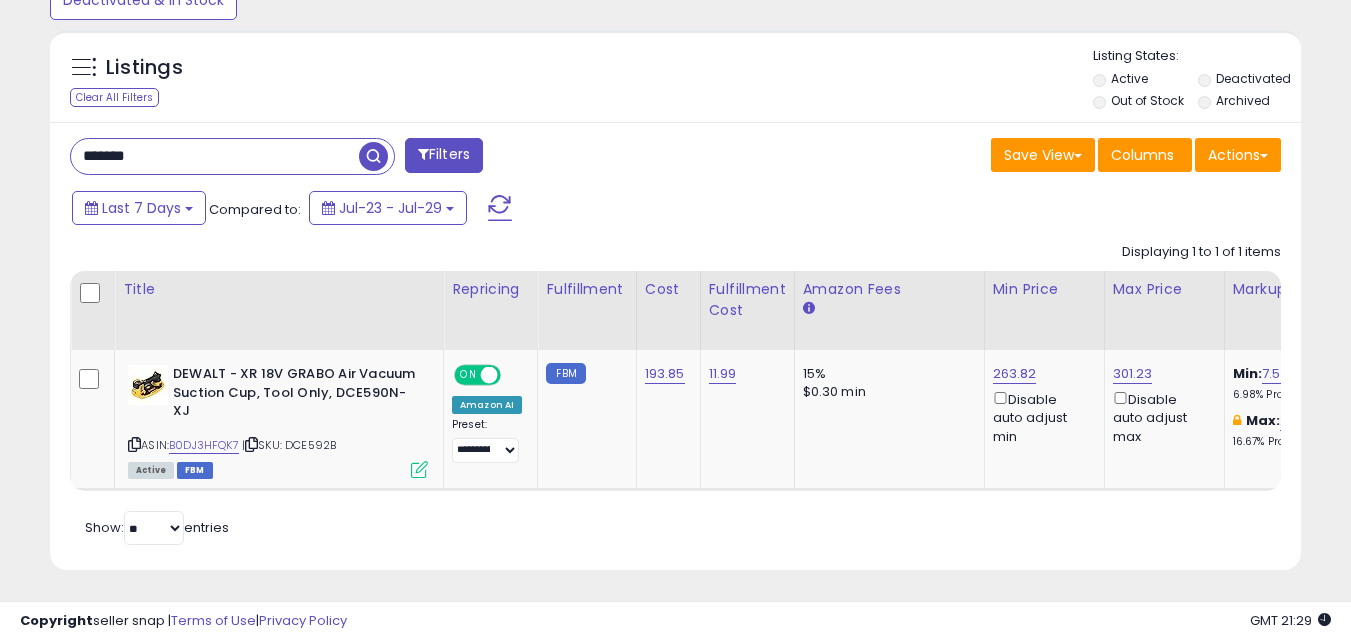click on "*******" at bounding box center [215, 156] 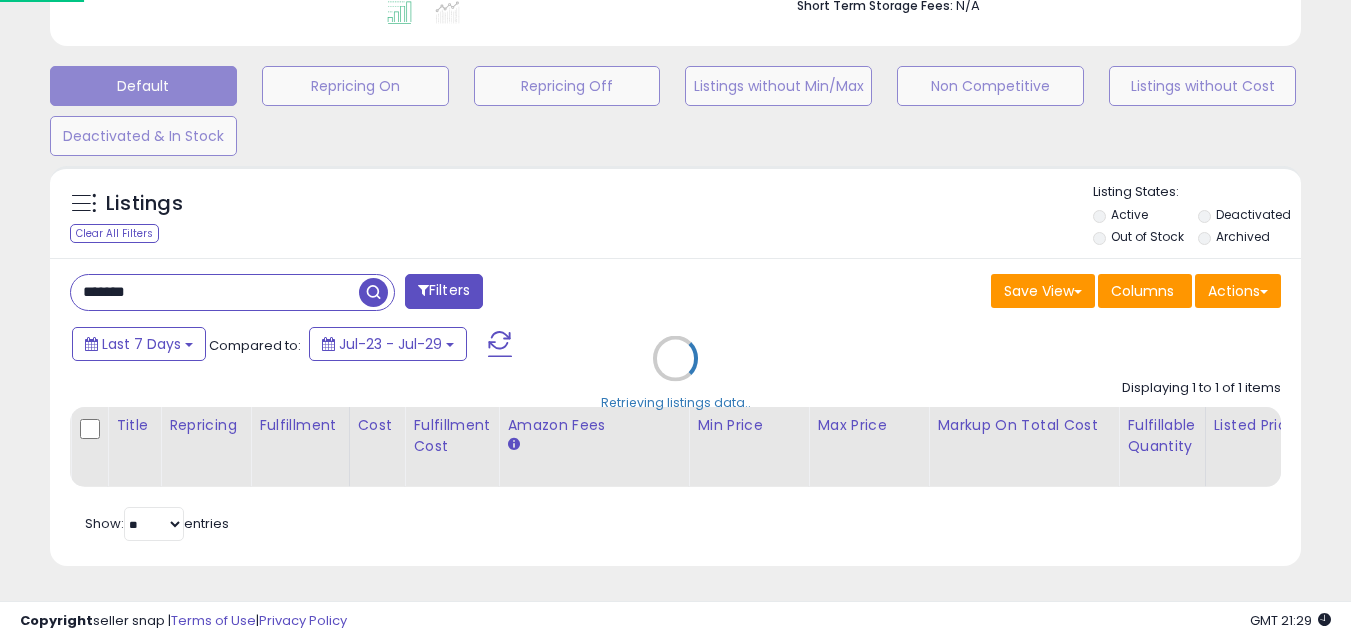 scroll, scrollTop: 999590, scrollLeft: 999267, axis: both 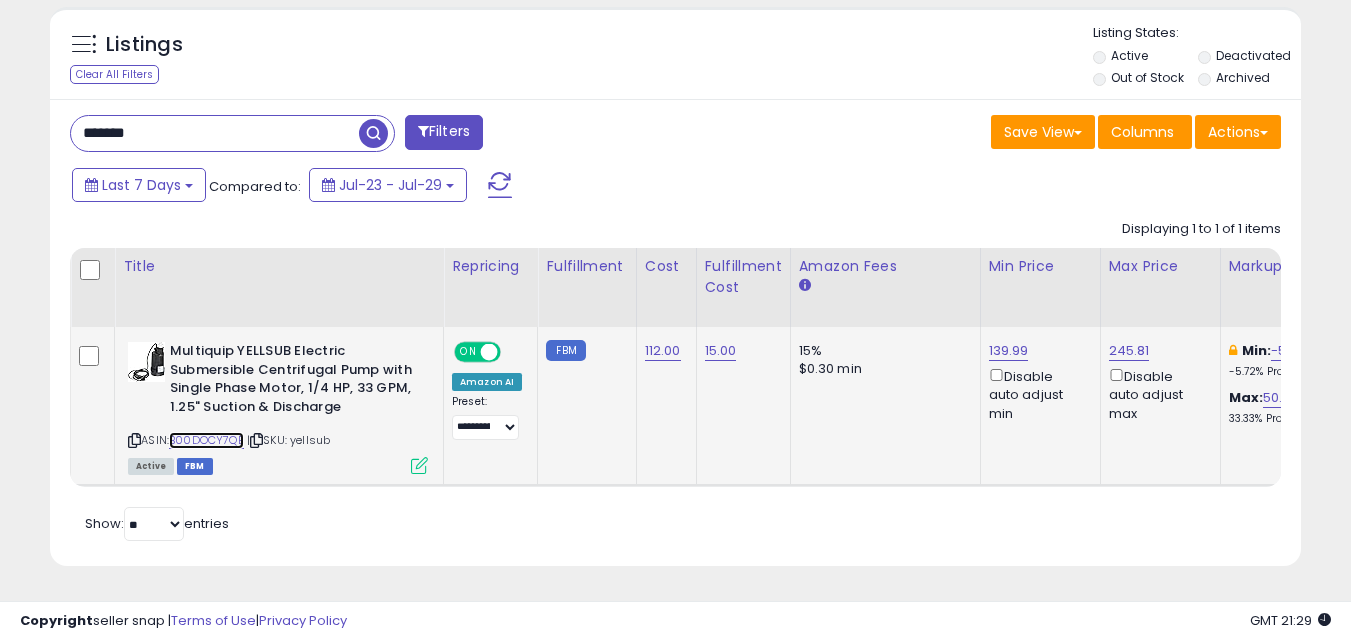 click on "B00DOCY7QE" at bounding box center [206, 440] 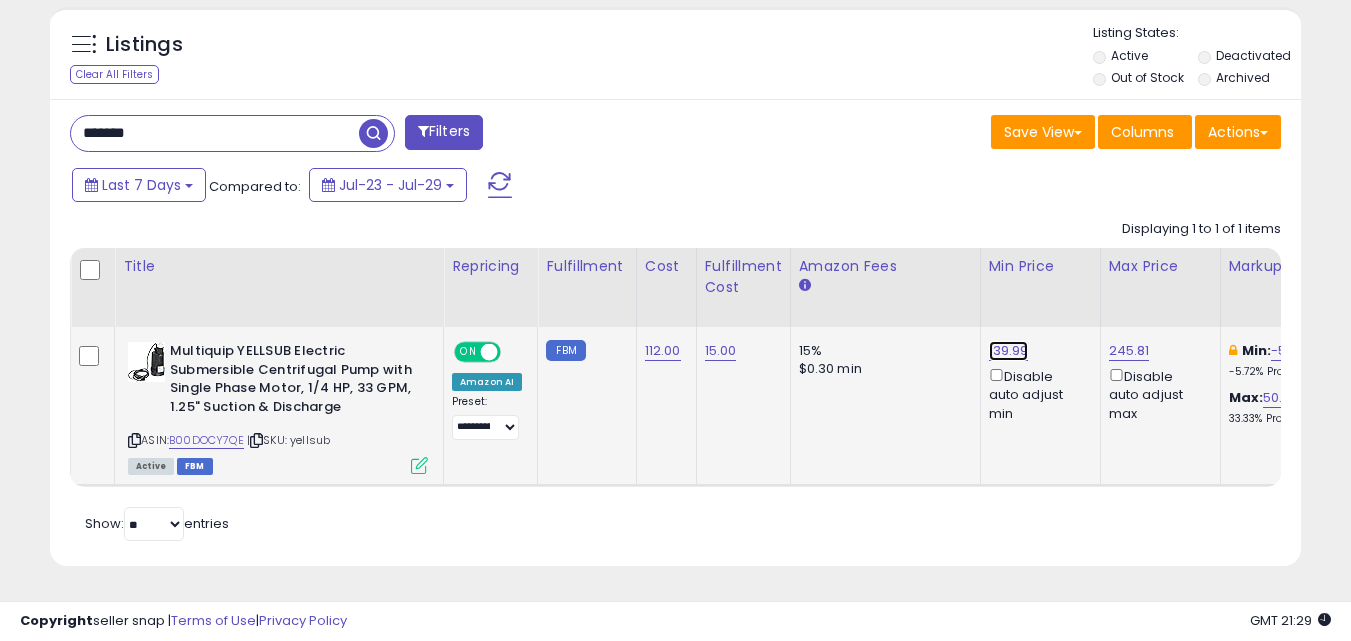 click on "139.99" at bounding box center (1009, 351) 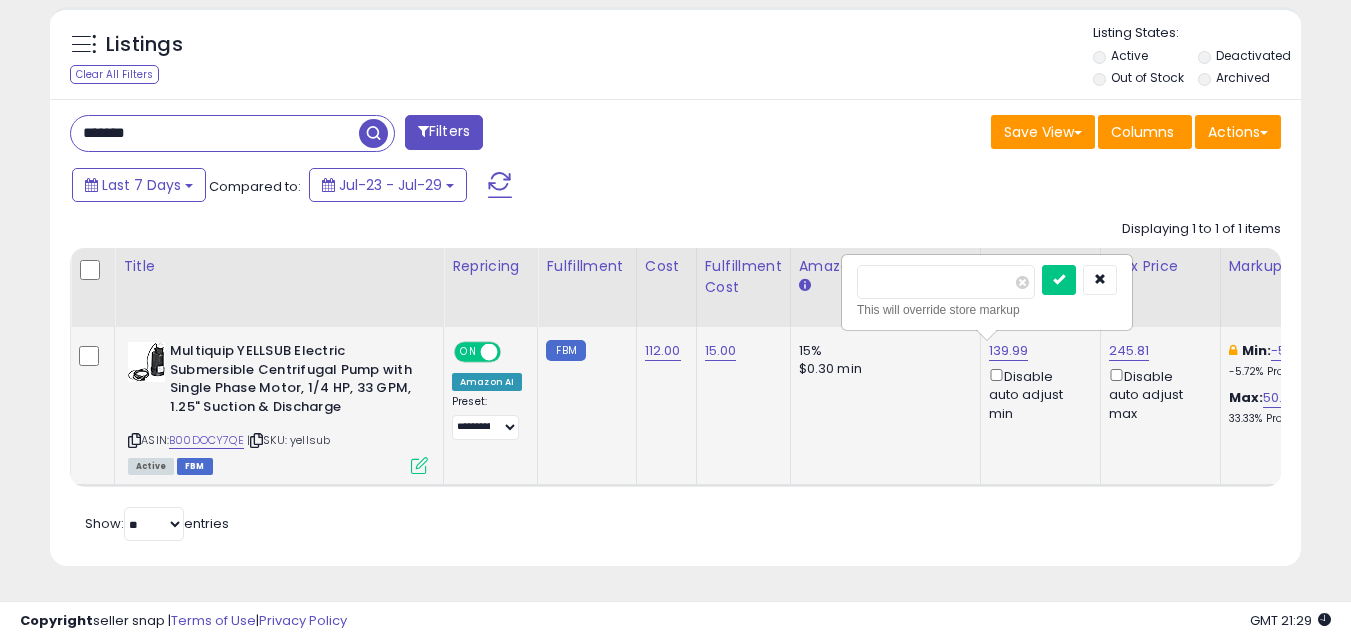 click on "******" at bounding box center [946, 282] 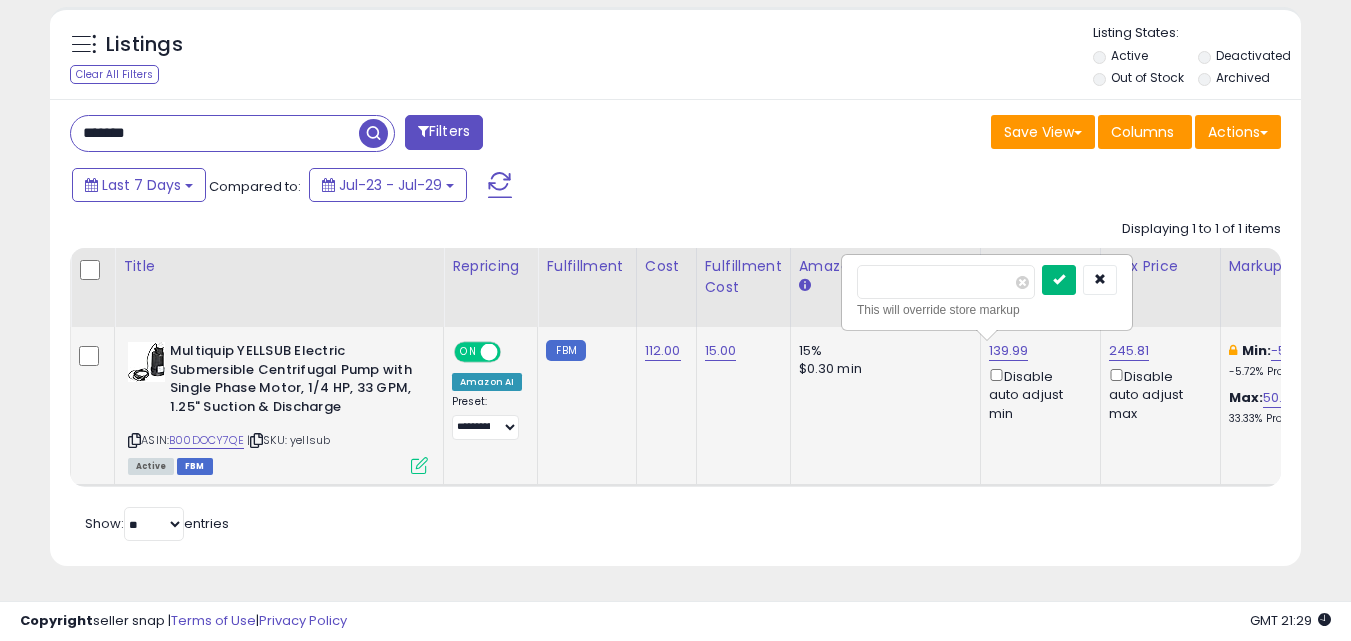 type on "***" 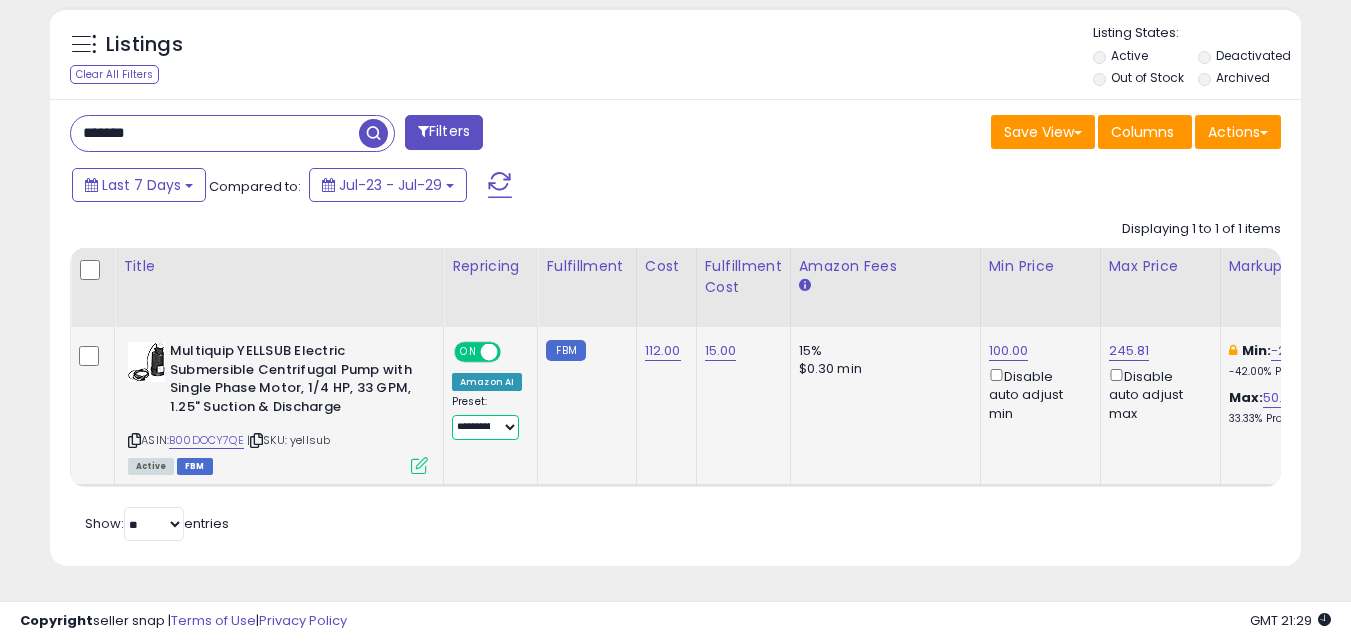 click on "**********" at bounding box center (485, 427) 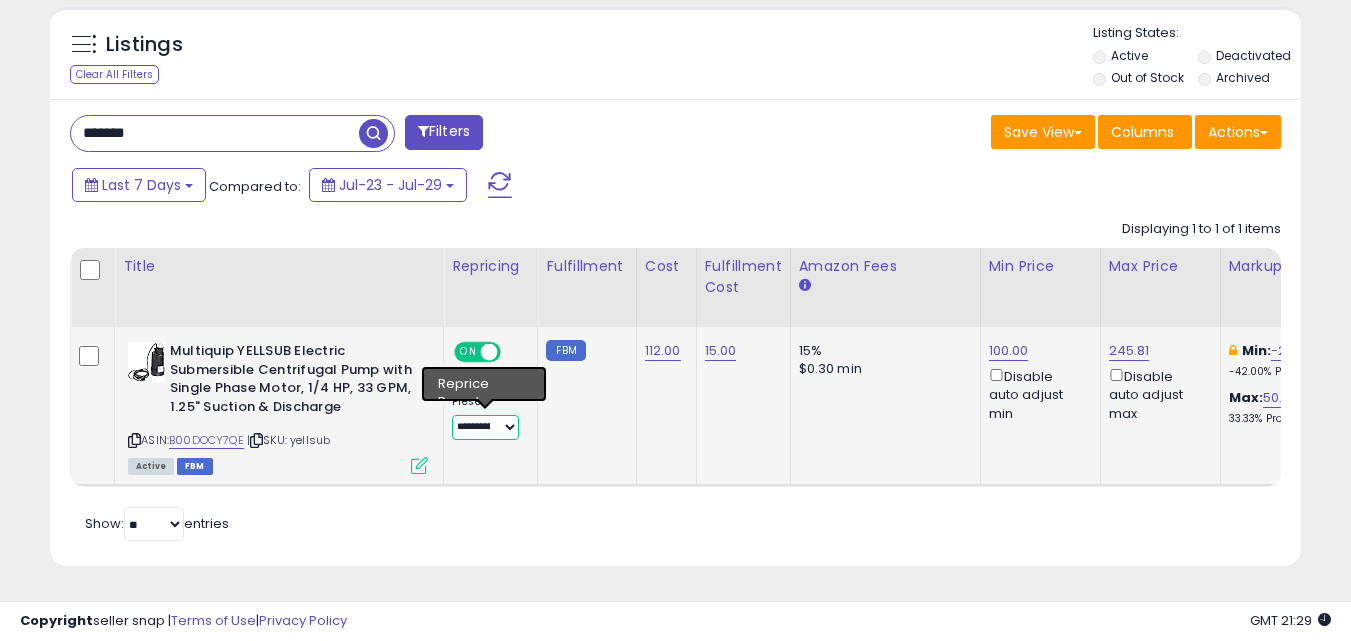 select on "**********" 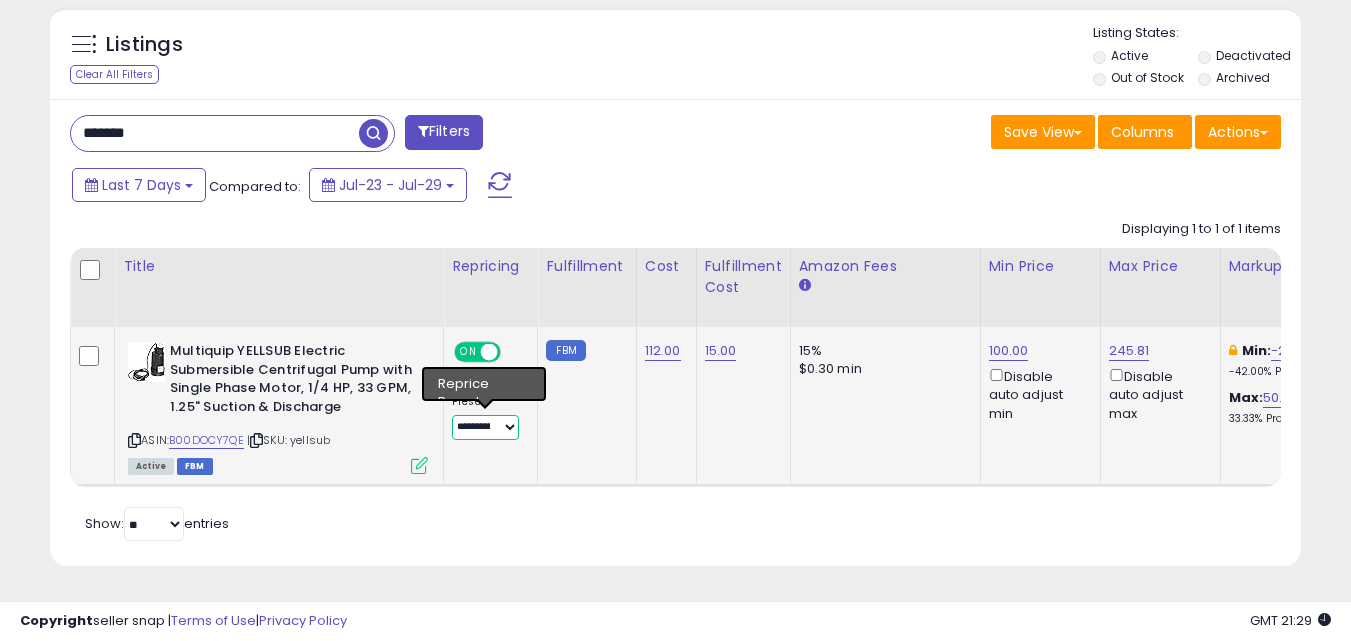 click on "**********" at bounding box center (485, 427) 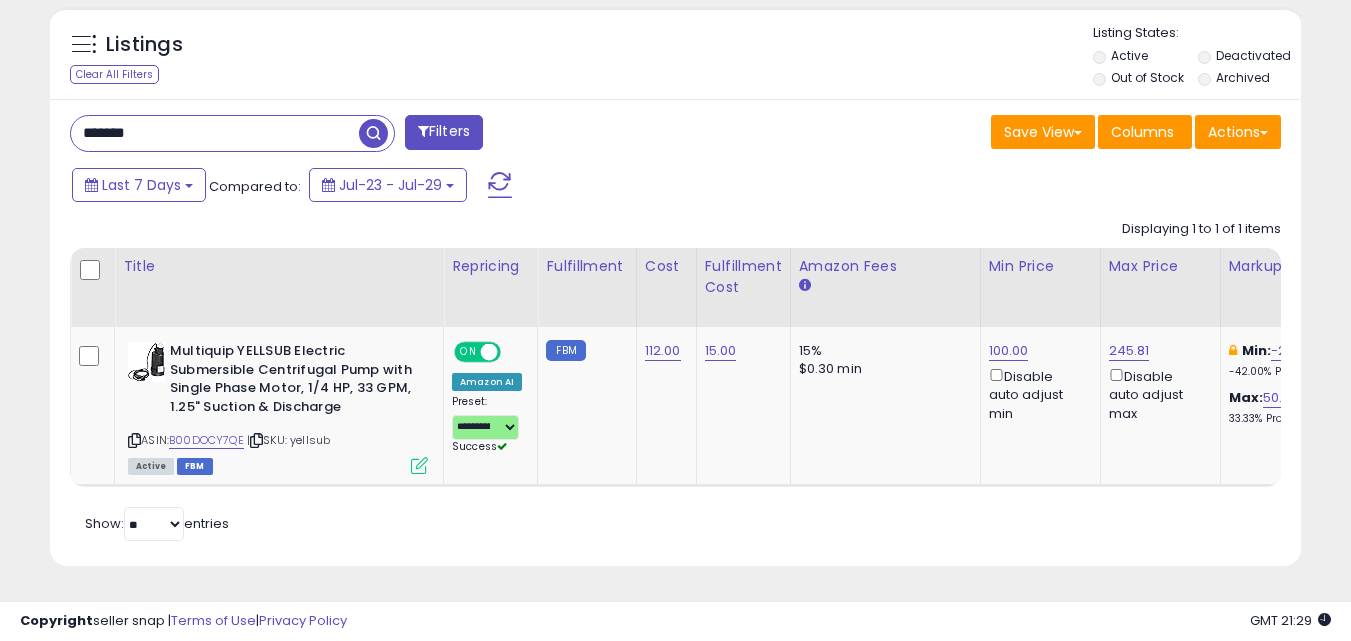 click on "Last 7 Days
Compared to:
Jul-23 - Jul-29" at bounding box center [521, 187] 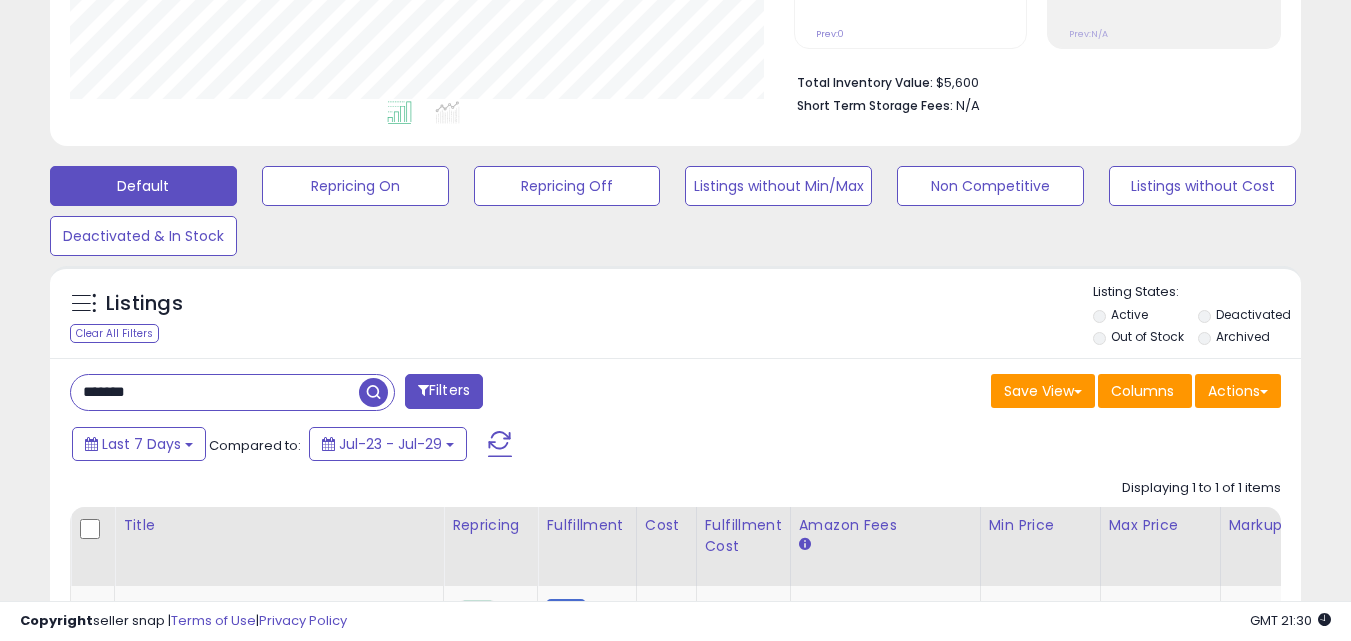 scroll, scrollTop: 500, scrollLeft: 0, axis: vertical 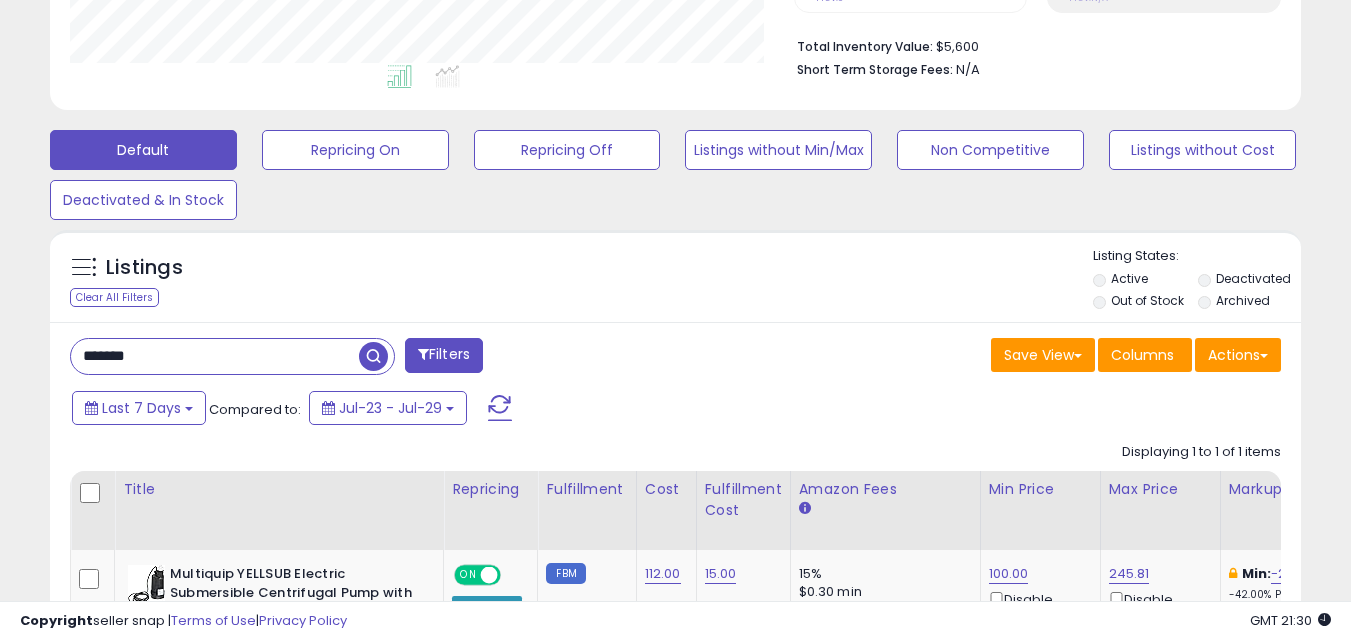 click on "*******
Filters
Save View
Save As New View
Update Current View" at bounding box center (675, 555) 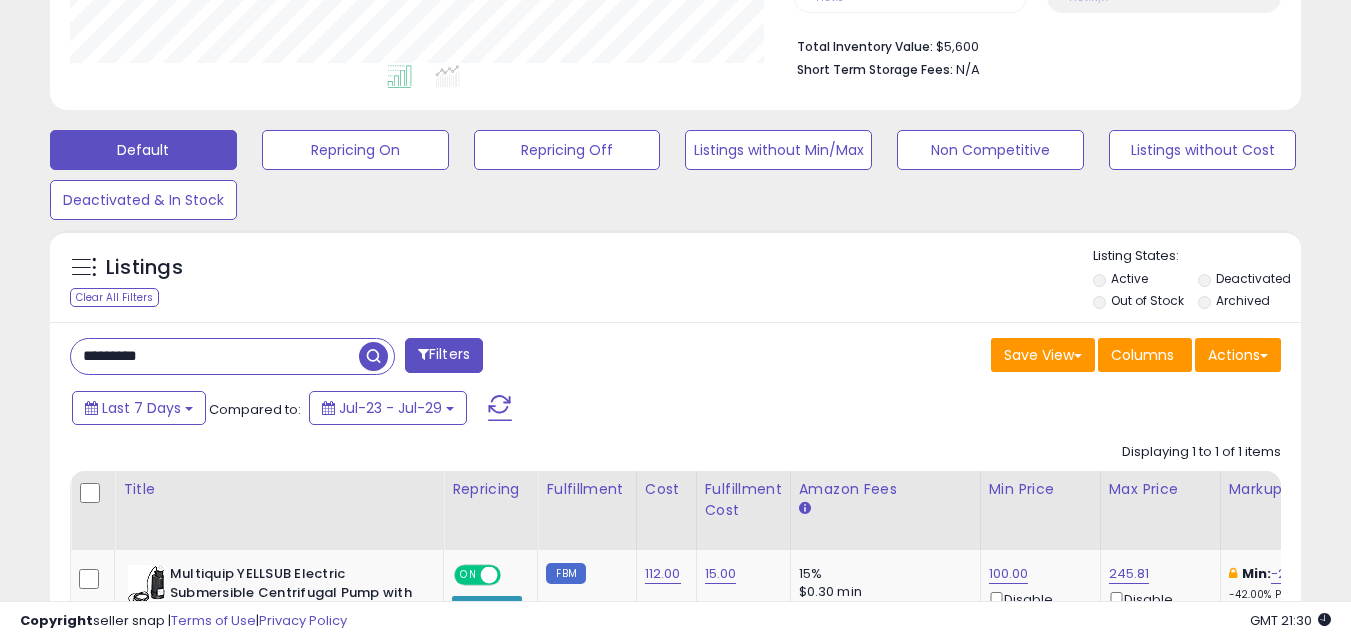 click at bounding box center [373, 356] 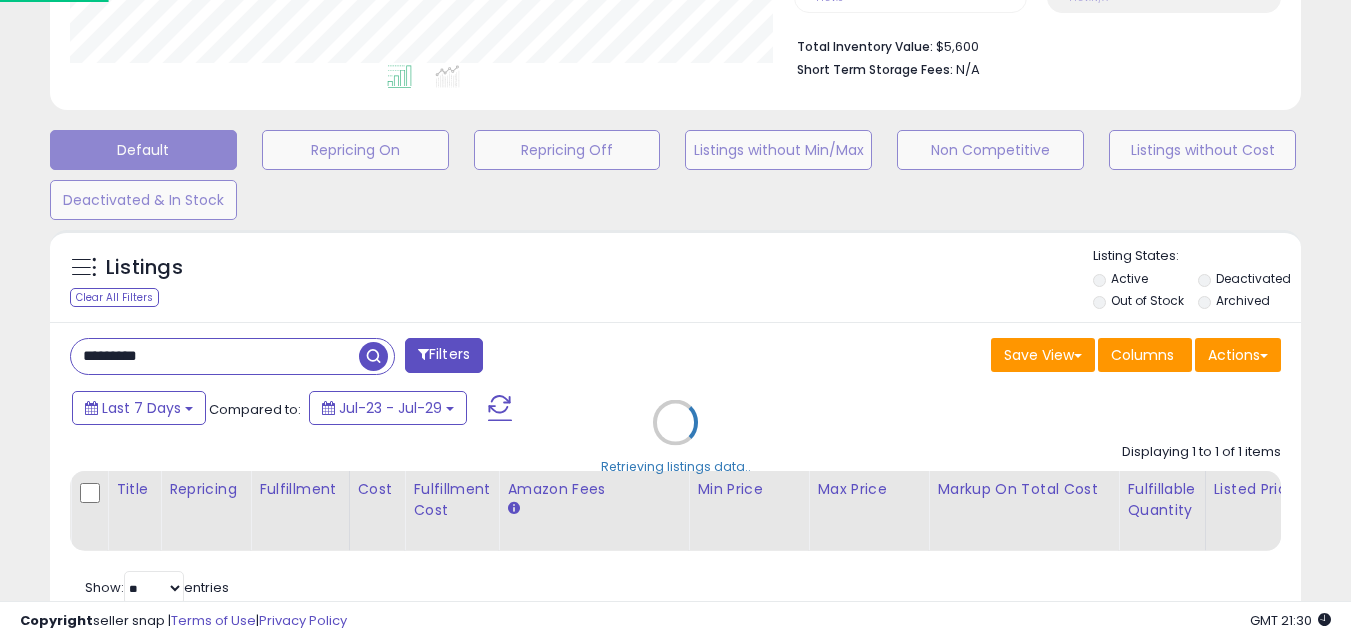 scroll, scrollTop: 999590, scrollLeft: 999267, axis: both 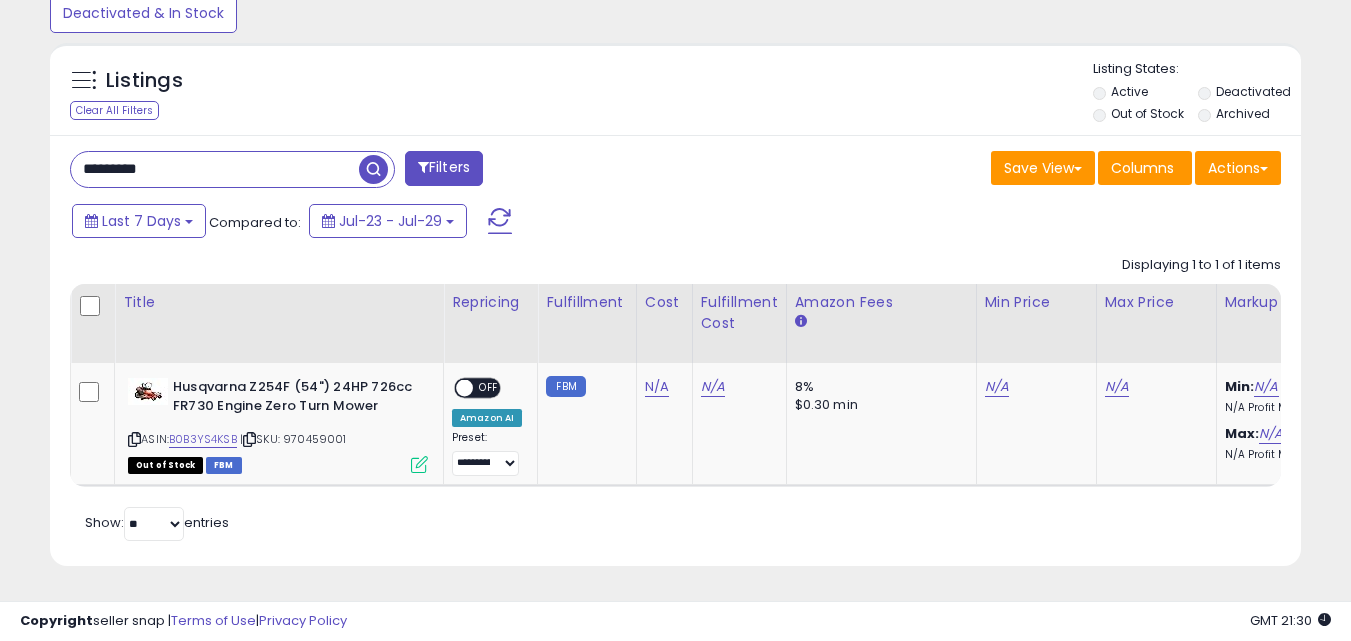 click on "*********" at bounding box center [215, 169] 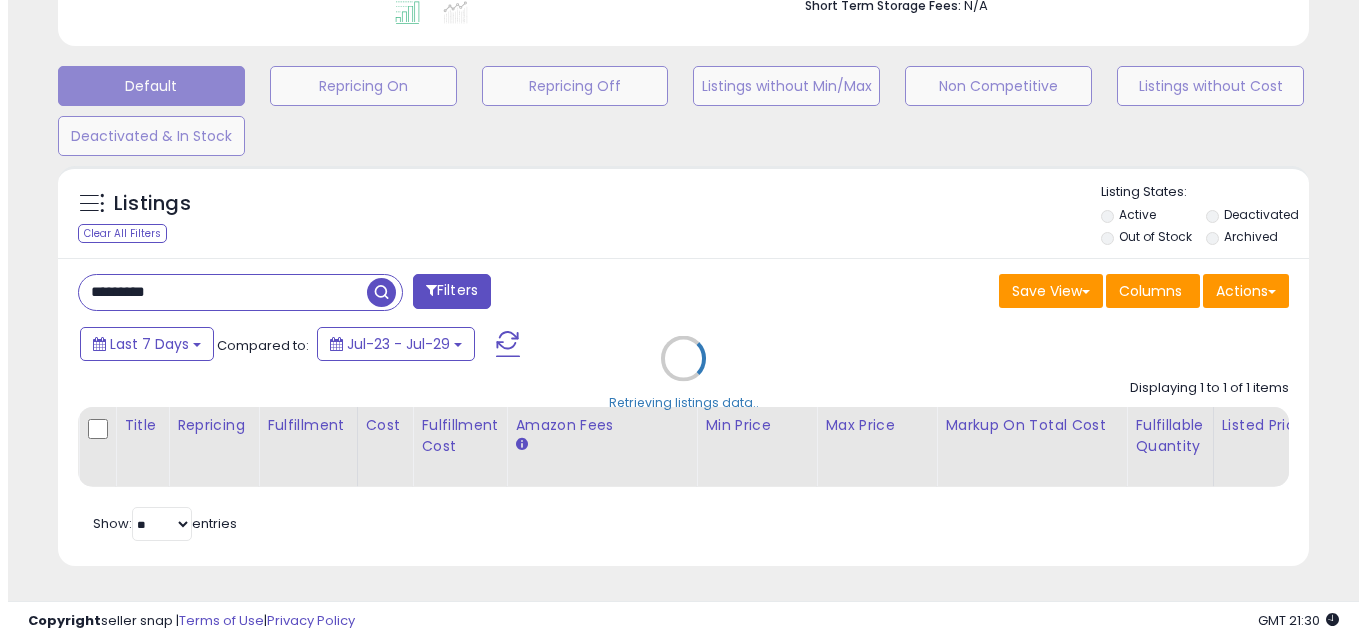 scroll, scrollTop: 579, scrollLeft: 0, axis: vertical 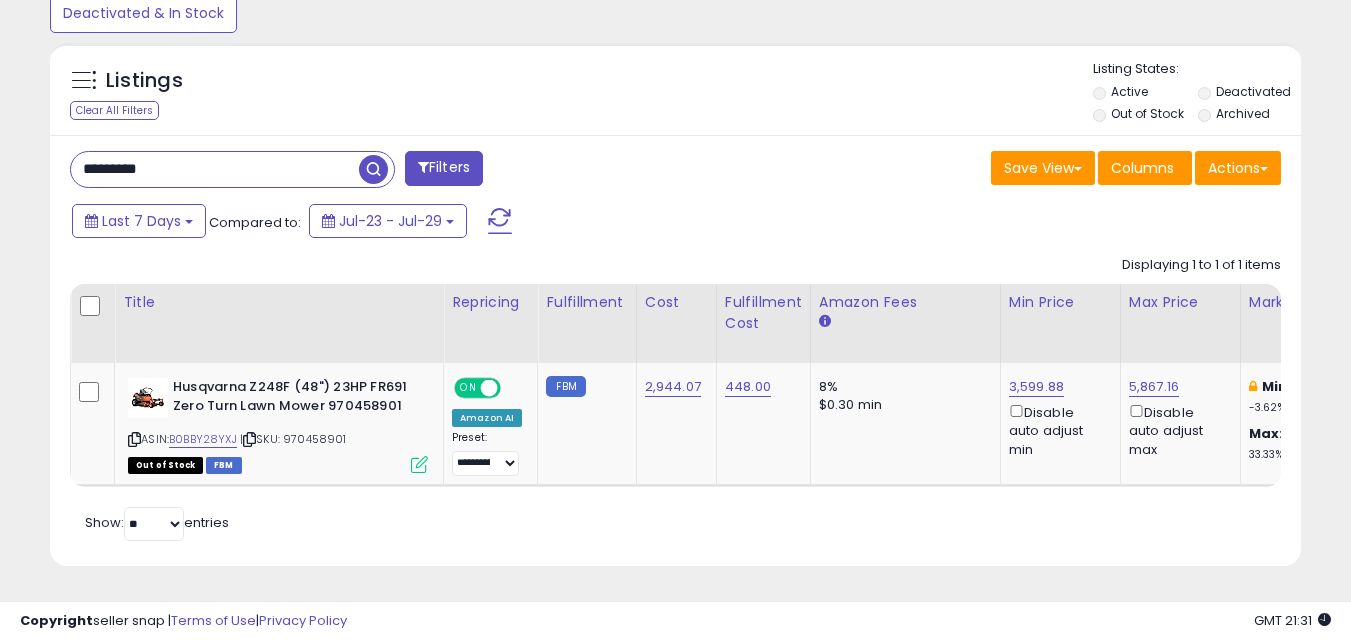 click at bounding box center (373, 169) 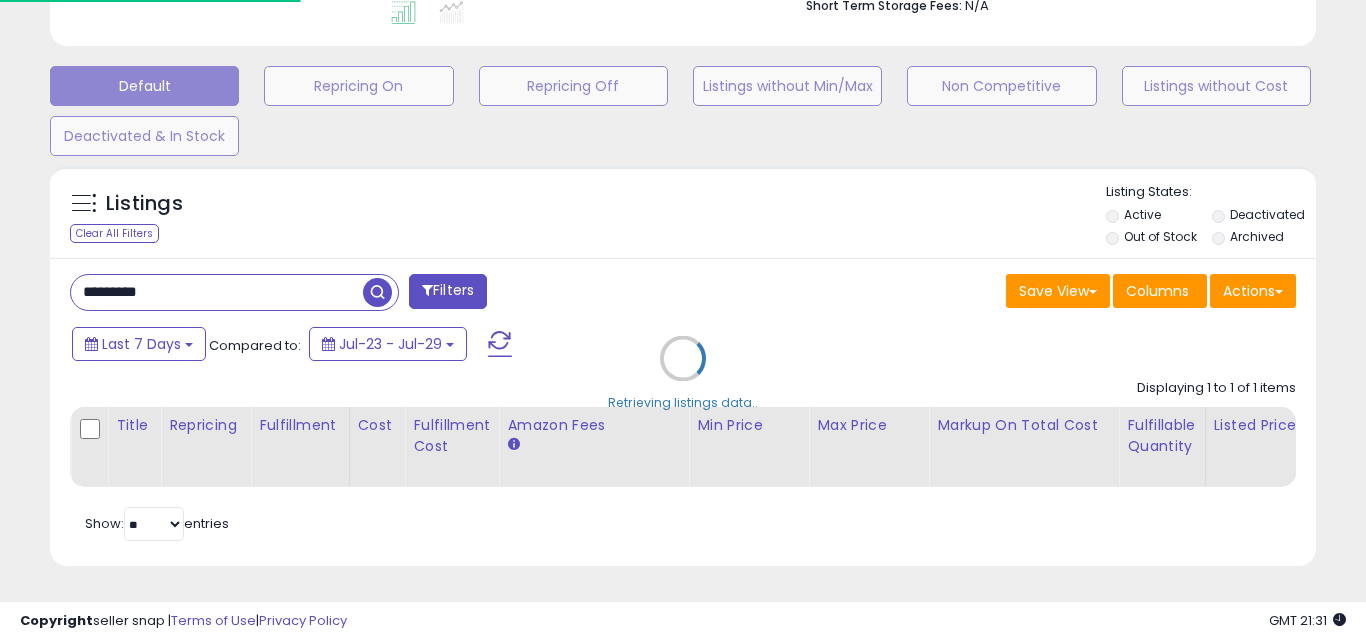 click on "Retrieving listings data.." at bounding box center (683, 373) 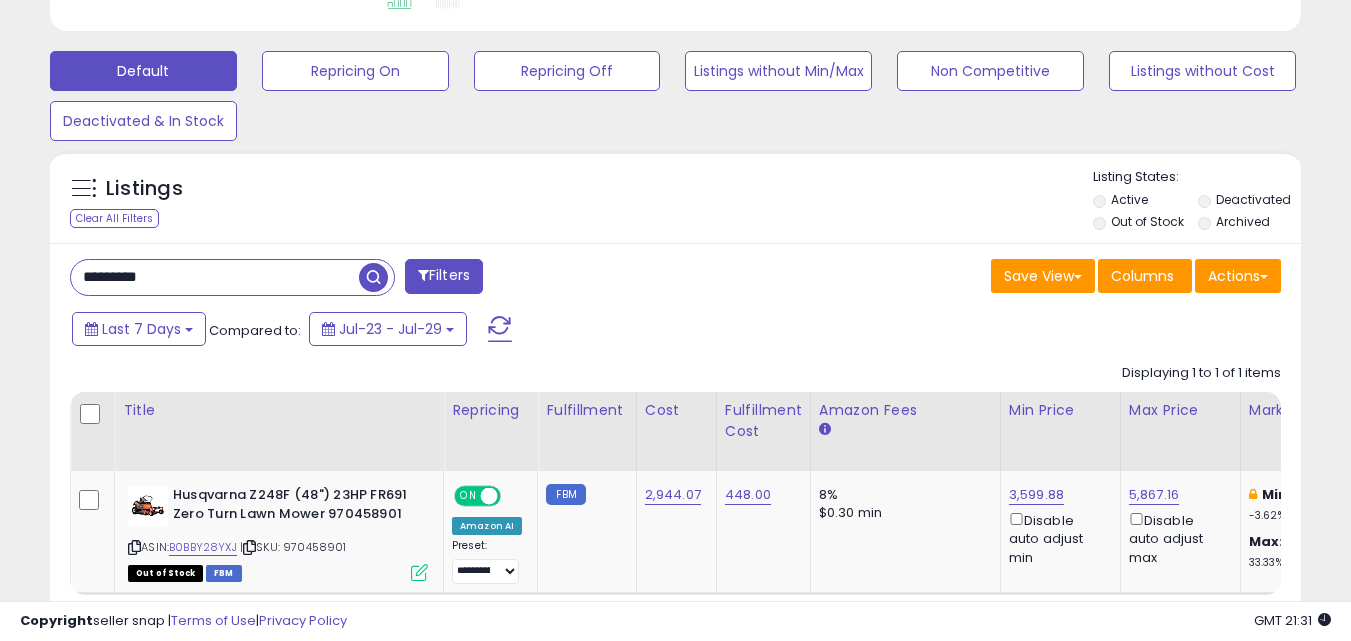 click on "*********" at bounding box center (215, 277) 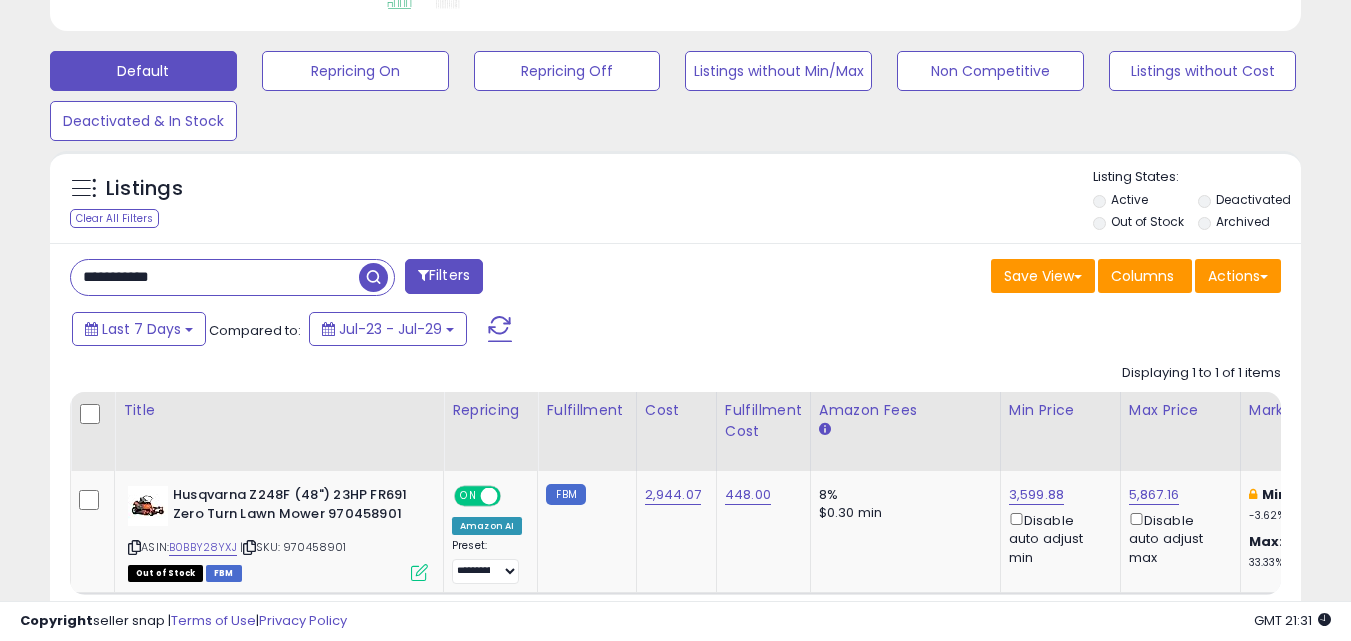 click at bounding box center (373, 277) 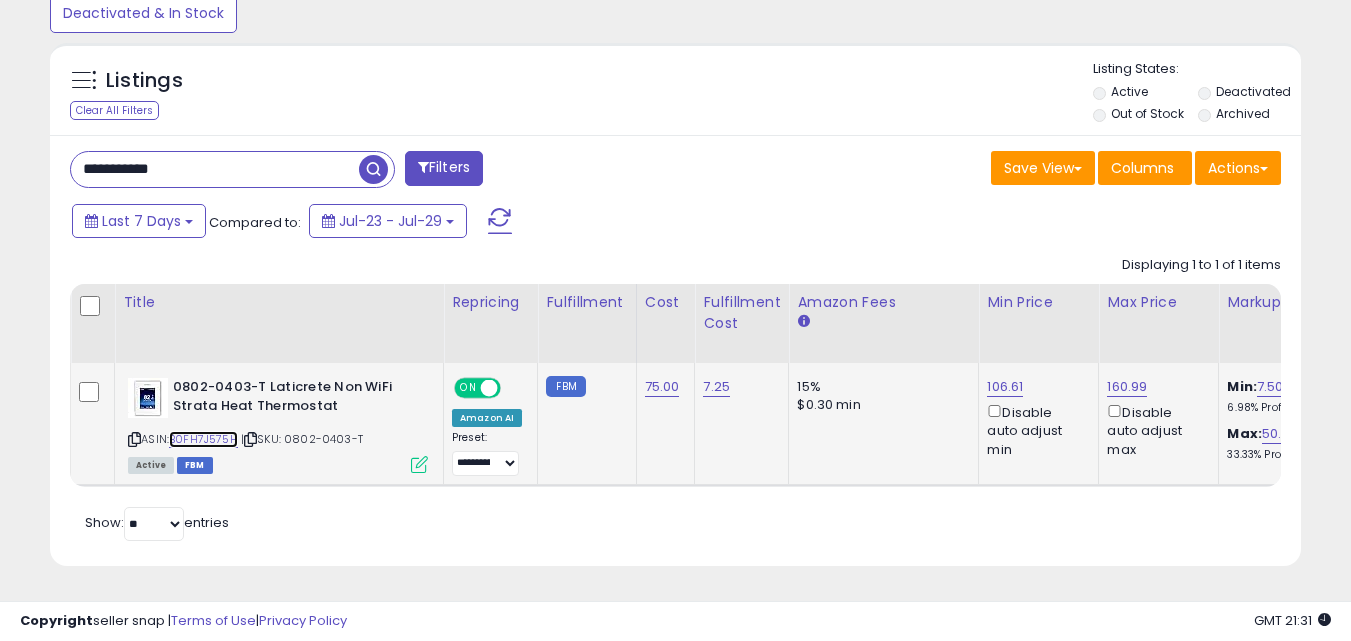click on "B0FH7J575H" at bounding box center [203, 439] 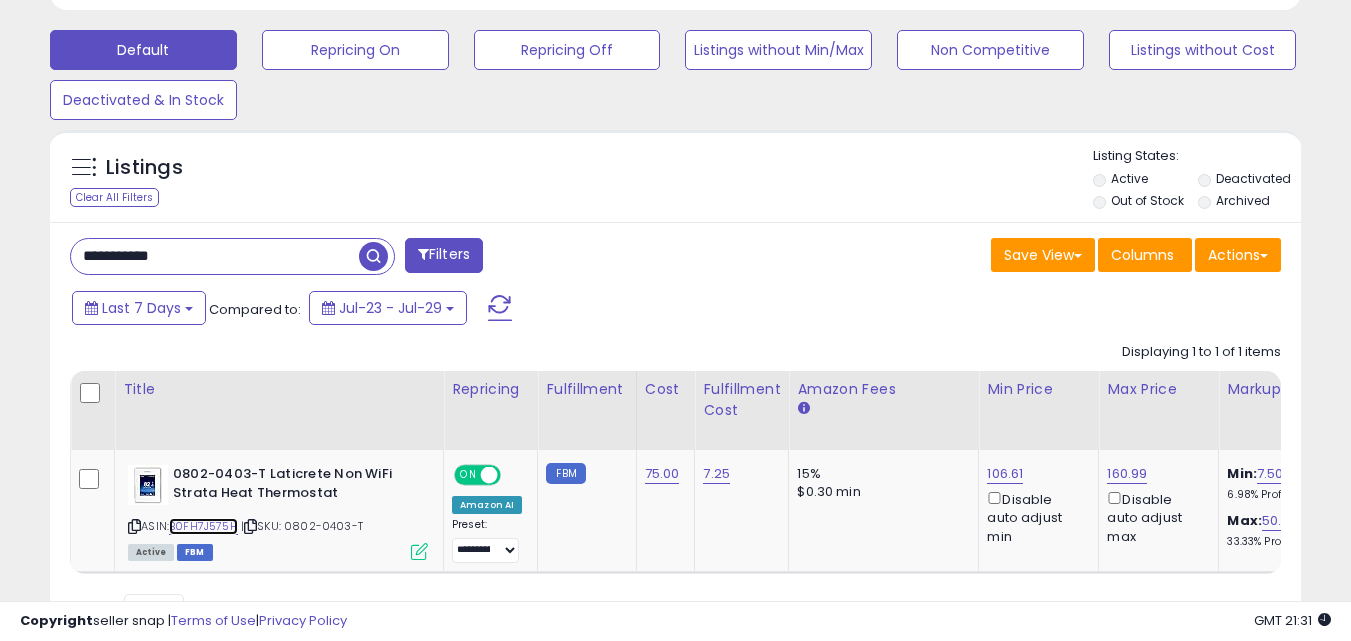 scroll, scrollTop: 200, scrollLeft: 0, axis: vertical 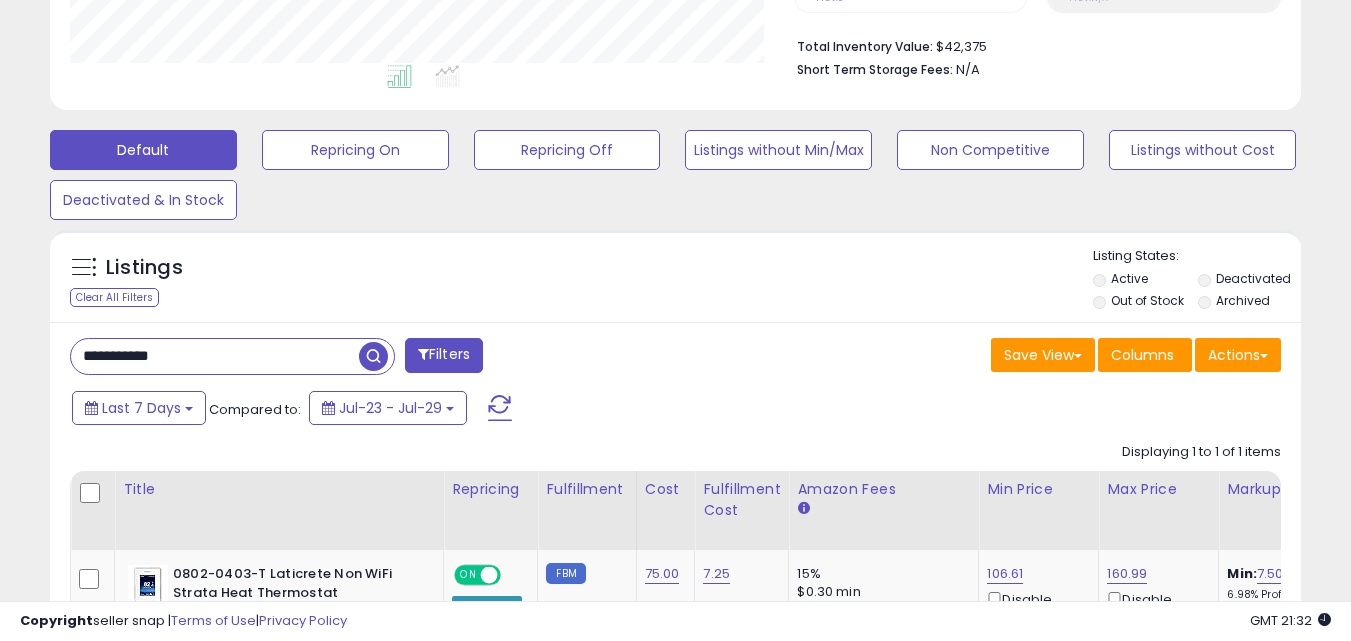 click on "**********" at bounding box center (215, 356) 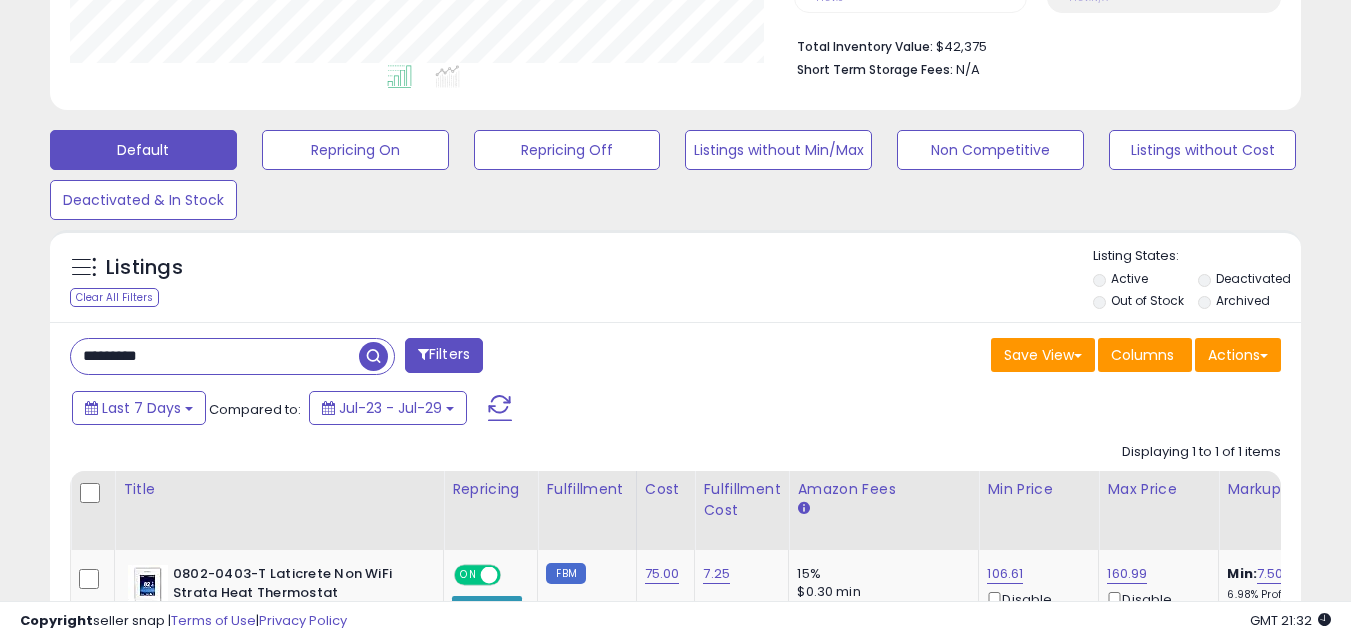 type on "*********" 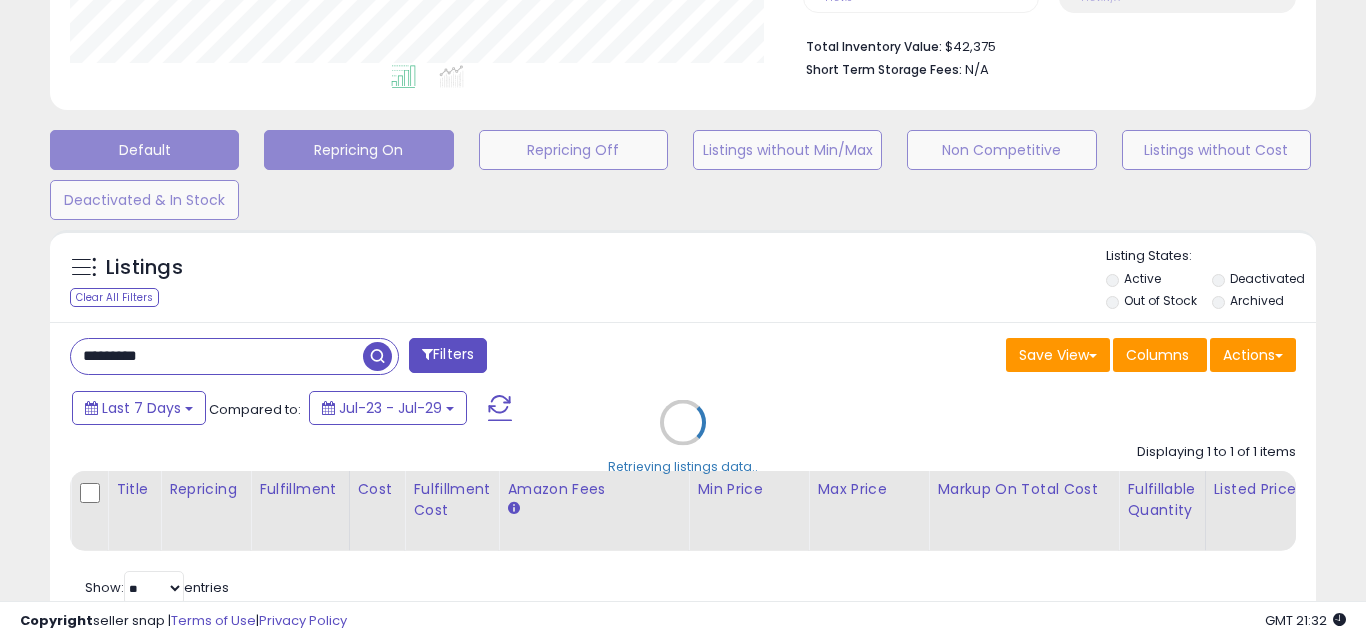 scroll, scrollTop: 999590, scrollLeft: 999267, axis: both 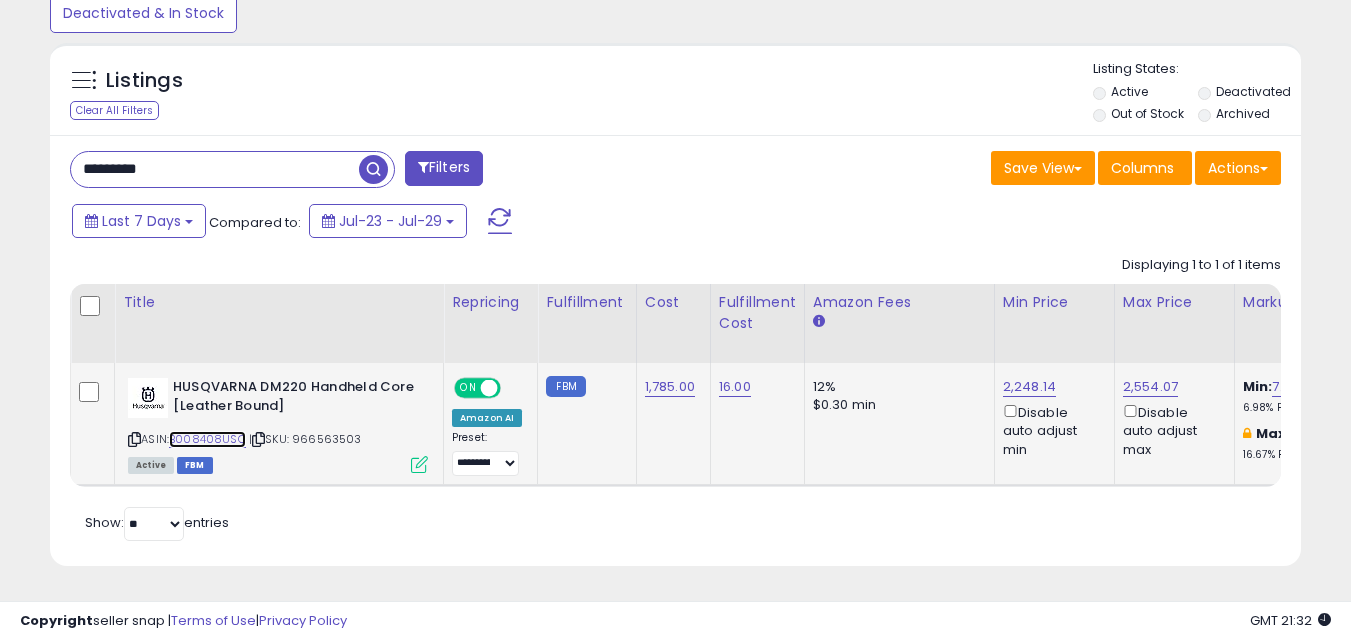 click on "B008408USC" at bounding box center (207, 439) 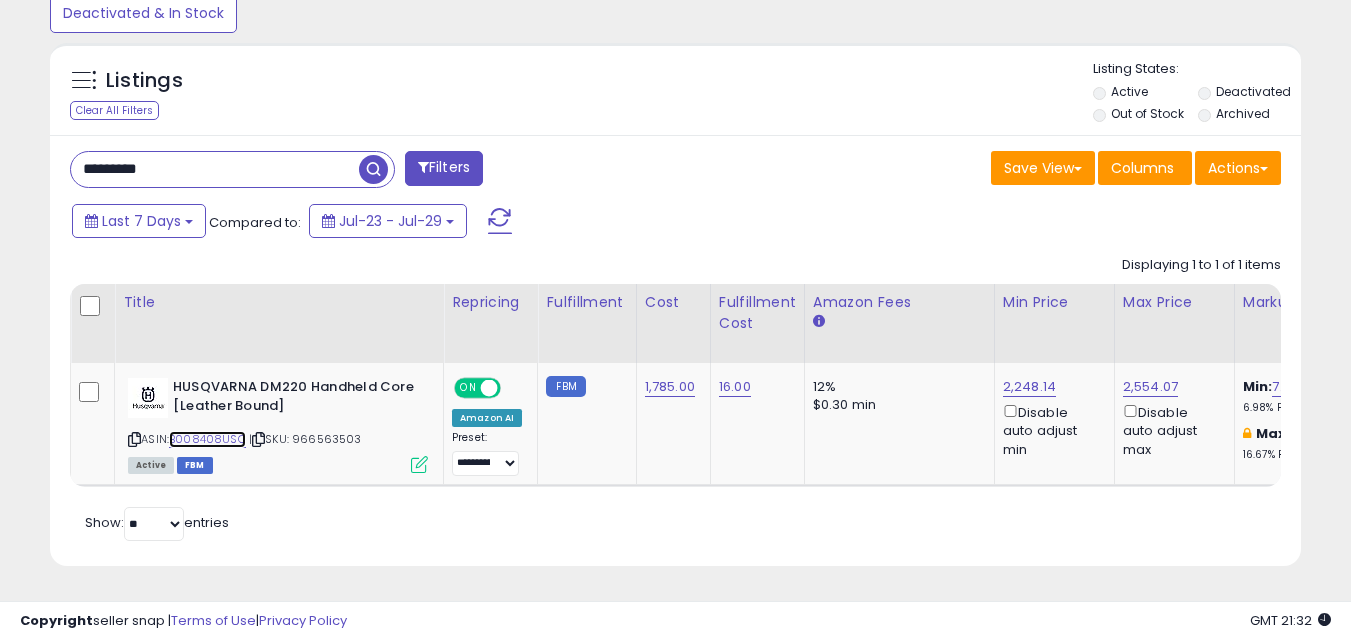 scroll, scrollTop: 0, scrollLeft: 295, axis: horizontal 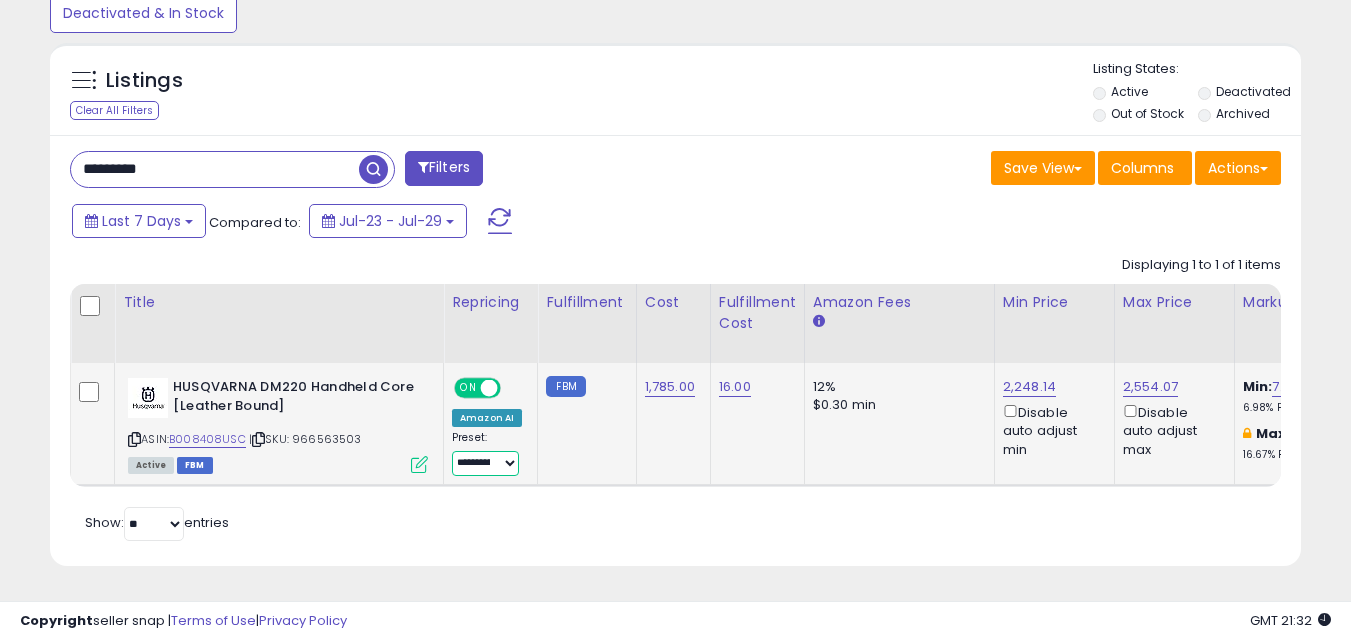click on "**********" at bounding box center [485, 463] 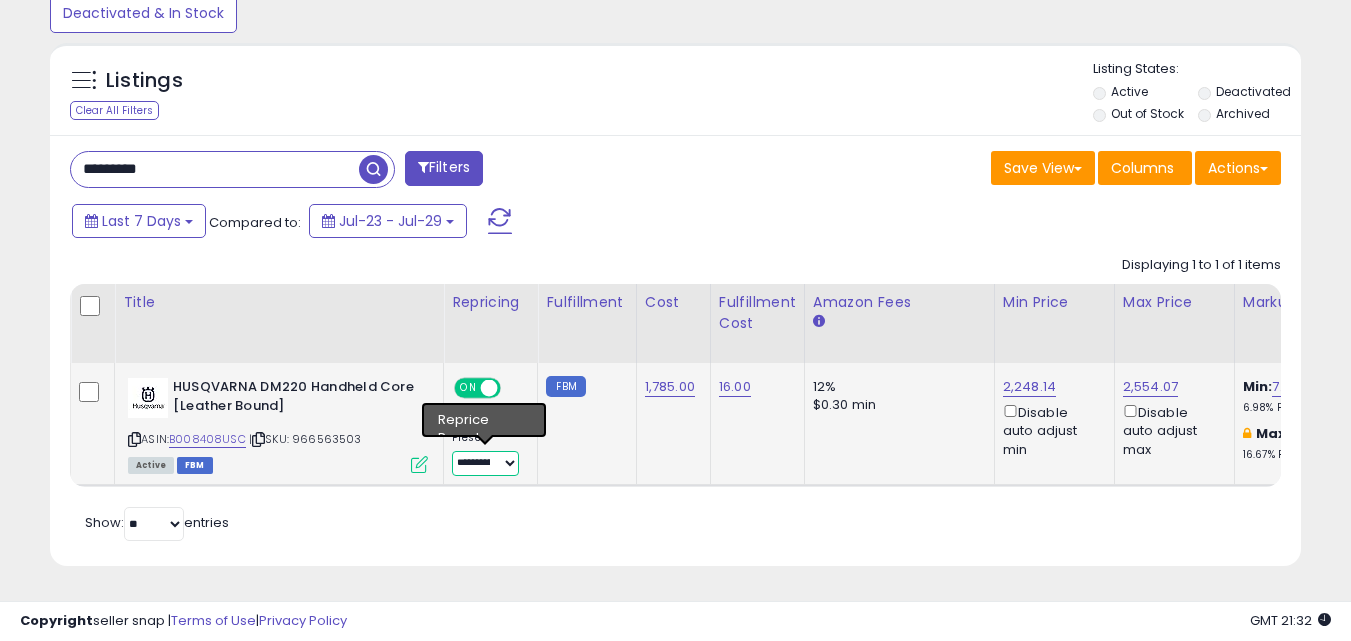 select on "**********" 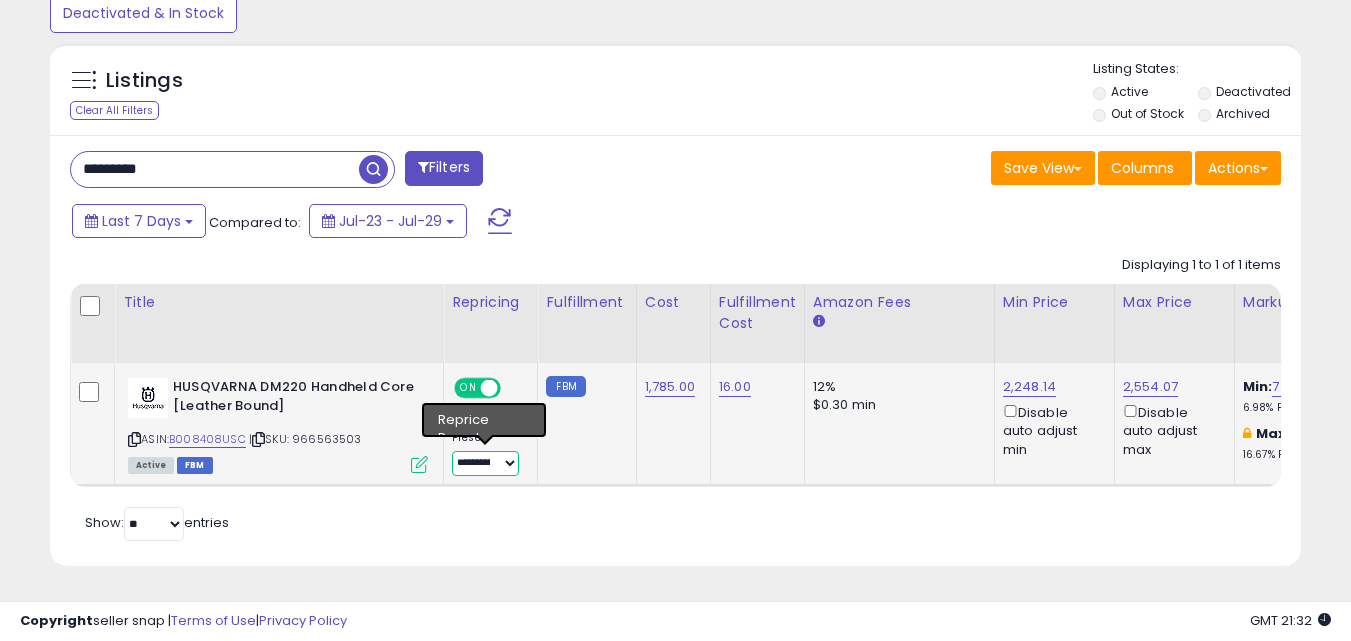 click on "**********" at bounding box center (485, 463) 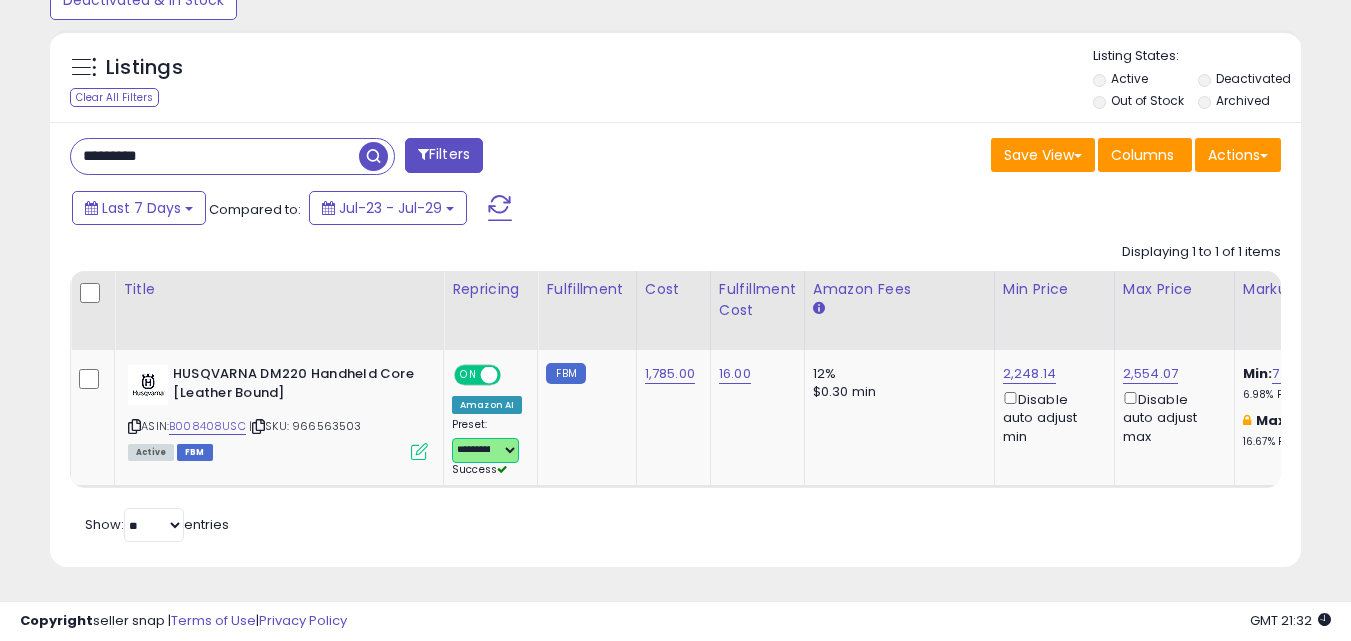 scroll, scrollTop: 0, scrollLeft: 298, axis: horizontal 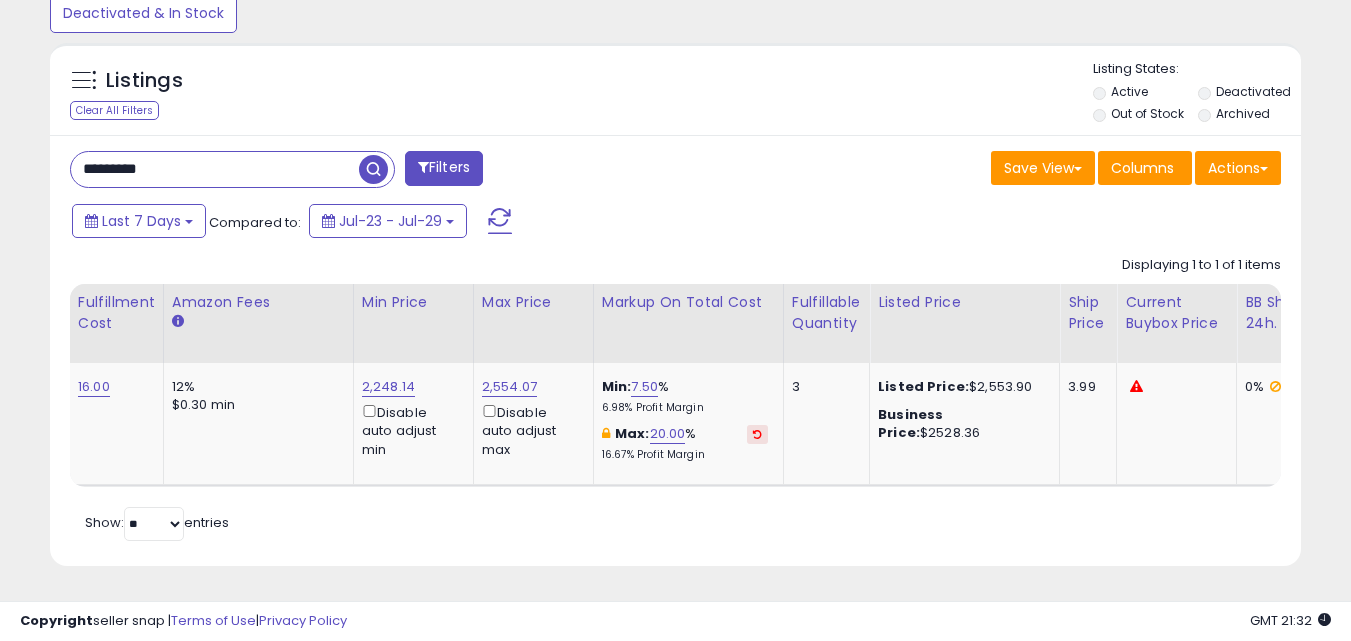click on "Last 7 Days
Compared to:
Jul-23 - Jul-29" at bounding box center [521, 223] 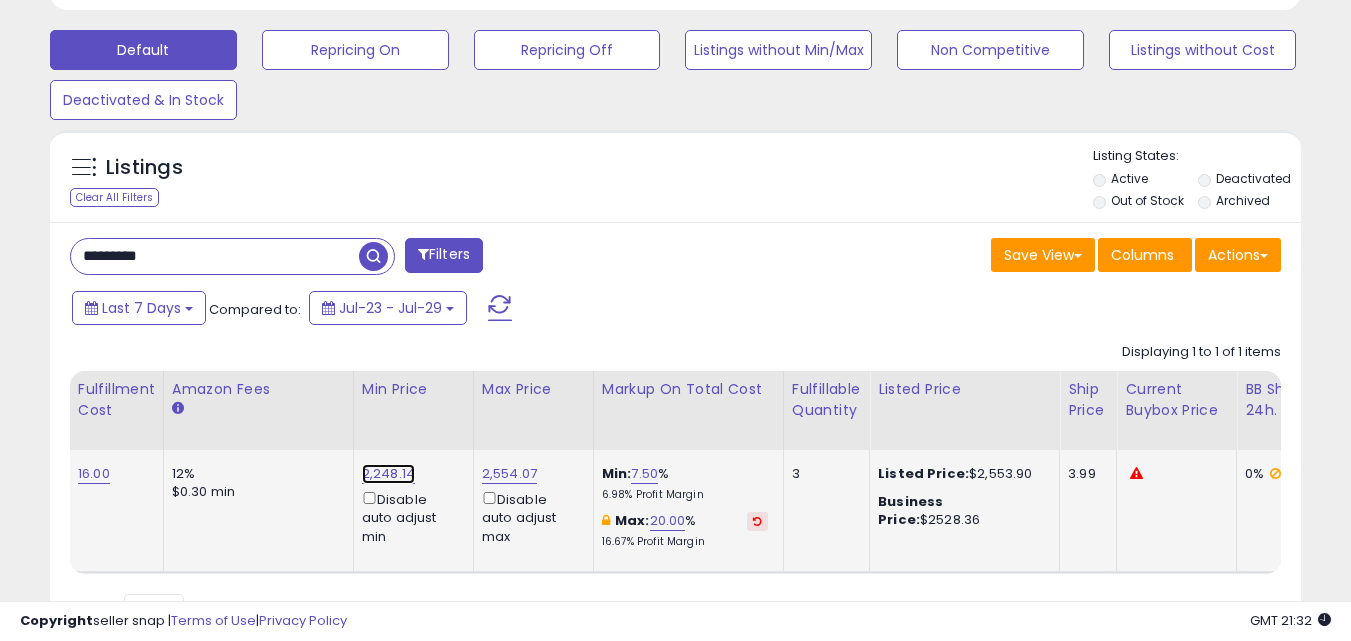click on "2,248.14" at bounding box center [388, 474] 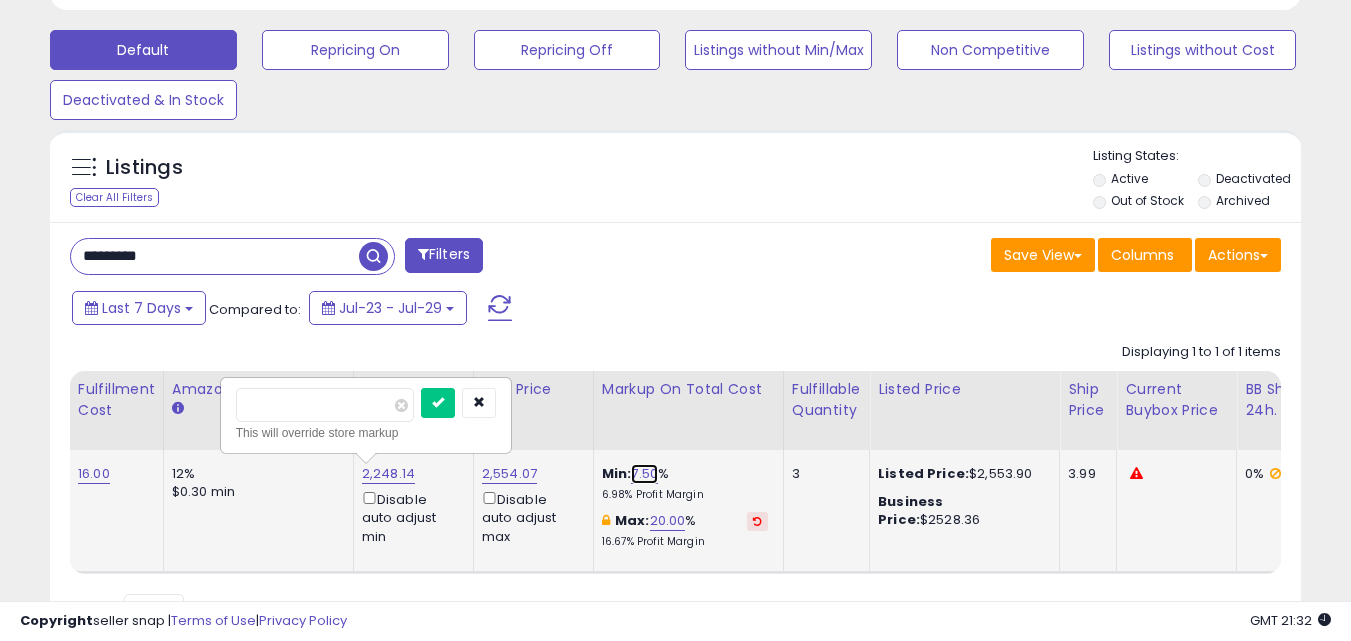 click on "7.50" at bounding box center (644, 474) 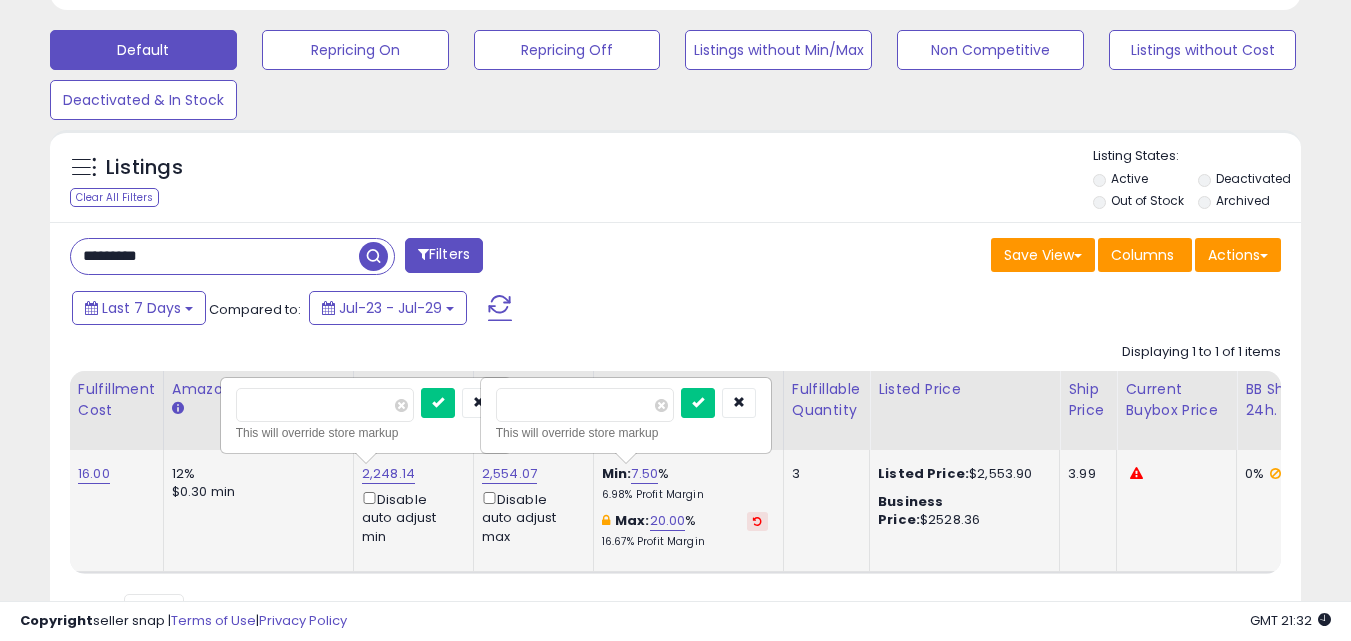 drag, startPoint x: 569, startPoint y: 402, endPoint x: 412, endPoint y: 391, distance: 157.38487 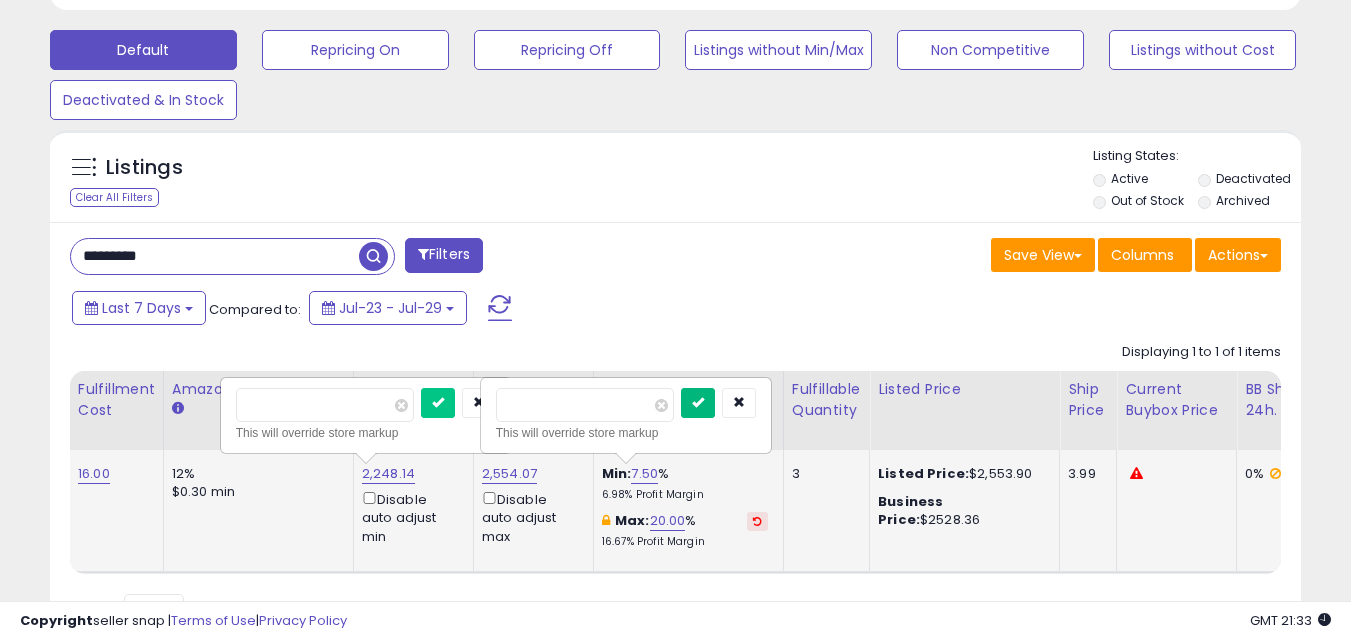 type on "*" 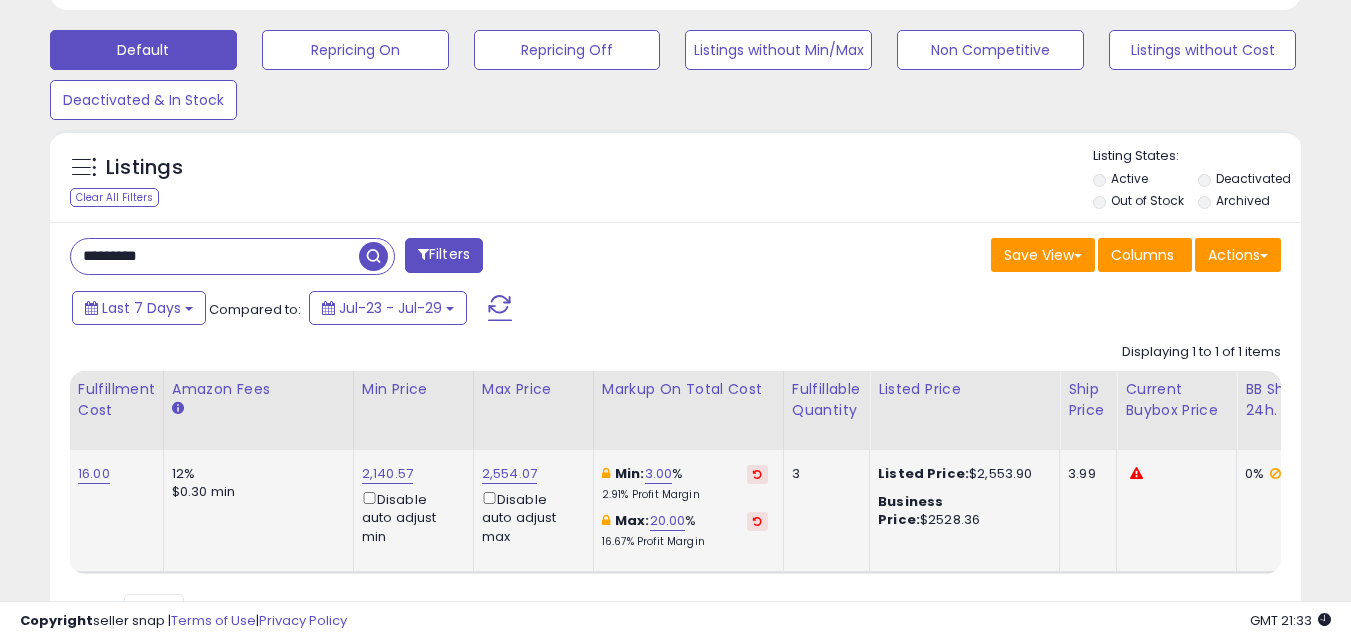 click on "Save View
Save As New View
Update Current View
Columns
Actions
Import  Export Visible Columns" at bounding box center [986, 257] 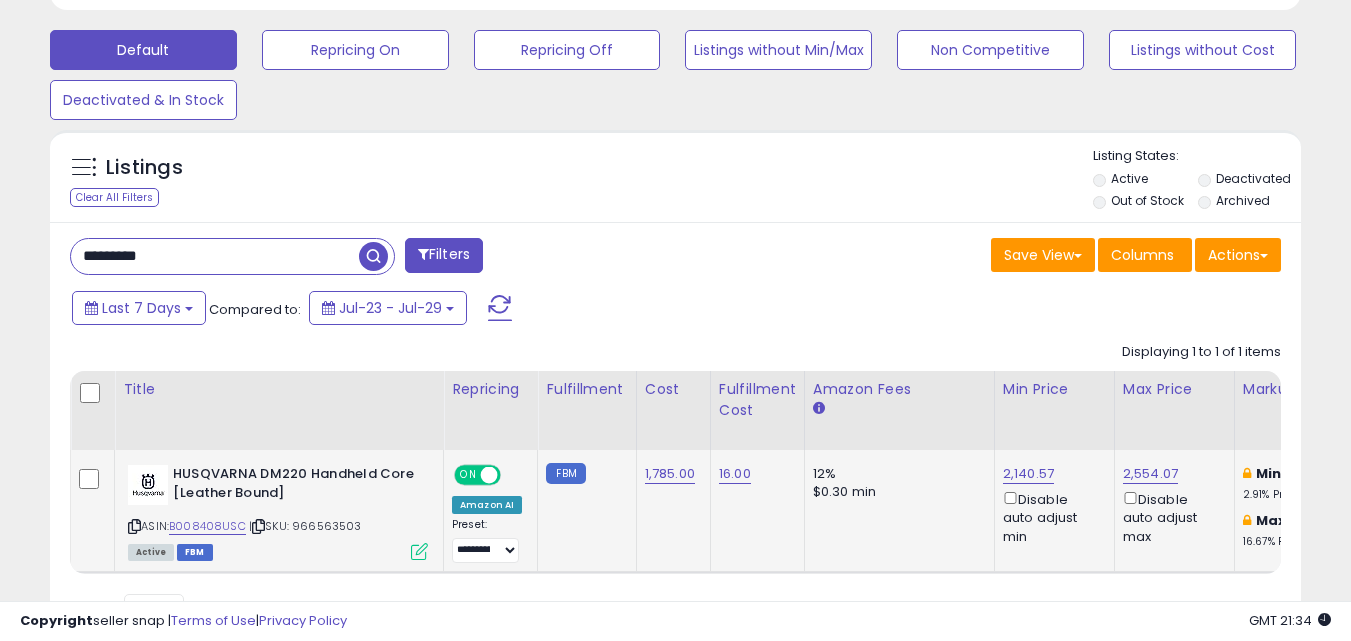 click on "*********" at bounding box center [215, 256] 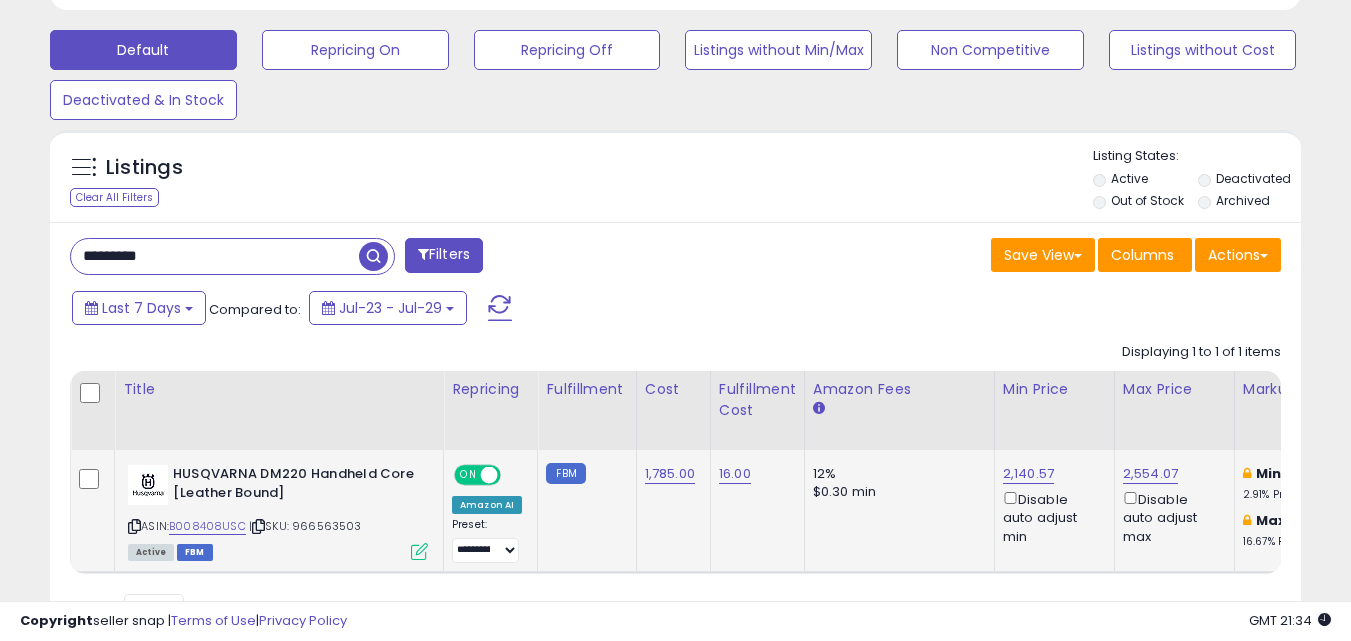 paste 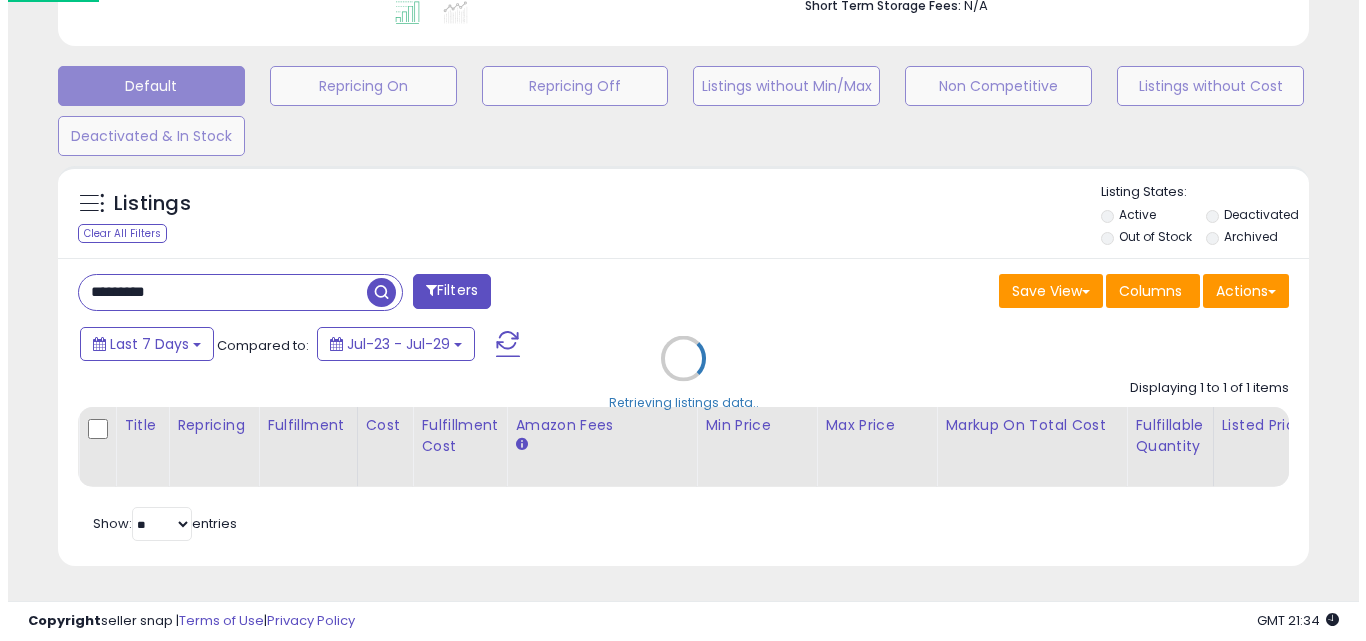 scroll, scrollTop: 579, scrollLeft: 0, axis: vertical 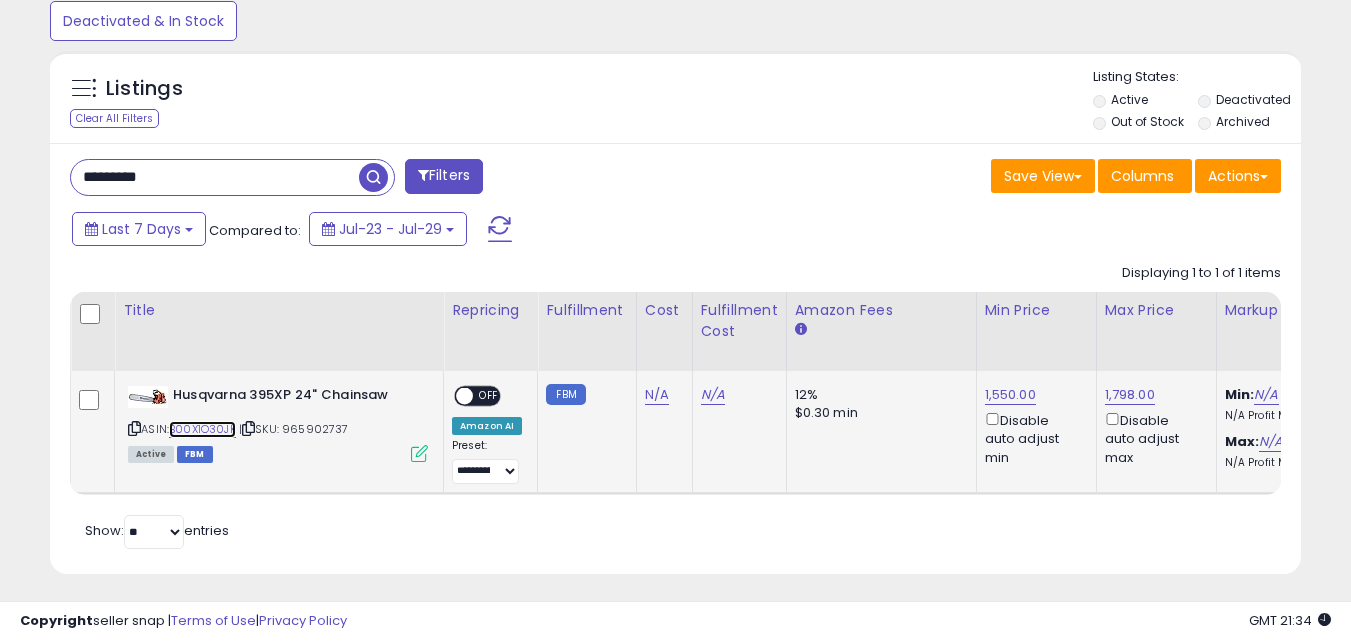 click on "B00X1O30JK" at bounding box center (202, 429) 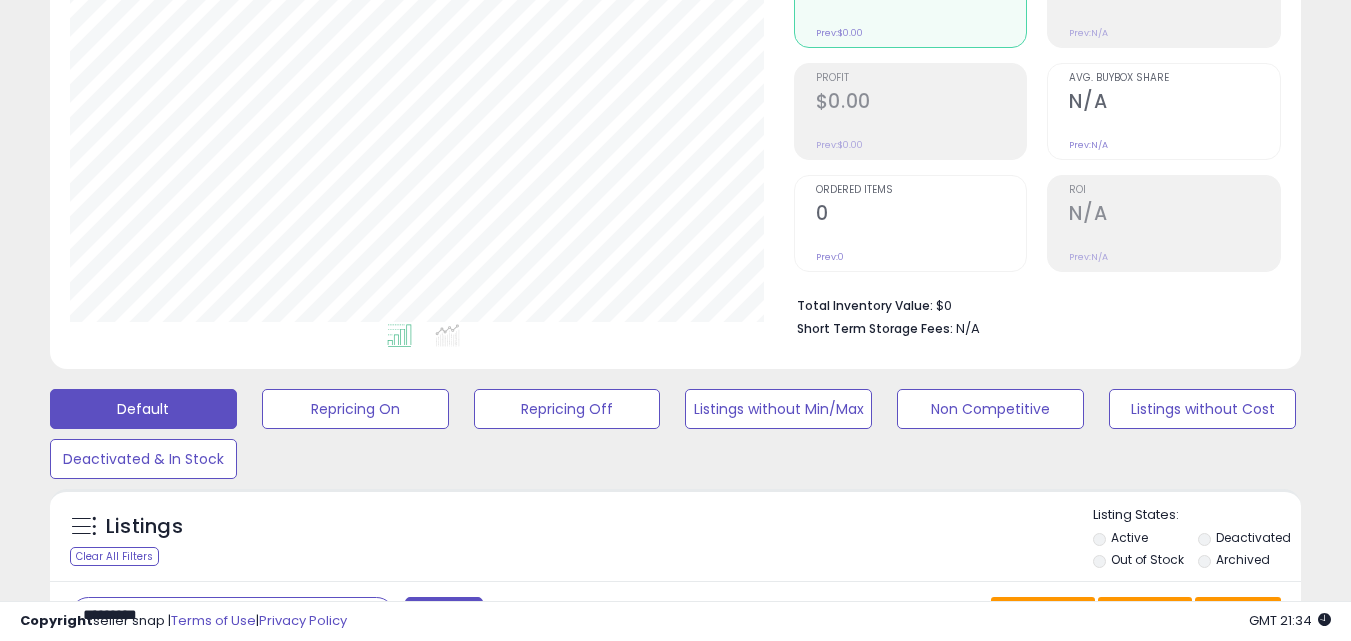 scroll, scrollTop: 300, scrollLeft: 0, axis: vertical 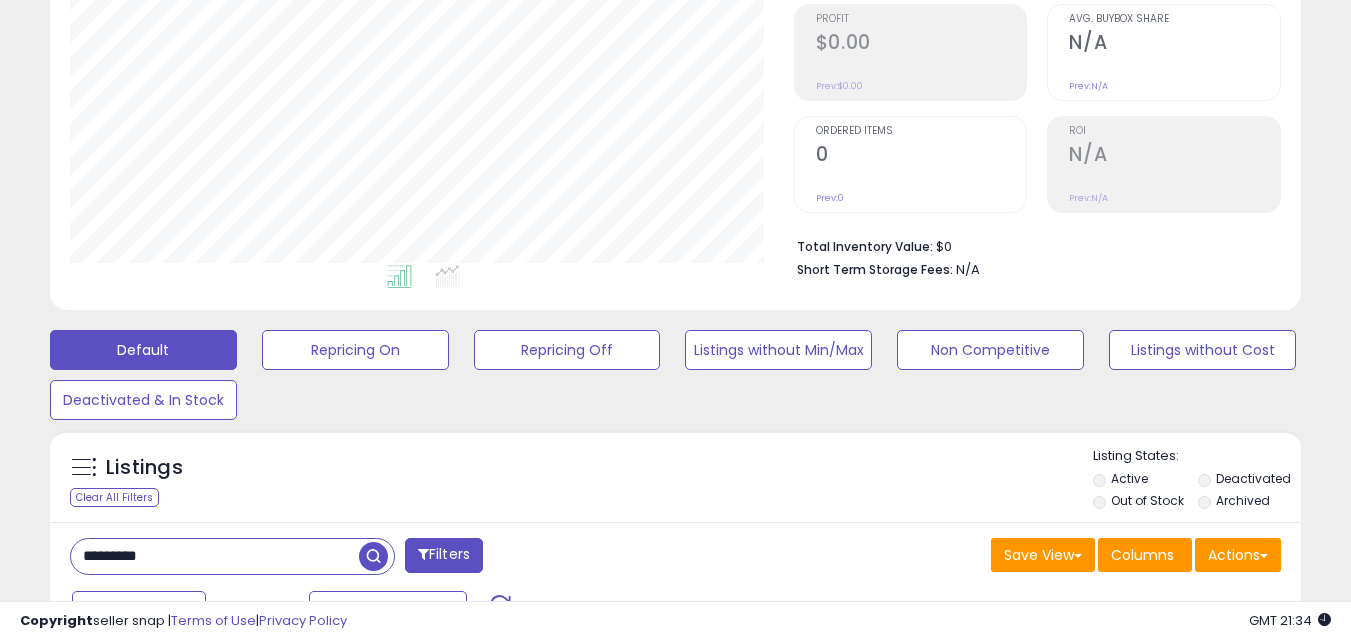 click on "*********" at bounding box center (215, 556) 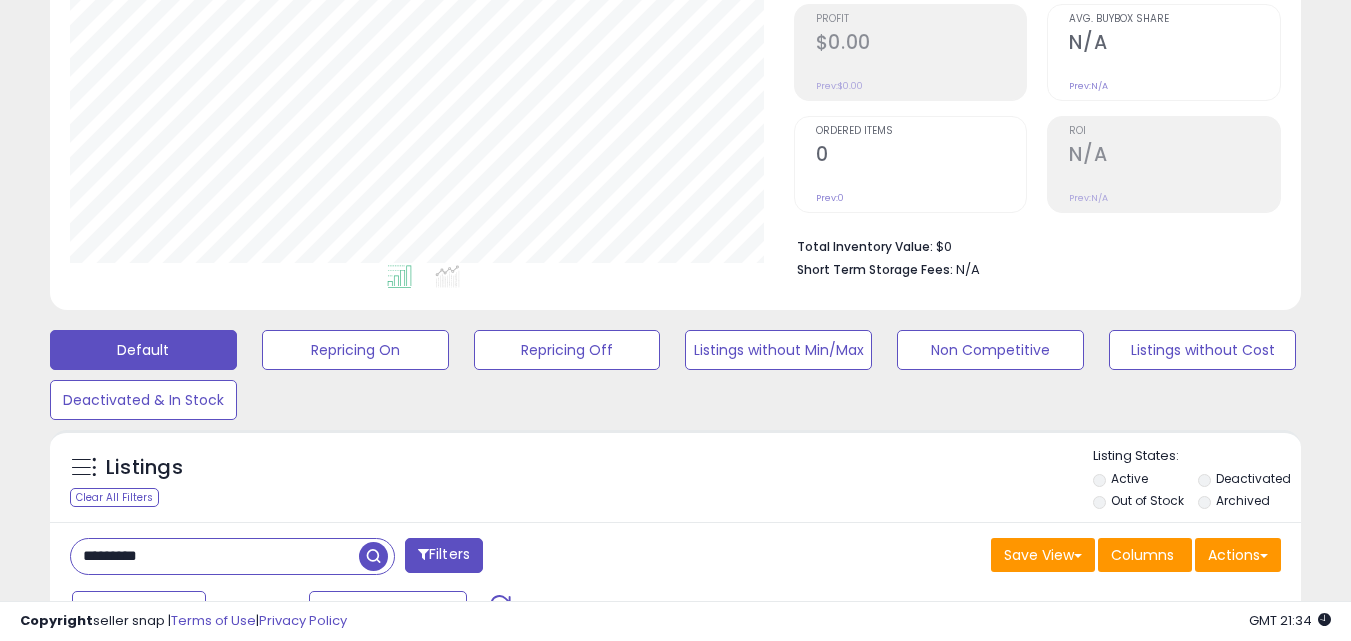 paste 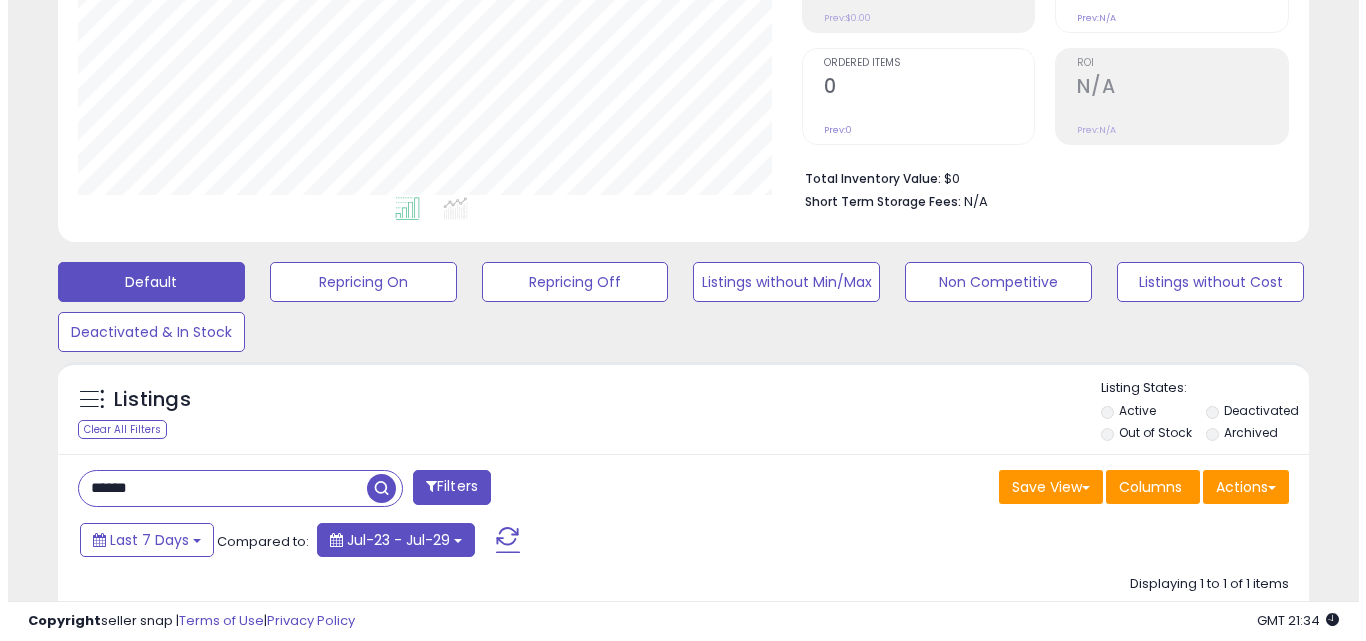 scroll, scrollTop: 500, scrollLeft: 0, axis: vertical 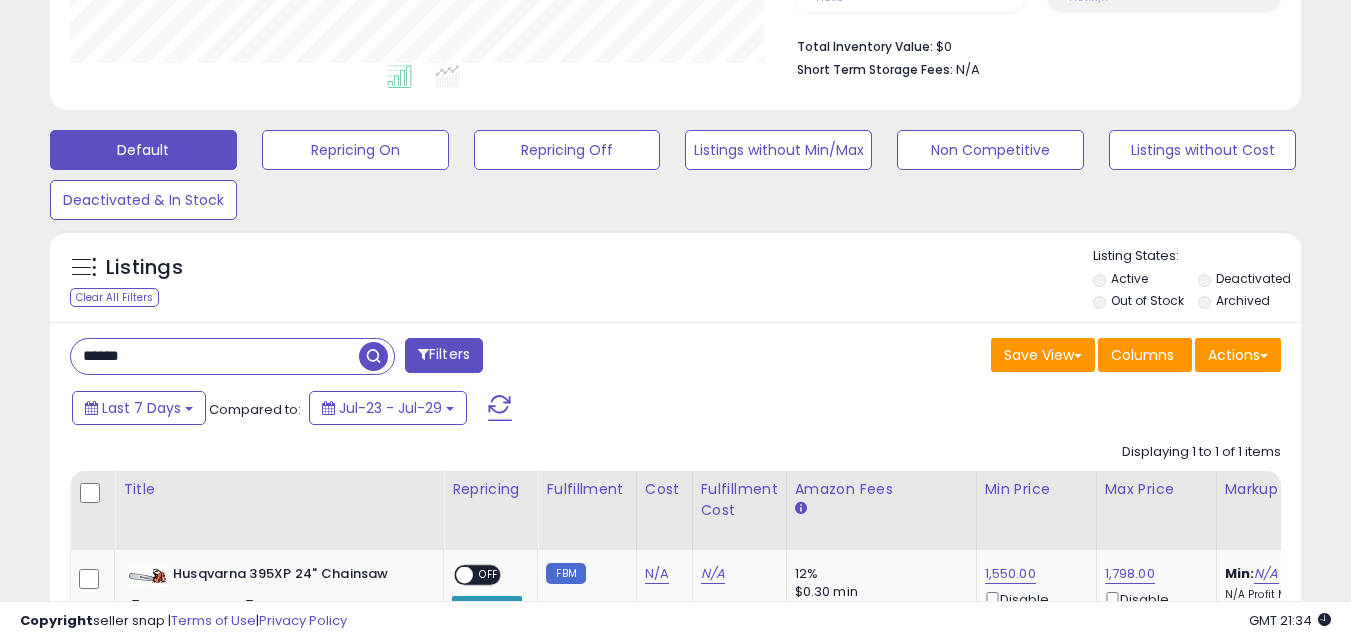 type on "******" 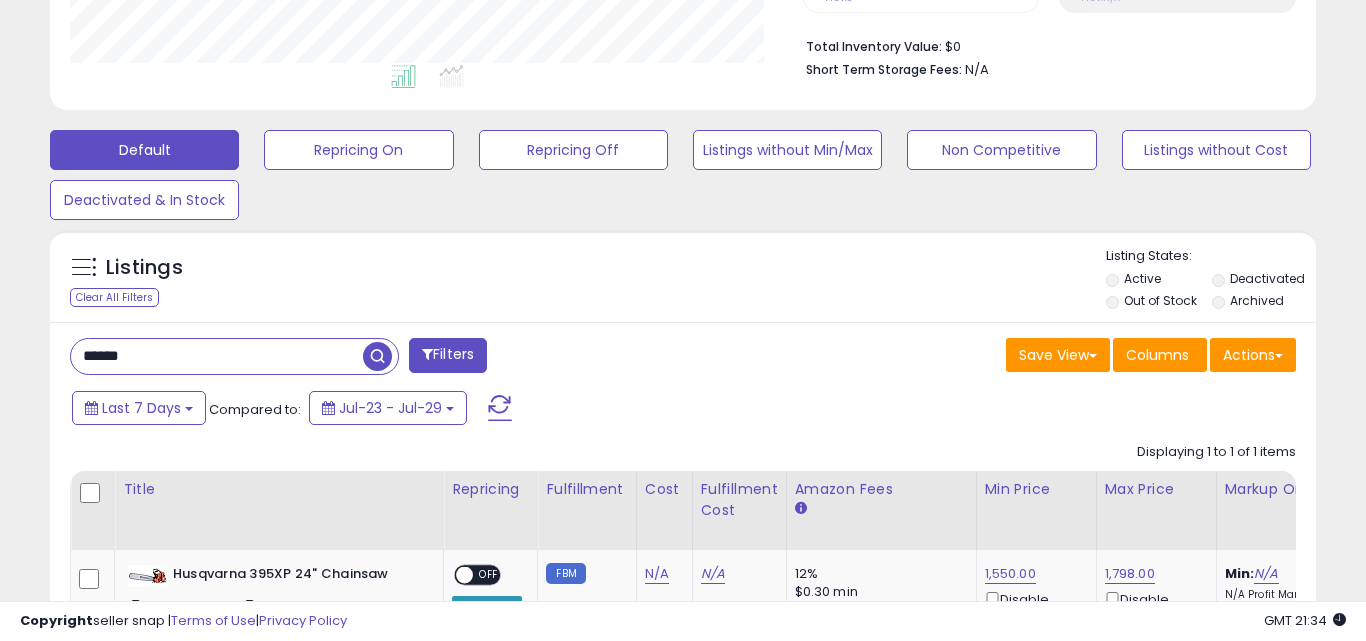 scroll, scrollTop: 999590, scrollLeft: 999267, axis: both 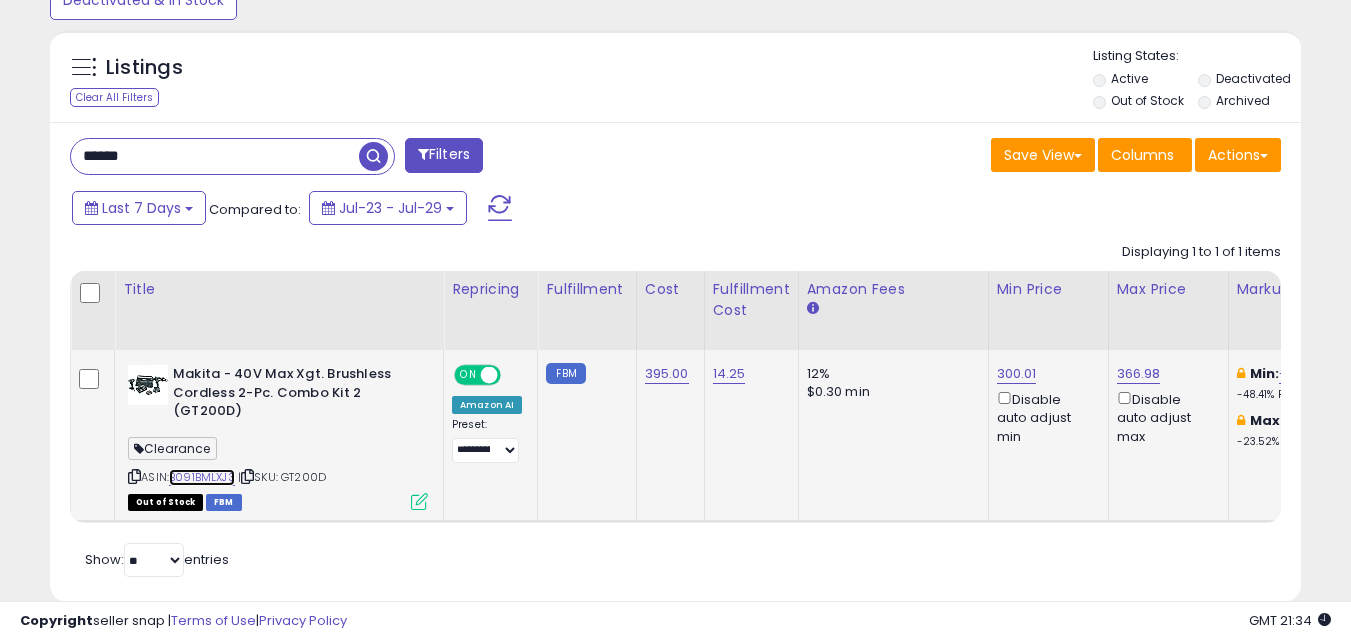 click on "B091BMLXJ3" at bounding box center (202, 477) 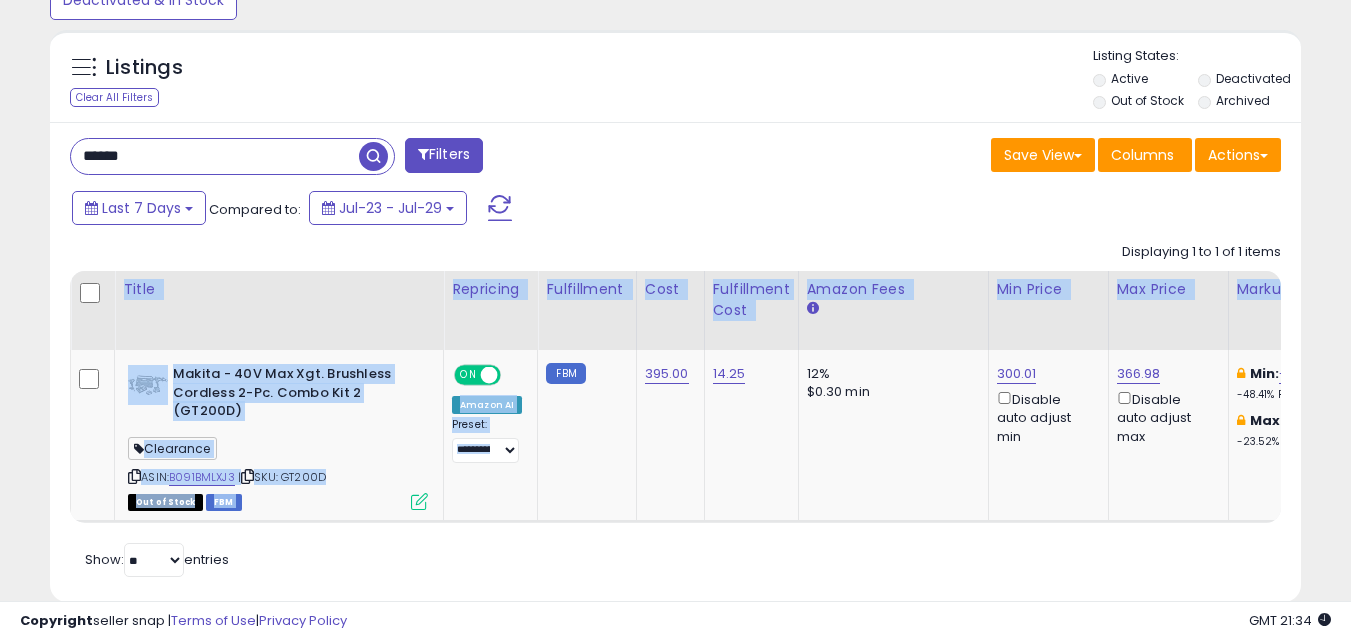 drag, startPoint x: 556, startPoint y: 523, endPoint x: 626, endPoint y: 526, distance: 70.064255 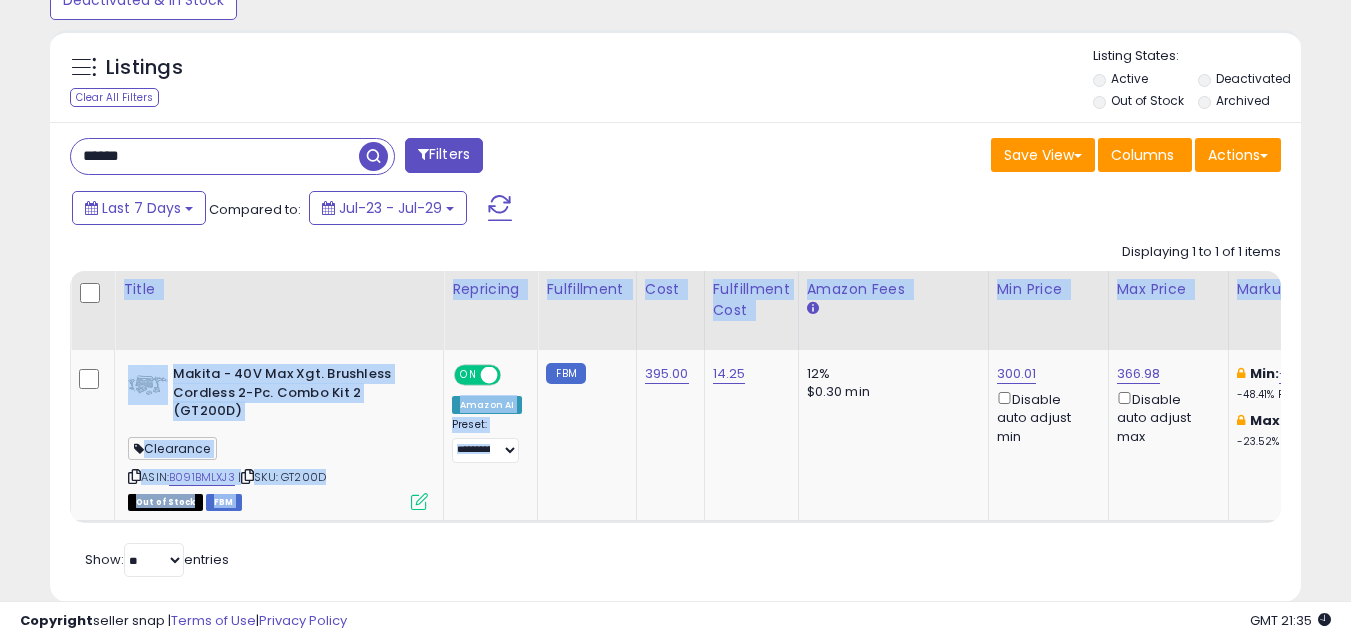 scroll, scrollTop: 0, scrollLeft: 25, axis: horizontal 